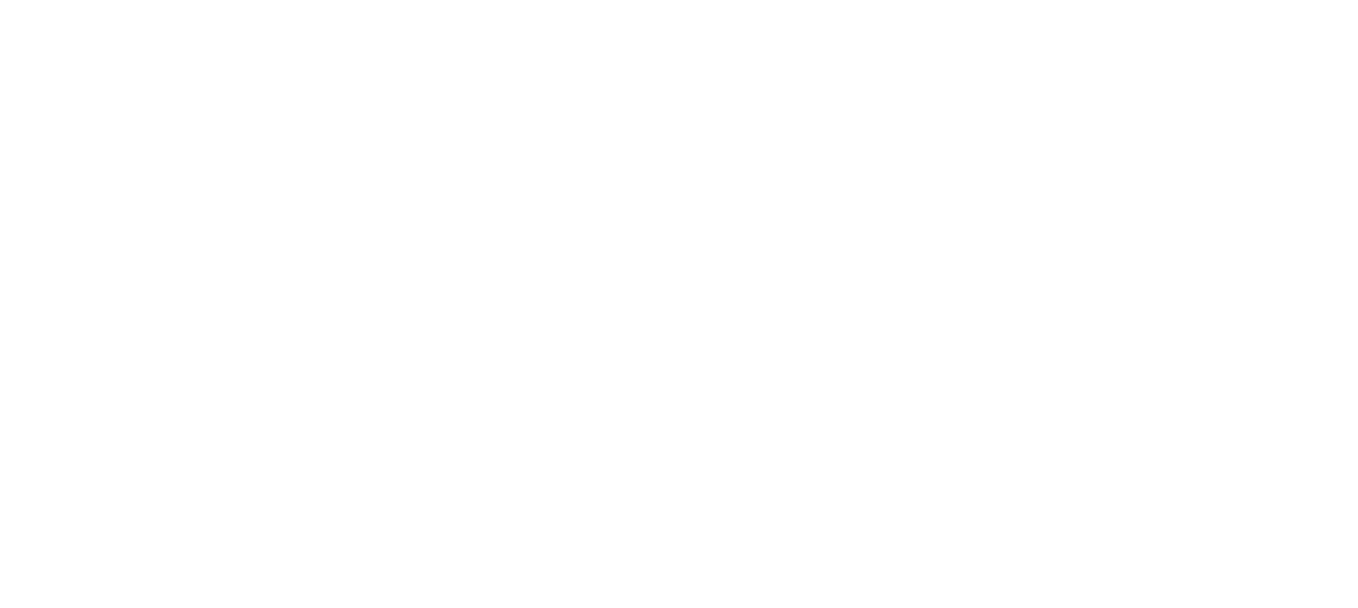 scroll, scrollTop: 0, scrollLeft: 0, axis: both 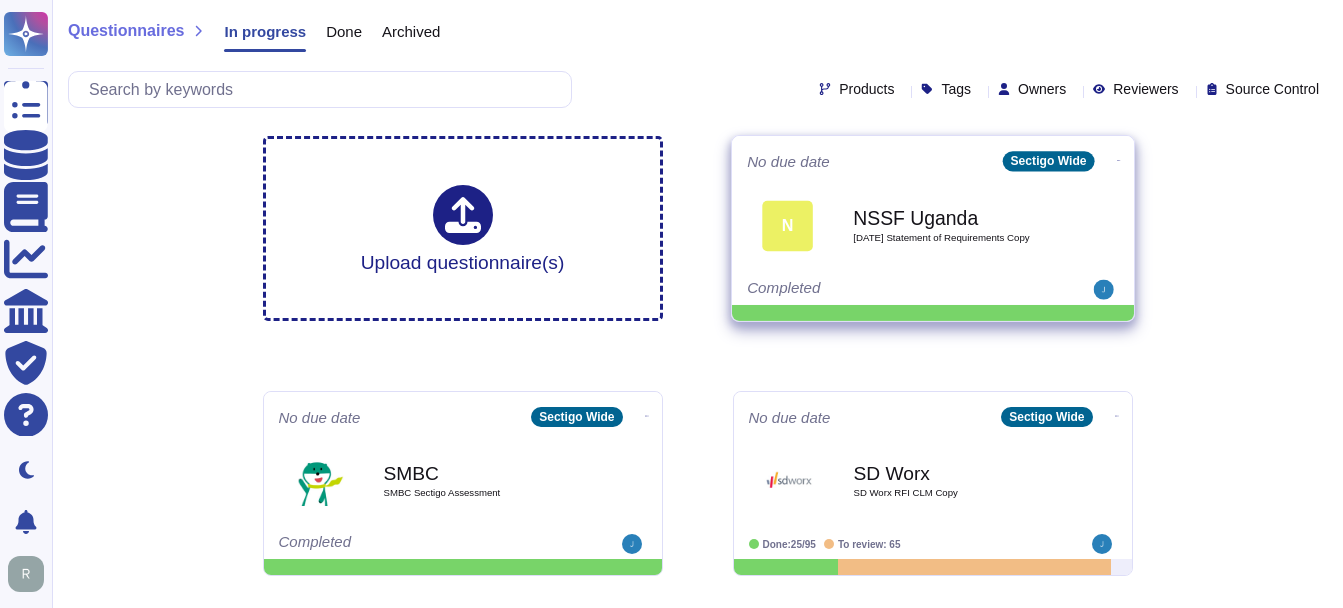 click on "NSSF Uganda" at bounding box center [954, 217] 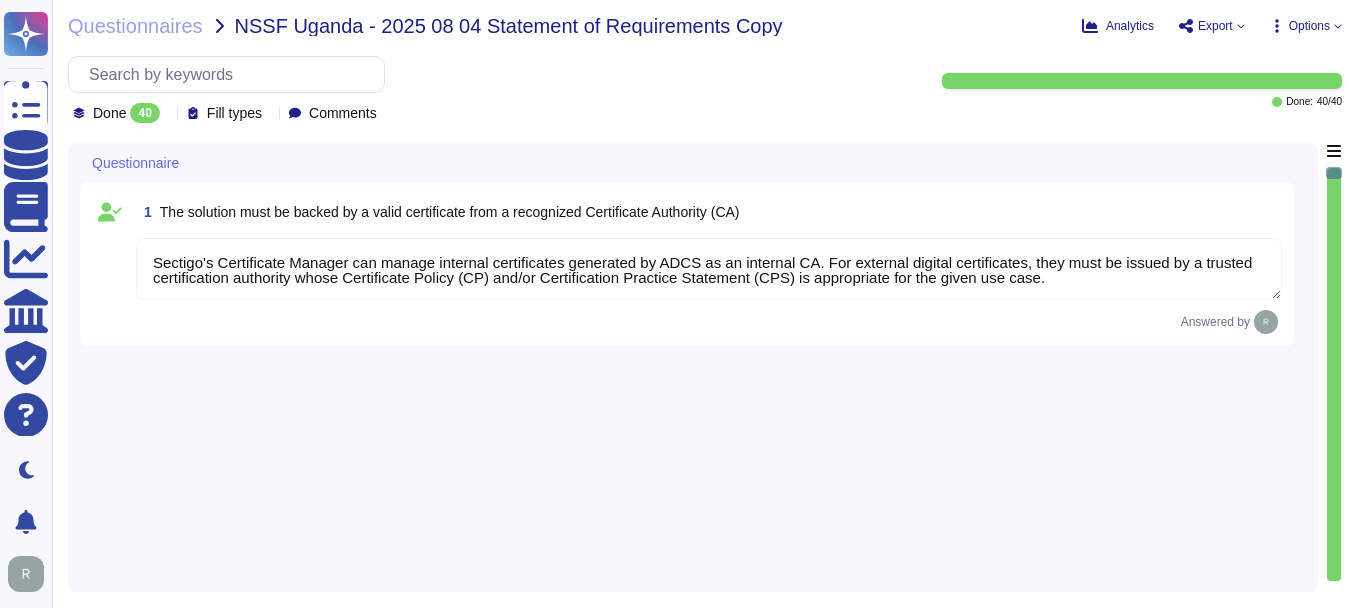 type on "Sectigo's Certificate Manager can manage internal certificates generated by ADCS as an internal CA. For external digital certificates, they must be issued by a trusted certification authority whose Certificate Policy (CP) and/or Certification Practice Statement (CPS) is appropriate for the given use case." 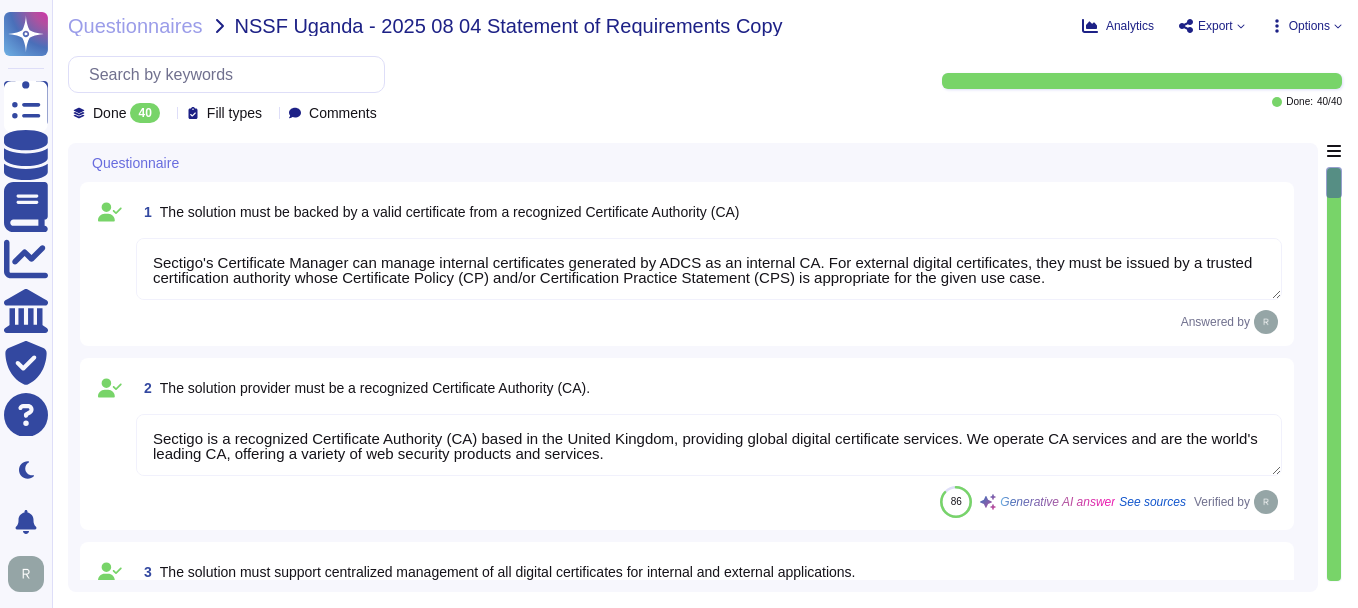 type on "Sectigo is a recognized Certificate Authority (CA) based in the United Kingdom, providing global digital certificate services. We operate CA services and are the world's leading CA, offering a variety of web security products and services." 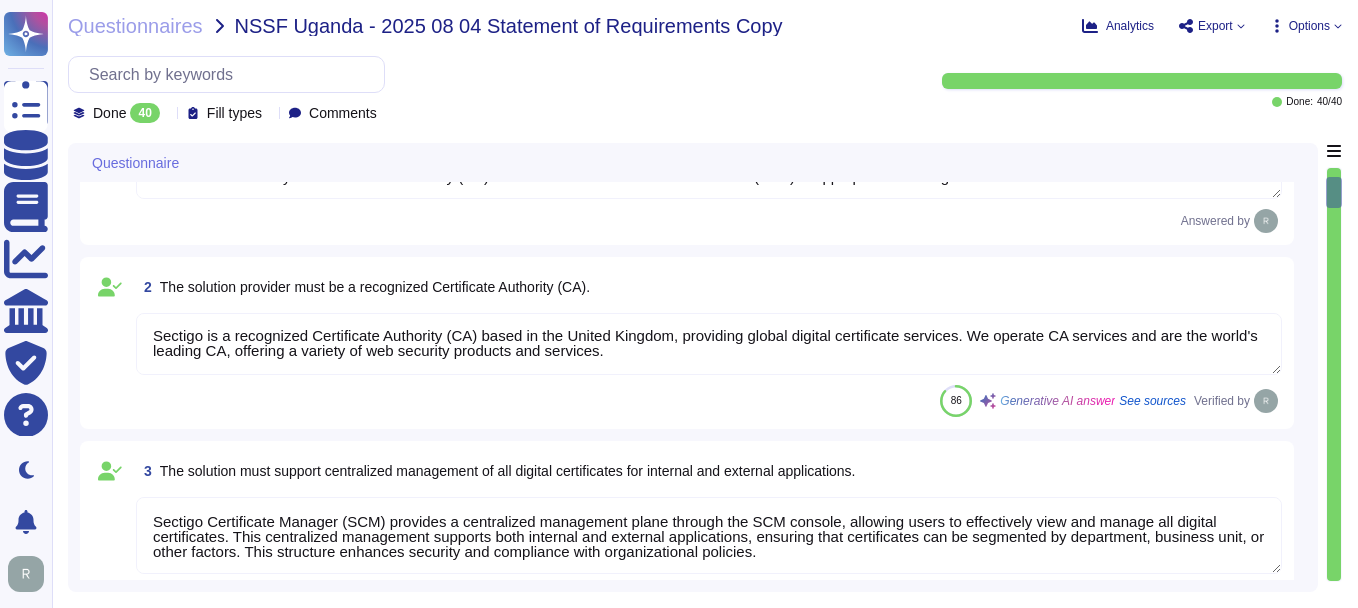 type on "Yes. You can refer the KB -https://docs.sectigo.com/scm/scm-administrator/understanding-ssl-certificates" 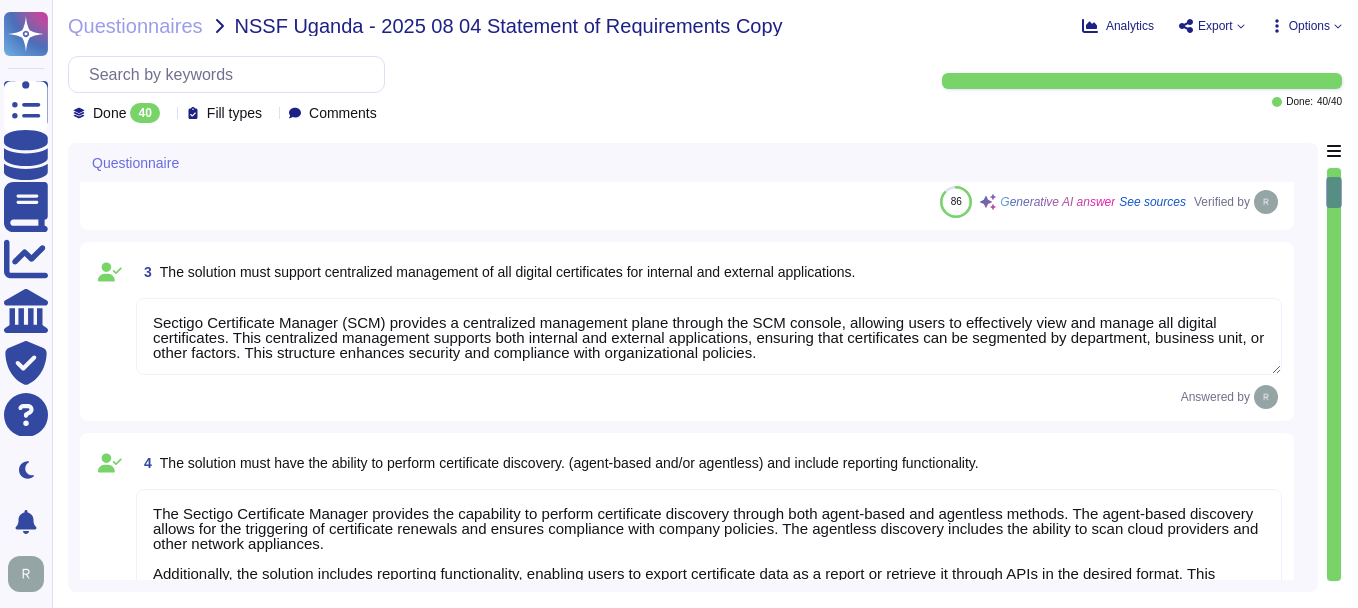 type on "Sectigo SCM Enterprise supports all the mentioned automation features, including auto-renewal, provisioning, expiration alerts, requesting, and revocation, including revocation via REST API. Our Certificate Manager (SCM) automates certificate issuance and renewal, ensuring a streamlined and efficient process for managing the entire lifecycle of digital certificates." 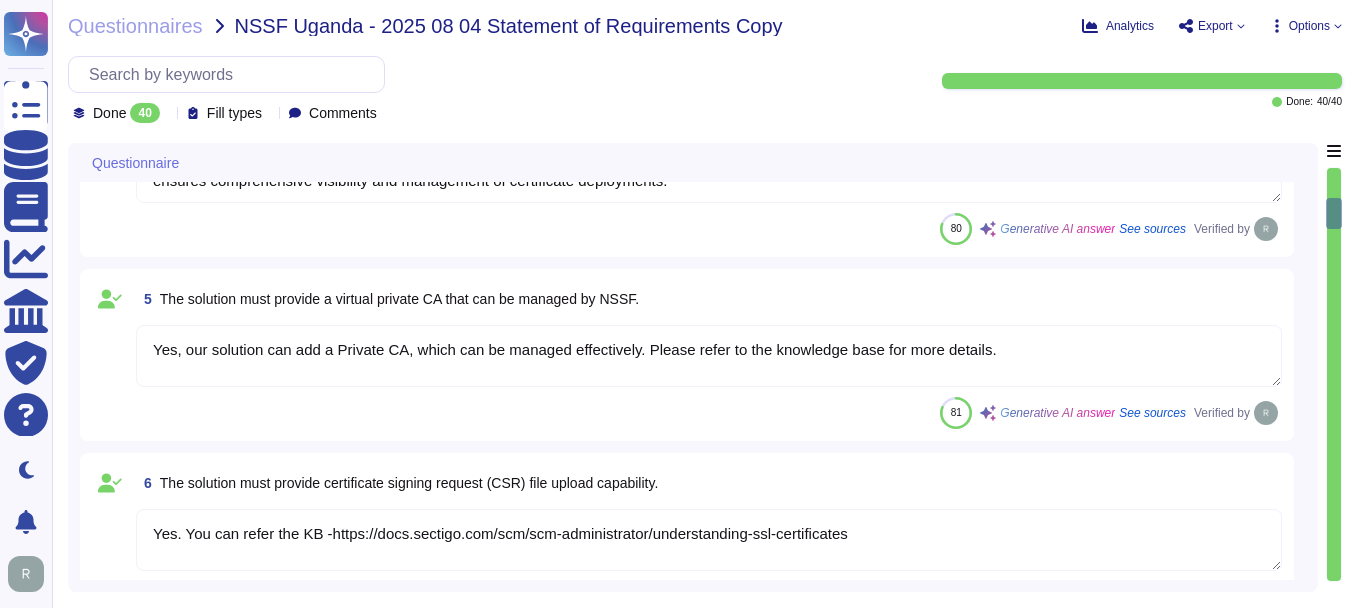 type on "Sectigo Certificate Manager (SCM) offers robust reporting capabilities and real-time visibility into certificate status and expiration. The SCM dashboard allows users to effectively track certificate status, including those that are expired or approaching expiration. It provides a comprehensive status tracking system for each certificate, displaying real-time updates and notifications. Users can create various reports through our API, ensuring that reporting on certificate status and associated domains is comprehensive and accessible. Additionally, certificate information, including issued, expired, revoked, and renewed dates, is tracked and available for download in popular file formats, enhancing visibility and management of the certificate landscape." 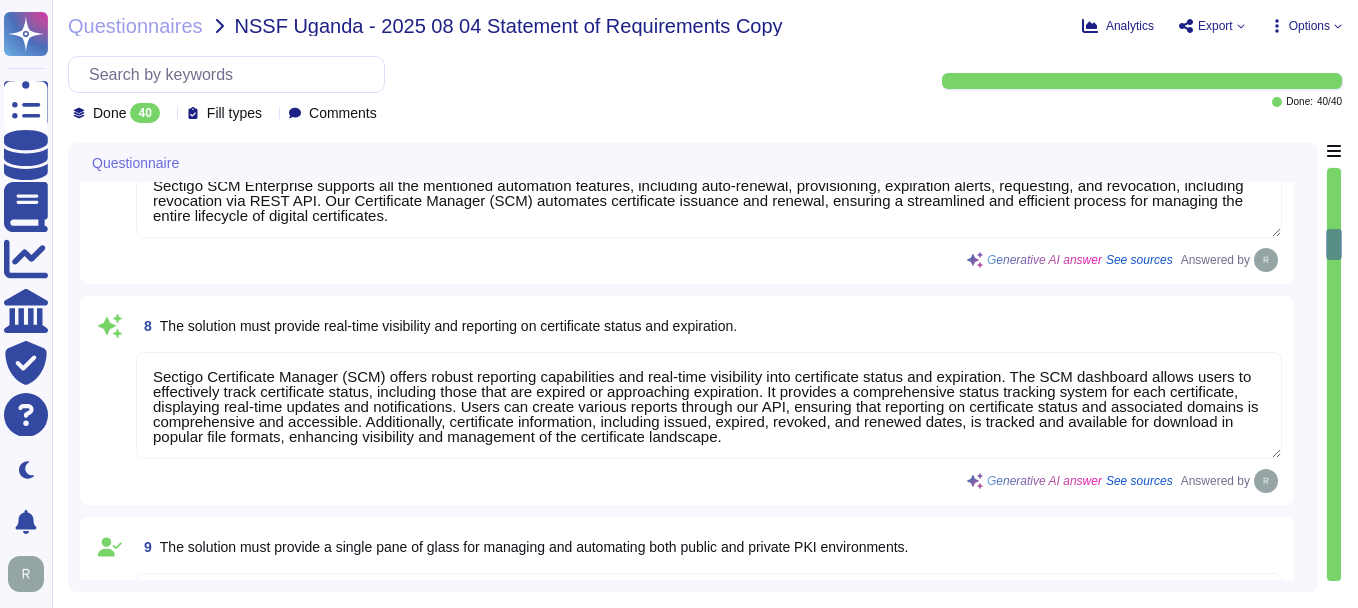 type on "The proposed solution maintains the integrity of the uploaded signed documents and ensures non-repudiation, as confirmed by our certifications. It is equipped with digital signing capabilities that ensure integrity and authenticity for internal applications." 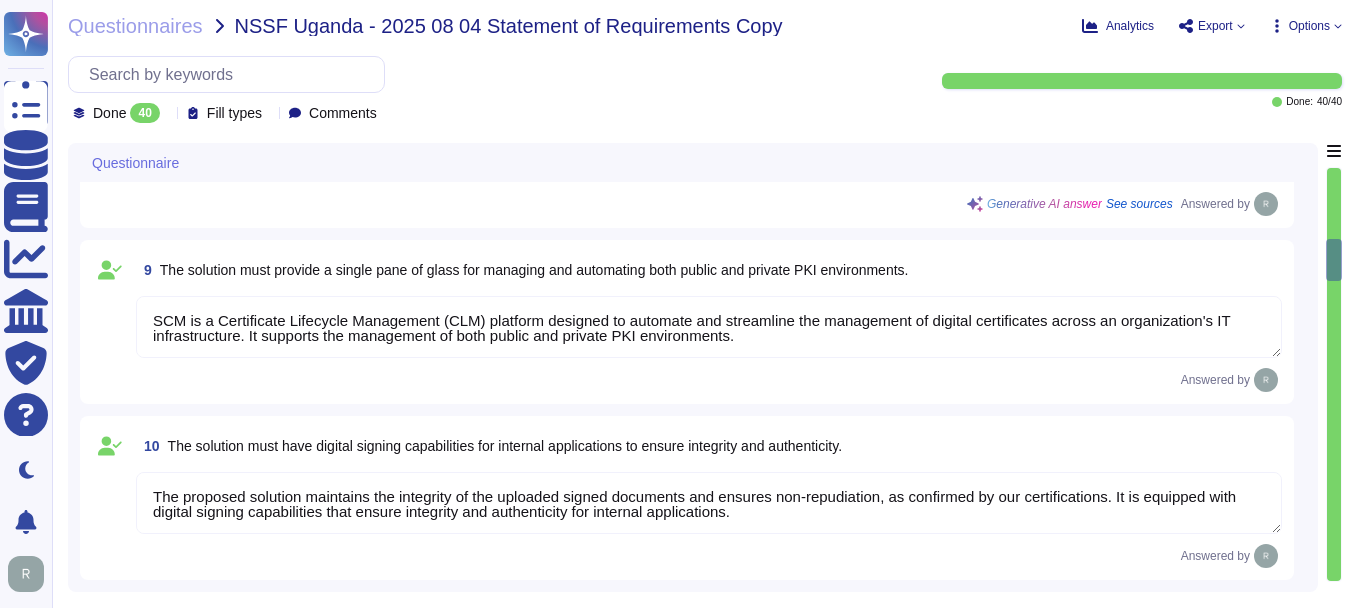 type on "Our solution supports the provisioning of Device Certificates via MDM Solution using the SCEP protocol, which is specifically designed for authenticating IoT devices and other connected infrastructure. Additionally, Sectigo Certificate Manager automates the distribution of certificates to enterprise devices, ensuring effective management of certificates on endpoints." 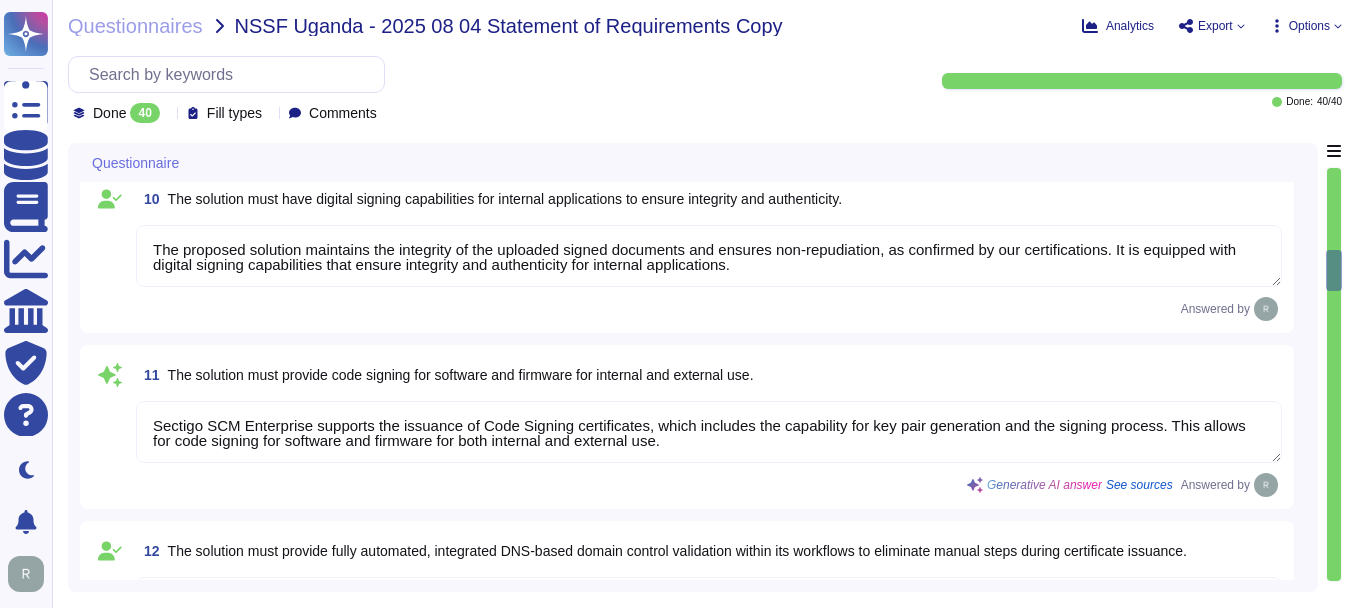 type on "Our solution supports automated certificate provisioning for hybrid and cloud-native environments through several key features:
1. API Integration: Sectigo Certificate Manager (SCM) can automate certificate deployment to various environments, including cloud-native solutions, via API, ensuring seamless integration and automation of certificate management.
2. Support for Protocols: We support ACME, EST, and SCEP for certificate management, which facilitate the automatic issuance and renewal of certificates.
3. Automatic Renewal: Certificates can be automatically renewed based on organizationally defined workflows, ensuring renewal without manual intervention.
4. Custom Workflows: The platform allows for the customization of workflows via scripting using Sectigo APIs, enabling tailored solutions for specific deployment needs.
5. Certificate Deployment: The solution effectively manages and oversees certificate deployments, ensuring compliance with organizational policies.
These features collectively ens..." 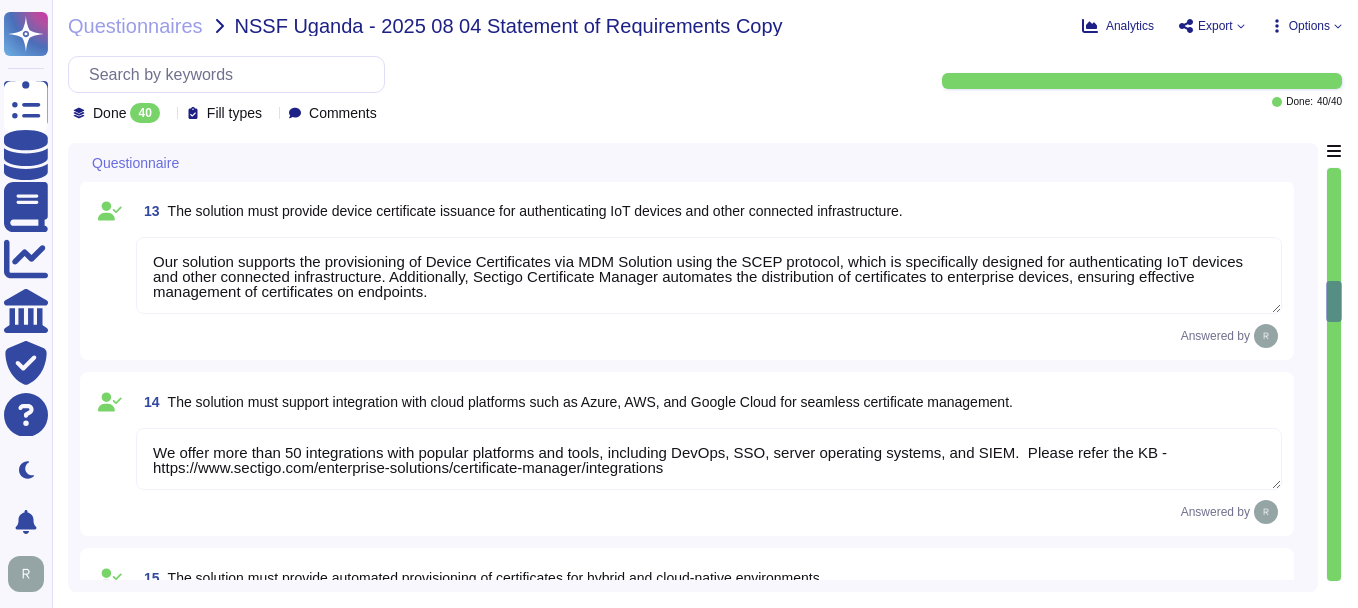 type on "Our solution ensures end-to-end encryption capabilities for corporate communications and sensitive data. We utilize end-to-end encryption protocols whenever technically possible, and private keys are transmitted using end-to-end encryption. Additionally, we enforce encryption using secure protocols like TLS 1.2 or higher for data in transit and AES-256 for data at rest, ensuring that all sensitive information is adequately protected against unauthorized access and disclosure." 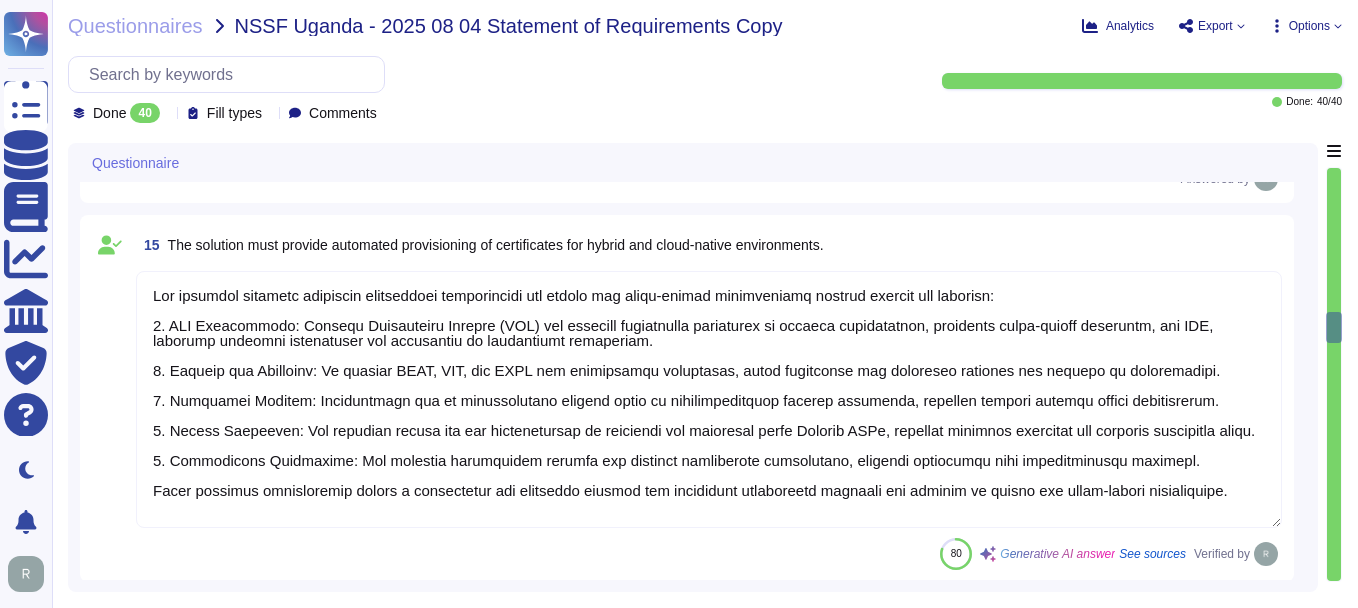 type on "Our solution provides comprehensive TLS/SSL certificate management to secure data in transit across web applications and services. We utilize TLS 1.2 or higher for all communications, ensuring that data is encrypted during transmission. We support the management of both public and private TLS certificates and implement strong access controls, including multi-factor authentication, to protect user accounts. Our commitment to secure protocols and encryption effectively addresses the risks associated with data transmission." 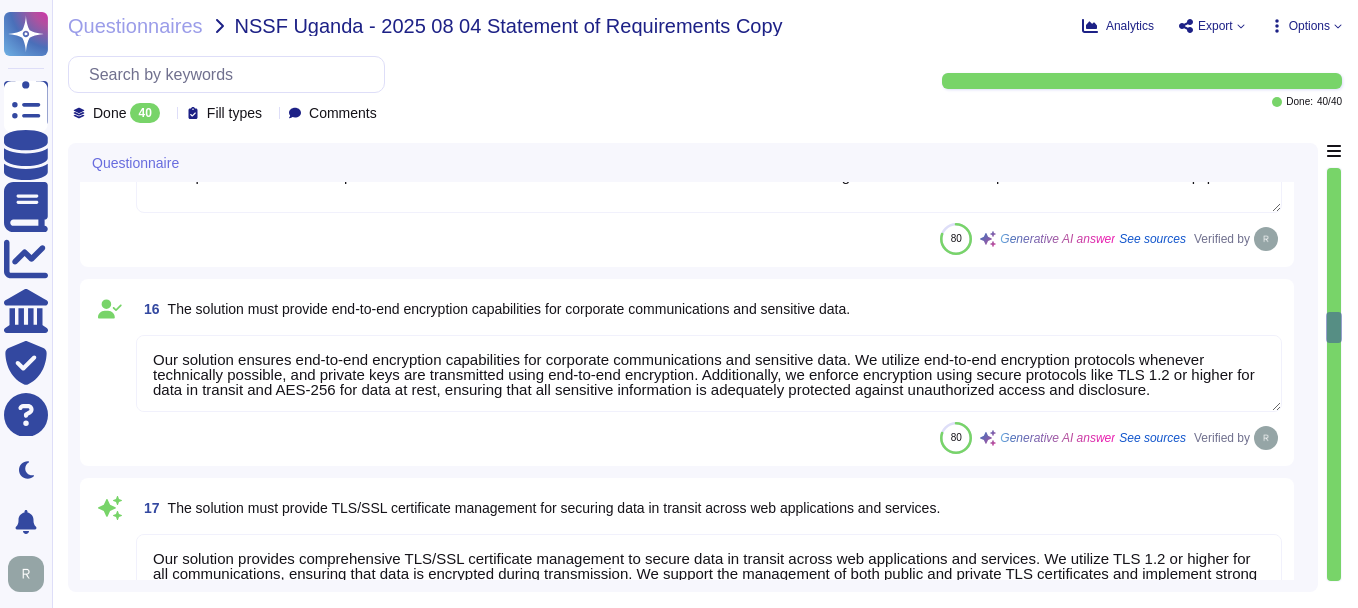 type on "Our organization adheres to industry compliance standards, including ISO 27001, SOC 2, and WebTrust. We maintain ISO 27001 certification and ensure that all our internal processes follow this standard. Additionally, we comply with various international standards and have documented information security policies that address compliance requirements. For further details, please contact your sales representative." 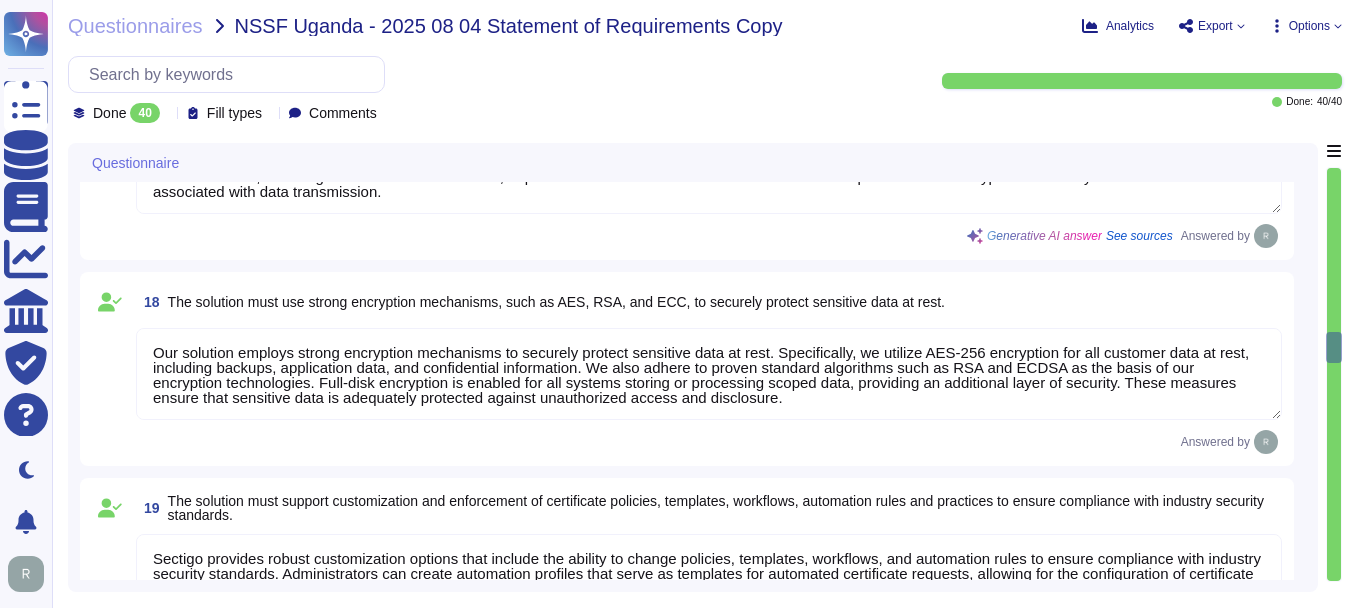 type on "Sectigo provides a robust solution for notifying users of real-time critical events such as certificate expiration and revocation. Notifications can be customized and are available through various channels, including:
- Email
- API
- Webhooks
- Teams
- Slack
Our system ensures that users are alerted about critical events, including potential misconfigurations, through these channels. This comprehensive approach allows for timely alerts to be directed to the appropriate users or teams, facilitating effective management of certificate statuses." 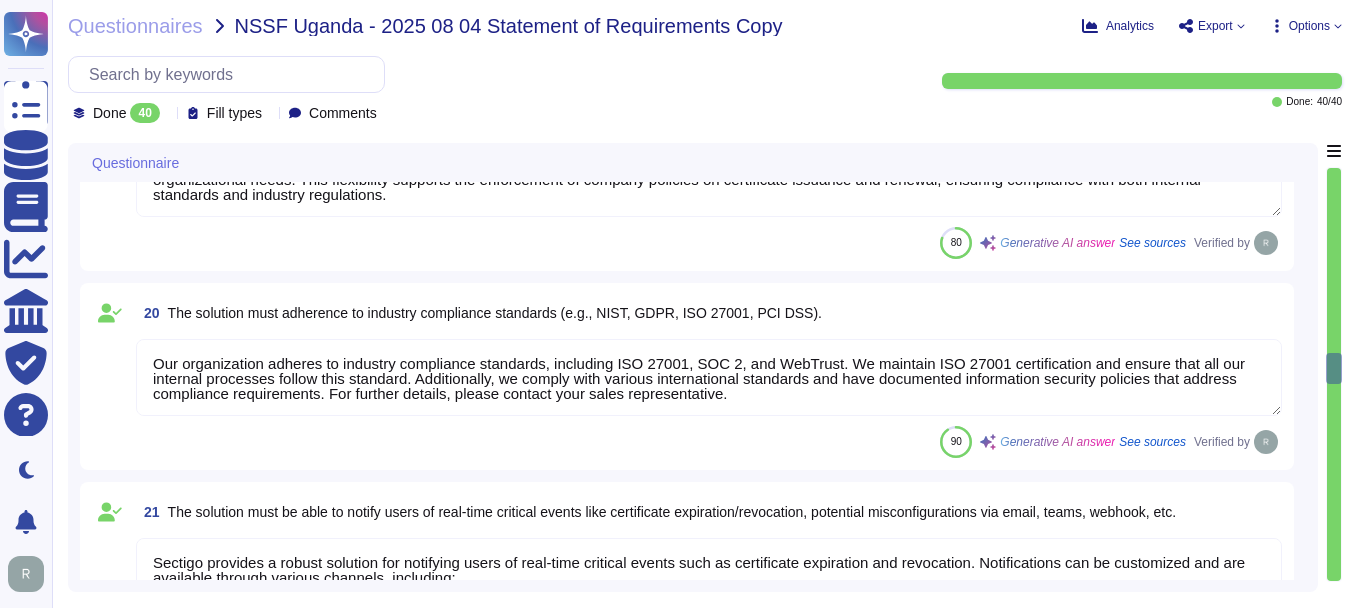 type on "Our solution supports seamless integration with Hardware Security Modules (HSMs) for secure key management, including key generation, storage, rotation, and destruction. We ensure that cryptographic keys are managed securely to prevent any compromise of their protection, with access to the key vault restricted to authorized personnel only.
Customers are responsible for managing their own private keys. They may elect to have private keys stored on the our side using Sectigo Key Vault. User entities are responsible for the management of all copies of the subscriber private keys under their control." 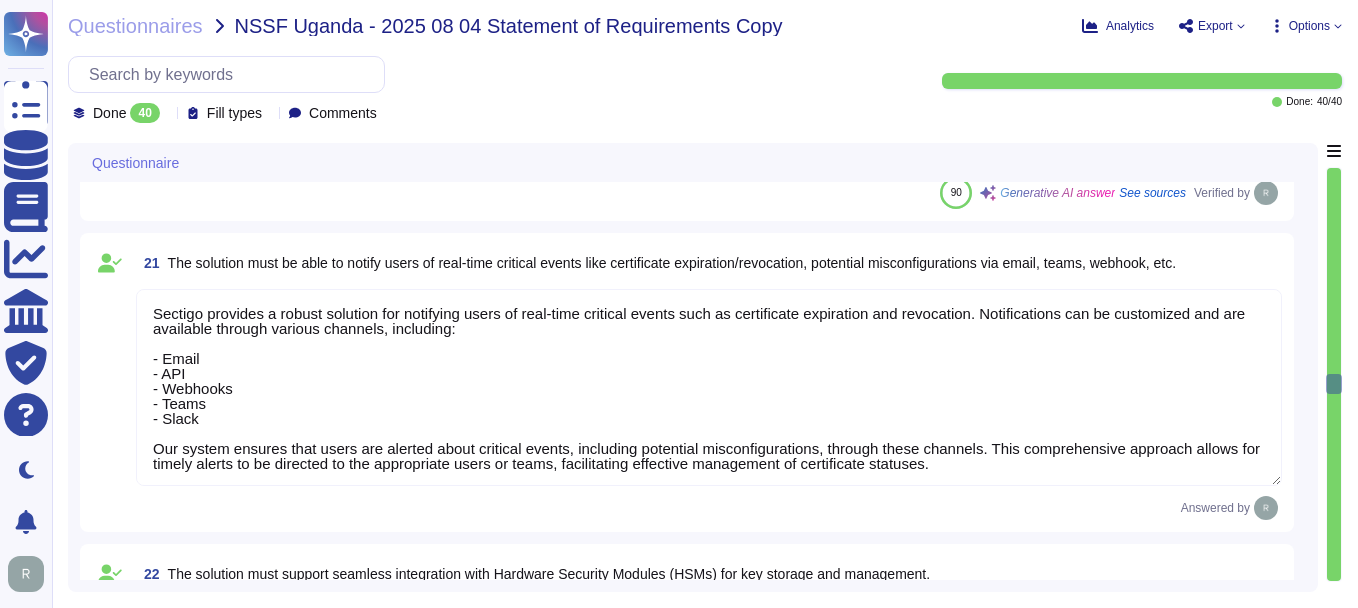 type on "Our solution is designed to efficiently handle high-volume requests, including the management of at least 1000 active certificates concurrently, without any degradation in system performance, latency, or reliability. Key aspects of our approach include:
1. Scalability: Sectigo SCM Enterprise is scalable to manage certificates across large enterprise environments, ensuring that scalability is not an issue for typical customer use cases.
2. Capacity Management: We maintain, monitor, and evaluate our current processing capacity and the use of system components, including infrastructure, data, and software. This comprehensive capacity management process allows us to manage capacity demand effectively and implement additional capacity as needed.
3. Proactive Monitoring: We continuously monitor resource usage to ensure adequate system performance and to identify when additional capacity is required. Our documented capacity management process sets boundaries for acceptable service performance and availability...." 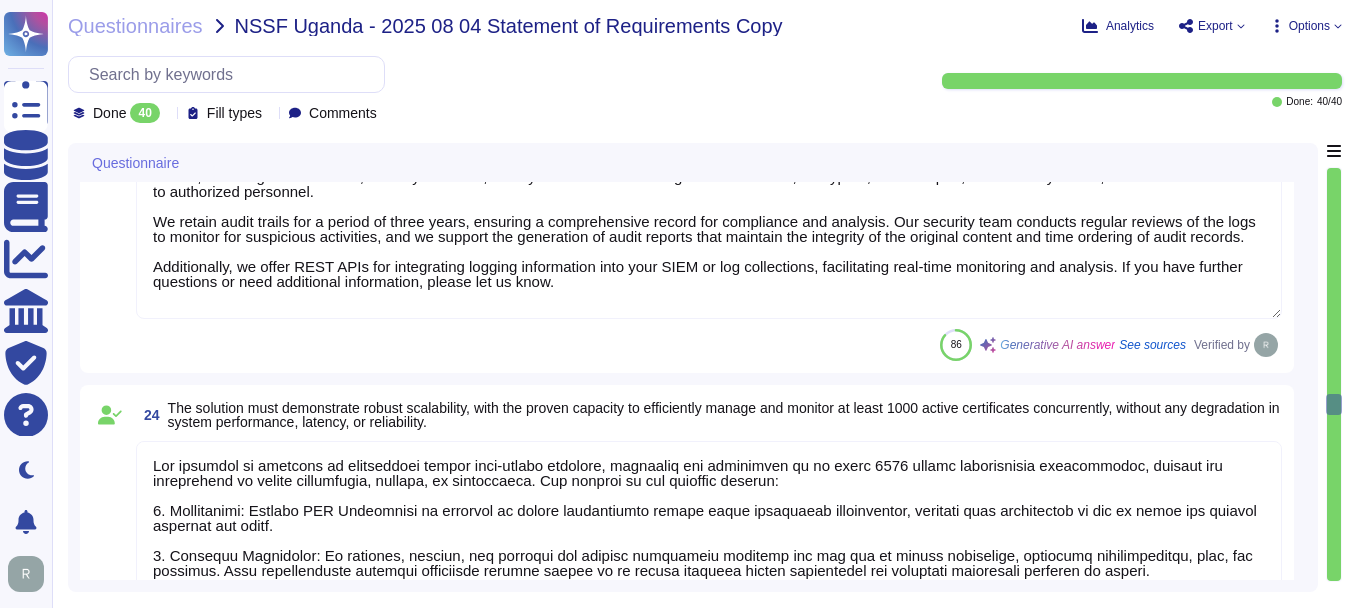 type on "Our platform supports Certificate Revocation Lists (CRLs) as part of the services provided. However, OCSP and CRL are integrated into our system and are not run as a separate validation authority that customers can manipulate independently. While the solution allows for the use of Sectigo APIs for certain functionalities, exporting CRLs for all involved CAs, including both public and private authorities, is not standard in our system. For further details, please refer to our Certificate Practice Statement (CPS) and the provided URLs." 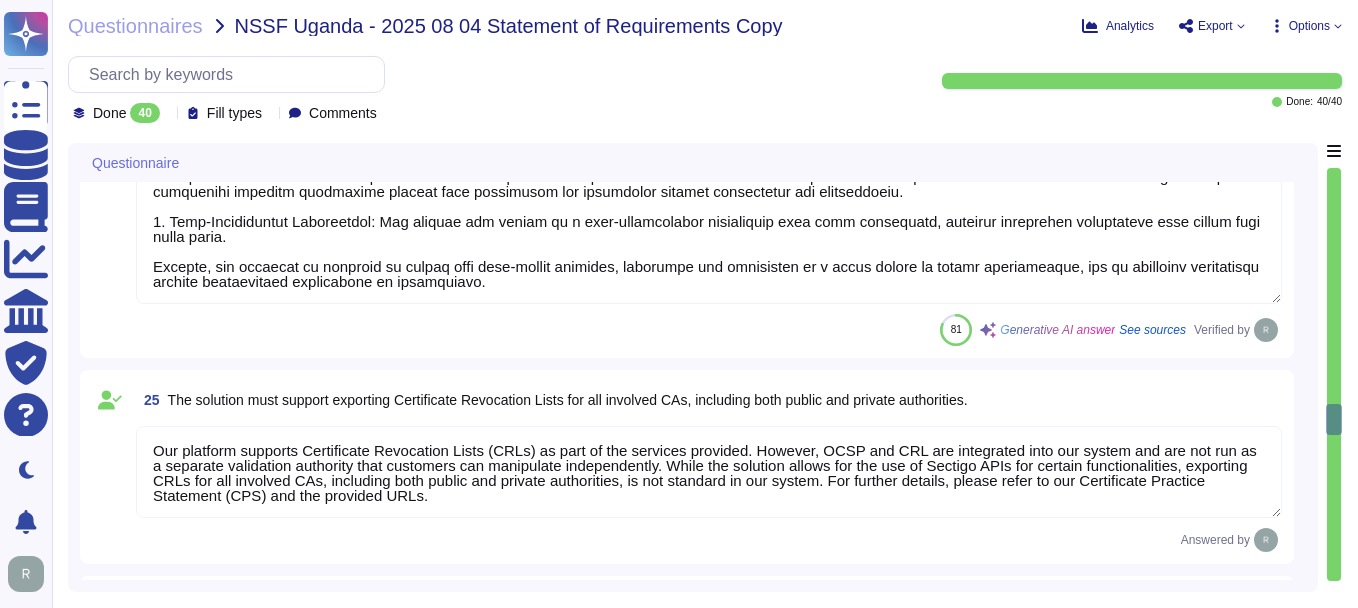 type on "The solution supports multi-factor authentication (MFA) for accessing the certificate management platform, and it also integrates with single sign-on (SSO) providers through SAML2, including Okta and Microsoft Entra ID, for seamless authentication across multiple applications. MFA is a customer-configurable option and is required for secure access." 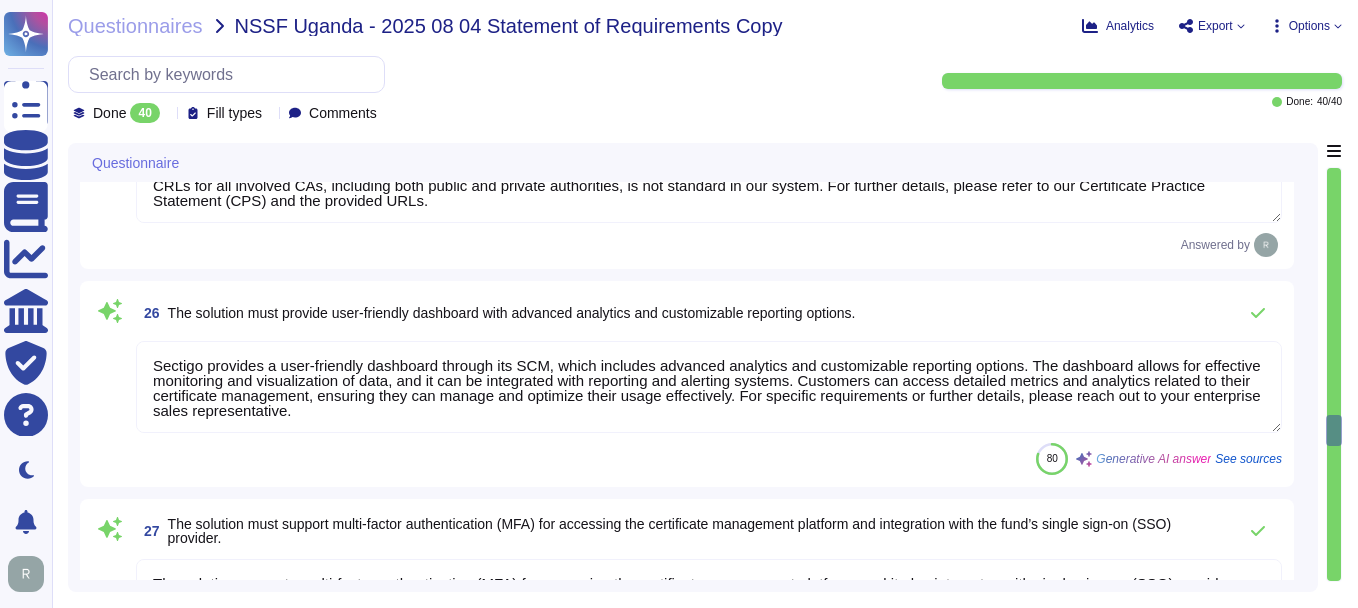 scroll, scrollTop: 5200, scrollLeft: 0, axis: vertical 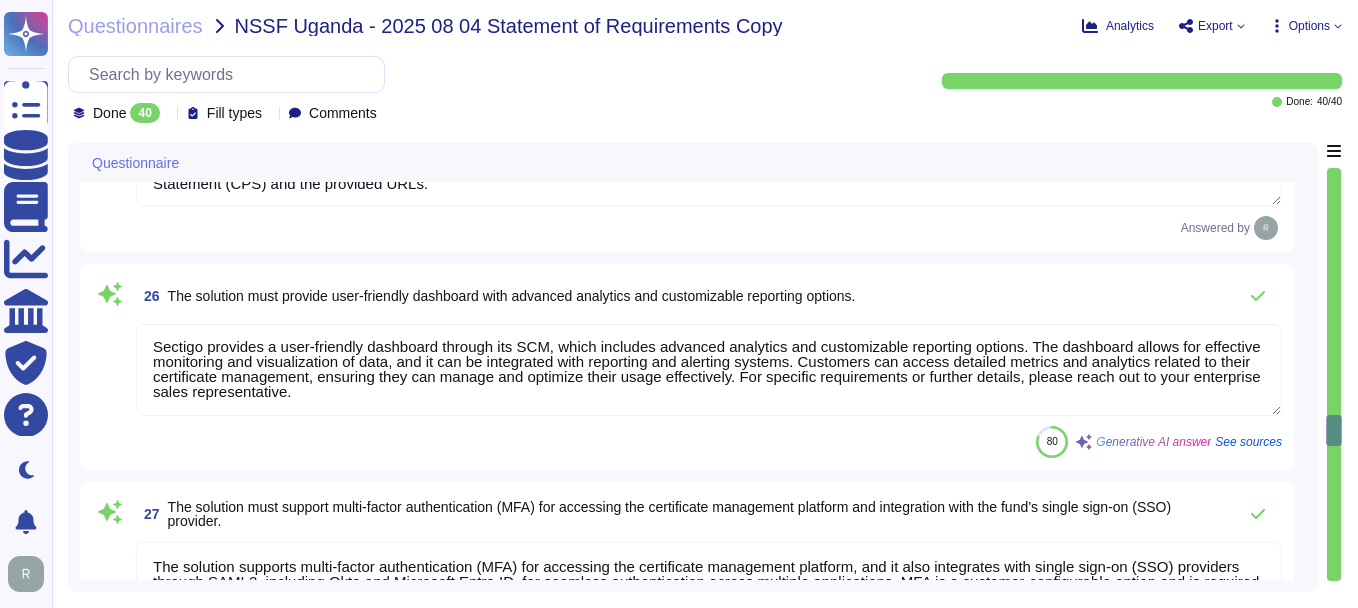 type on "Our CLM solution is designed to support multi-tenancy, ensuring logical separation of tenants. Each tenant's data is stored in a separate instance, which guarantees complete data isolation and security. This allows for effective management of certificates across multiple departments or business units, as customer data is virtually segmented, ensuring that each tenant's information remains isolated. Additionally, client access is managed on the customer side through an administrator account, providing each tenant with control over their own data and access permissions." 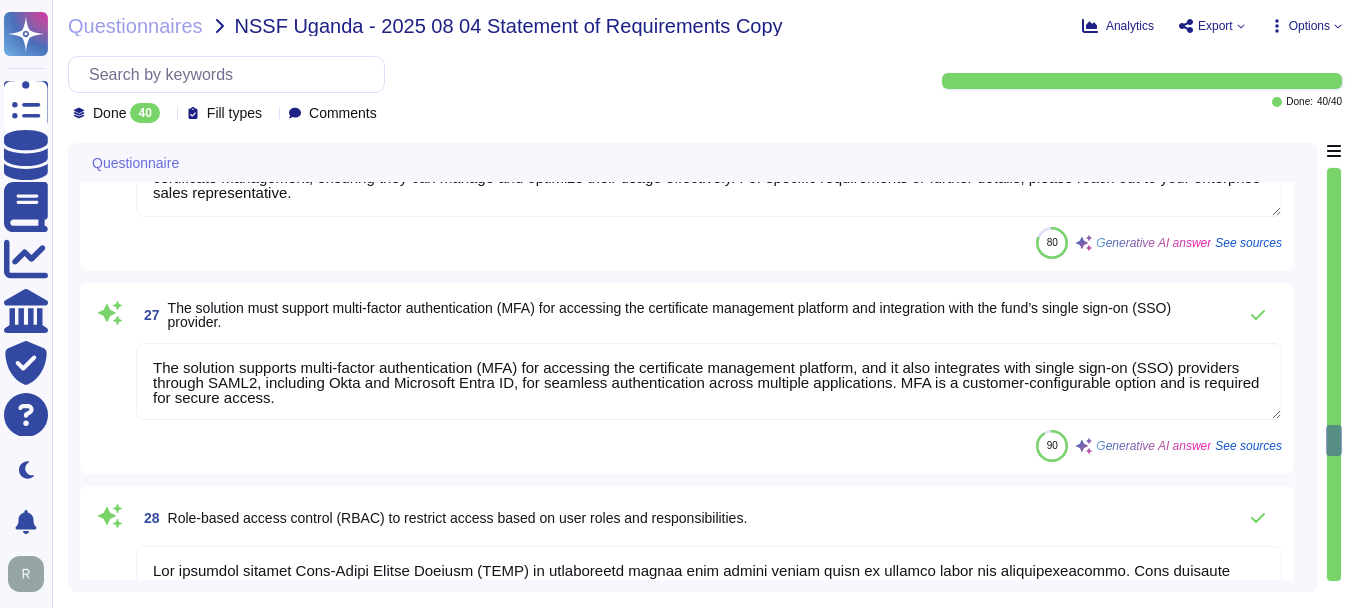 scroll, scrollTop: 5400, scrollLeft: 0, axis: vertical 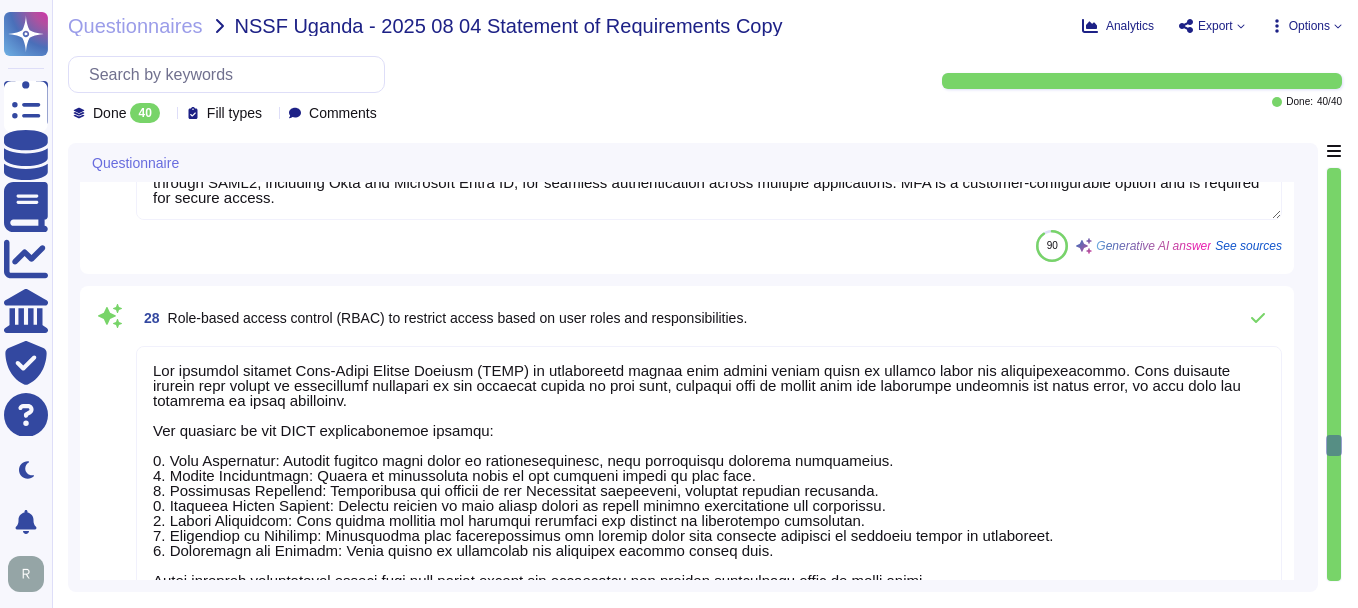 type on "Our solution provides a comprehensive and documented RESTful API that supports various operations for integrating certificate management with existing IT systems. This API facilitates automation of tasks related to the issuance and management of SSL, client and device certificates, domain management, and more. It supports both pull and push operations, enabling seamless integration with various management tools and platforms, including over fifty options for DevOps tools and CI/CD pipelines. For detailed documentation and further integration capabilities, we recommend checking our official resources." 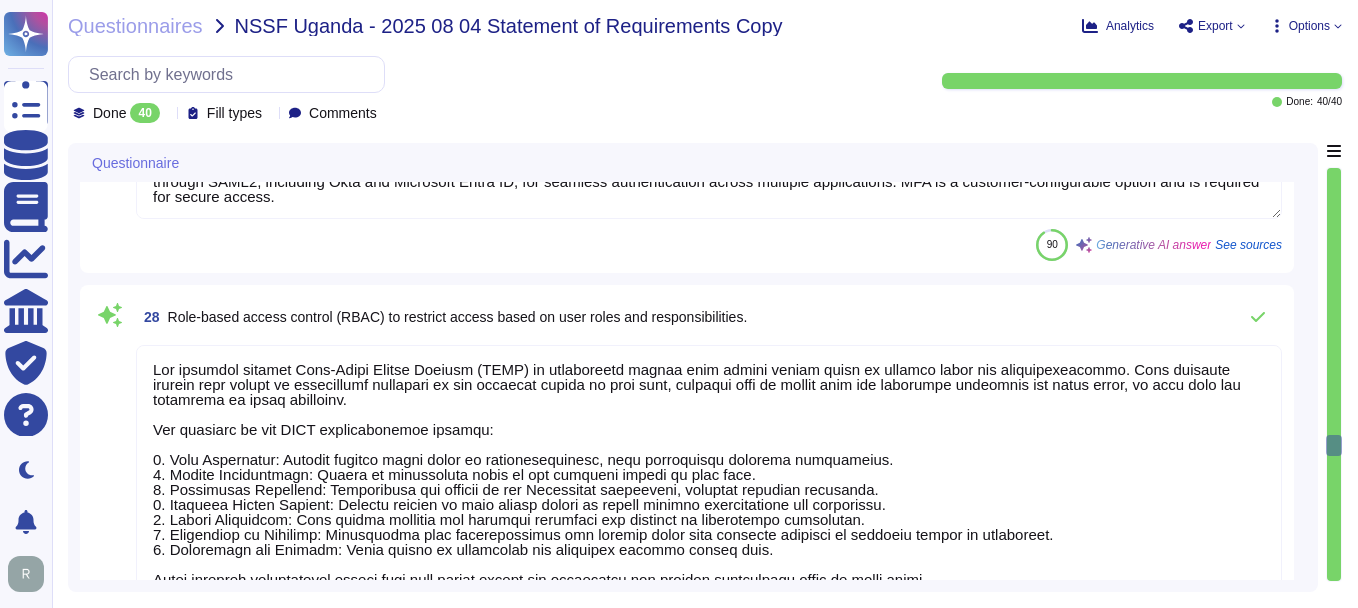 scroll, scrollTop: 2, scrollLeft: 0, axis: vertical 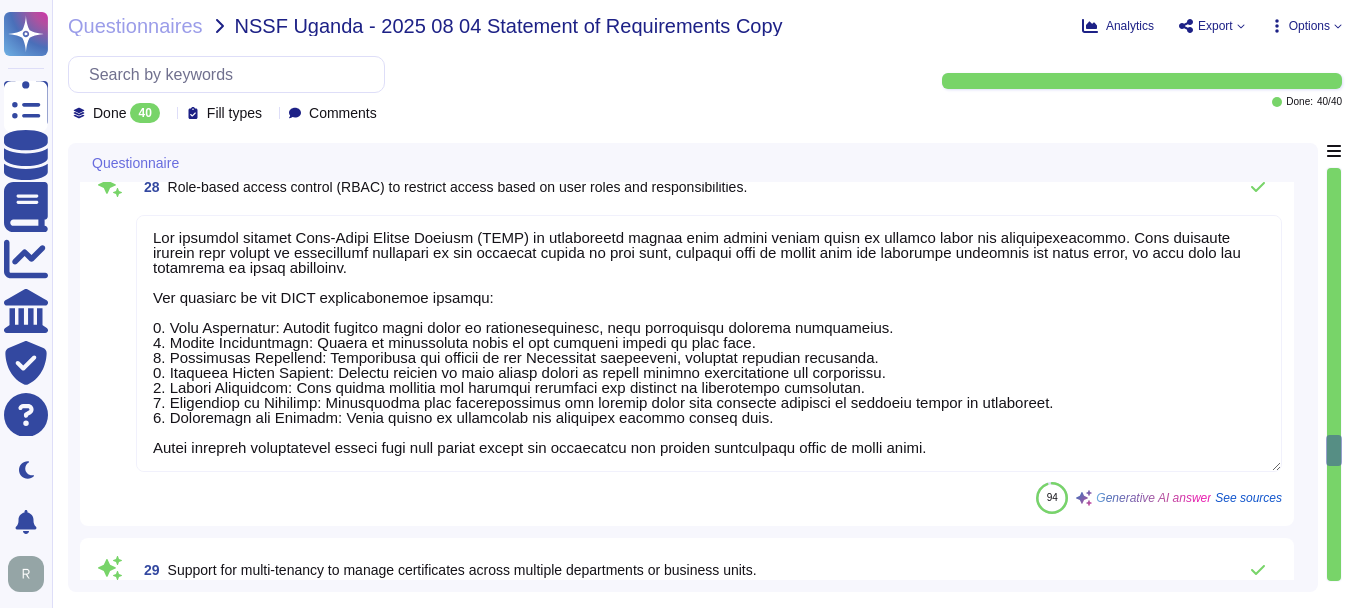 type on "Our solution offers a comprehensive and documented RESTful API that supports various operations related to certificate management, including the issuance and management of SSL, client and device certificates, domain management, organization management, person management, discovery, and reporting. The API facilitates automation of tasks and supports both pull and push operations, enabling seamless integration. Additionally, customer certificate data can be exported as reports or retrieved through APIs, enhancing monitoring capabilities. For detailed documentation and further integration capabilities, we recommend checking our official resources." 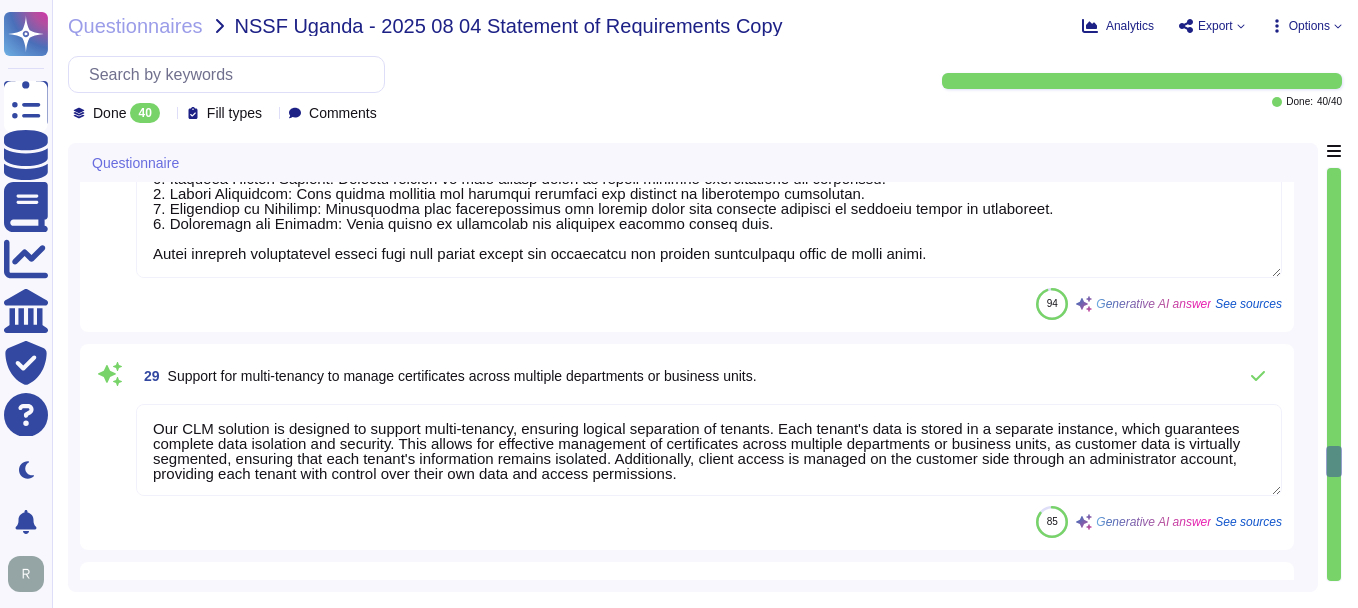 type on "Our solution provides 24/7/365 technical support, depending on the service agreement in place. We maintain a Service Level Agreement (SLA) that targets 99.5% uptime for our services, ensuring high availability and seamless service continuity." 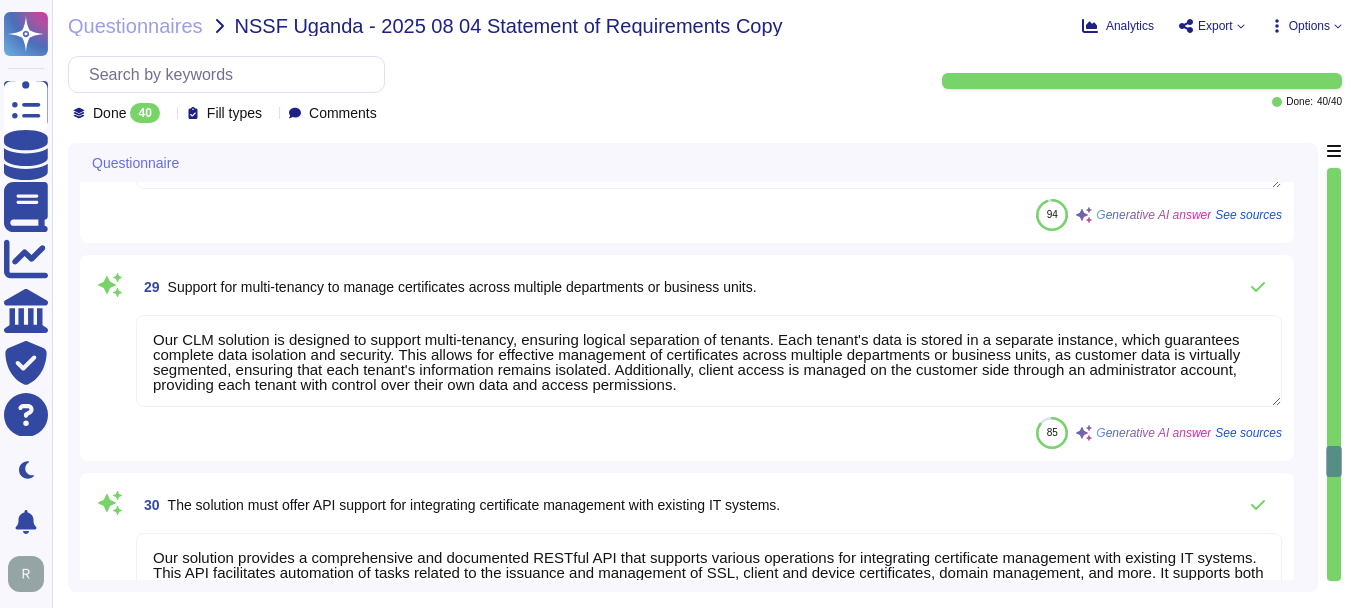 type on "Our solution is designed to support disaster recovery and high availability options to maintain business continuity through a comprehensive approach that includes:
1. Redundant Infrastructure: We utilize redundant compute, storage, and network components to maximize availability and ensure seamless service continuity in the event of a failure.
2. Geographically Distributed Data Centers: Our system is hosted in redundant, synchronized data centers located in Secaucus, [STATE], and Manchester, [COUNTRY], allowing for seamless failover capabilities.
3. Disaster Recovery Plan: We have a well-documented Disaster Recovery Plan that is tested annually, including full failover exercises to ensure quick recovery from incidents. Our infrastructure allows for failover from the primary to the secondary data center in under twelve hours, with a recovery point of less than an hour.
4. Continuous Backups: Backups are made continually and tested regularly, with a comprehensive backup and restore procedure to minimize..." 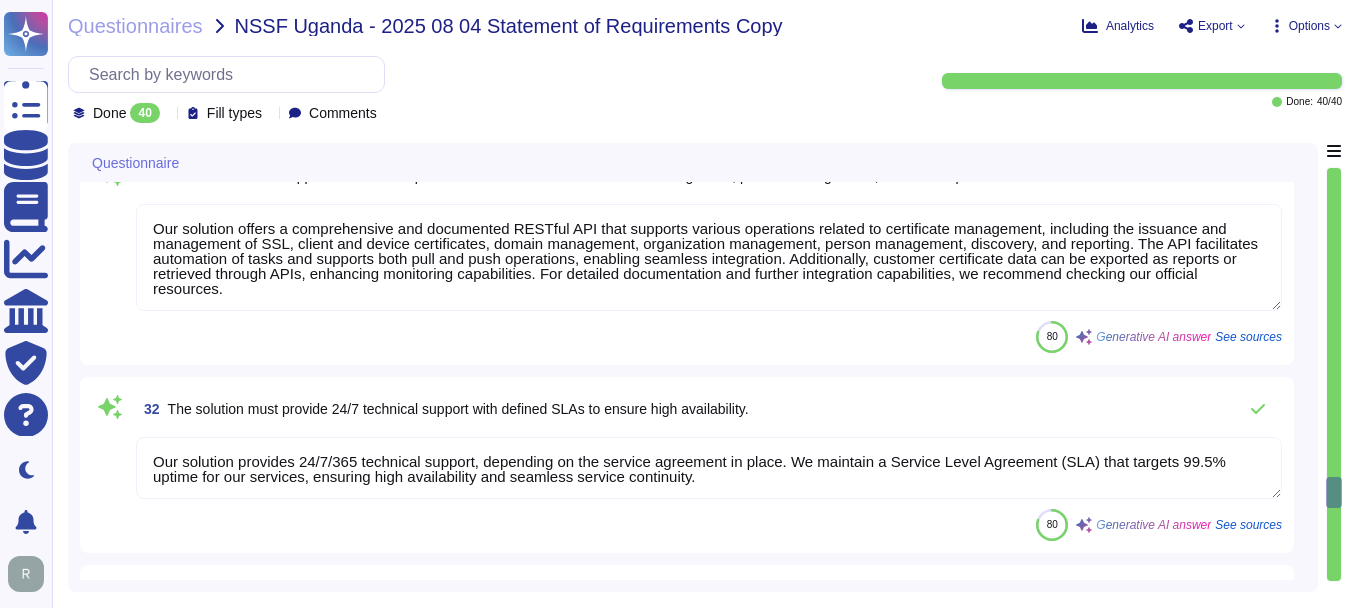 type on "Sectigo's Certificate Manager (SCM) supports the issuance and management of Extended Validation (EV), Organization Validation (OV), and Domain Validation (DV) certificates. This capability ensures that our solution meets the requirements for managing various types of certificates effectively." 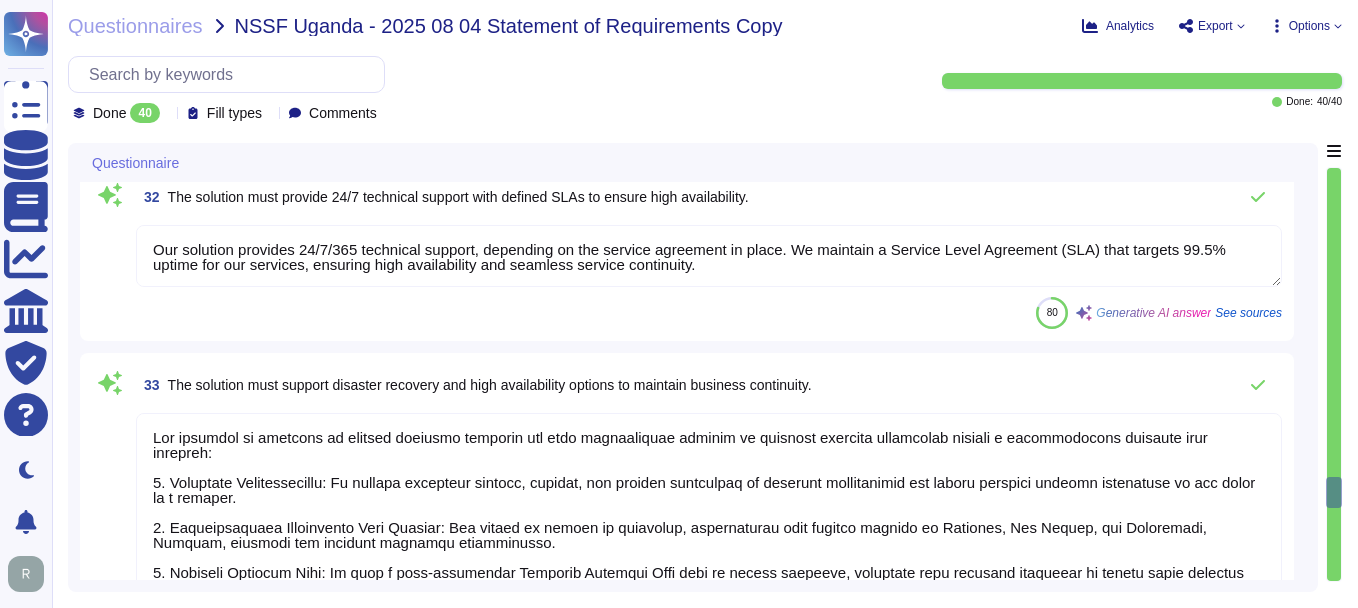 type on "The service supports integration with Active Directory, allowing for seamless authentication. Additionally, Azure AD SSO can be implemented for user sign-in, enhancing the authentication process." 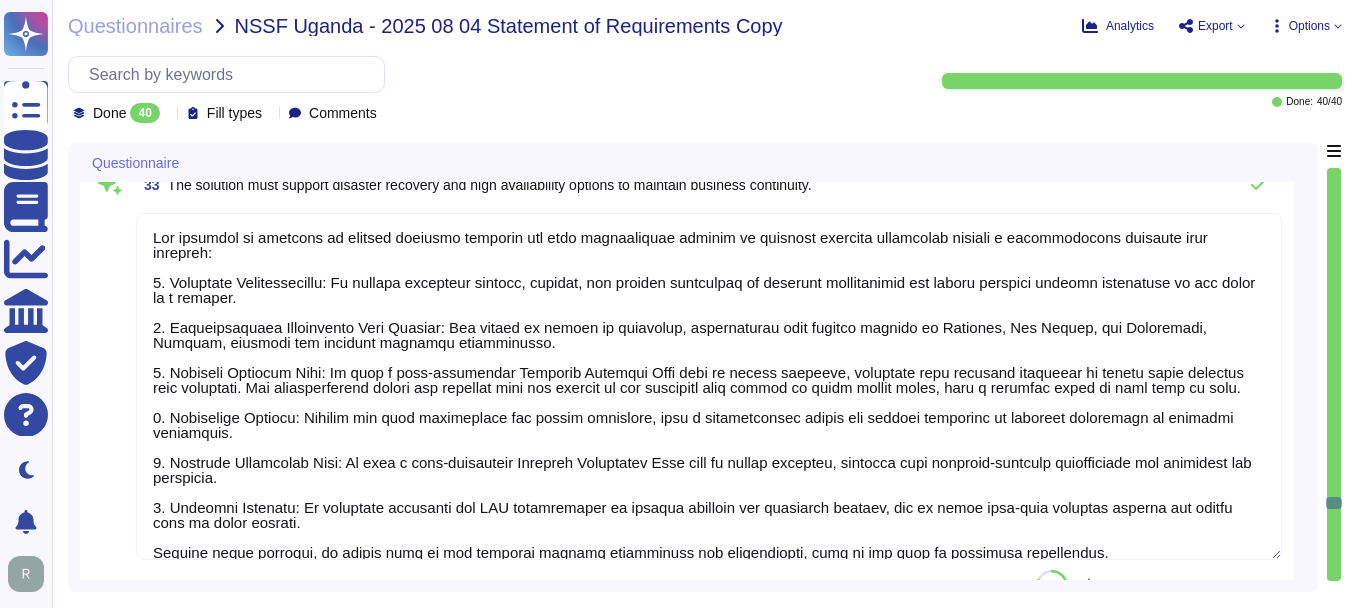 type on "Sectigo's Certificate Manager (SCM) supports automatic renewal and deployment of certificates with minimal manual intervention through several key features:
1. Automatic Renewal: Certificates can be automatically renewed based on organizationally defined workflows, ensuring renewal without manual intervention.
2. Enrollment Process: The auto-renewal feature can be set up during the certificate request process, aligning the renewal process with company policies.
3. API Integration: The SCM can automate certificate deployment to various environments, allowing for seamless integration and automation of certificate management.
4. Certificate Discovery: SCM can discover certificates from appliances accessible via the network, ensuring that certificates can be automatically identified and managed.
5. Support for Protocols: The solution supports protocols like ACME, EST, and SCEP for certificate management, facilitating automatic issuance and renewal.
6. Validation: The SCM solution automatically validates ..." 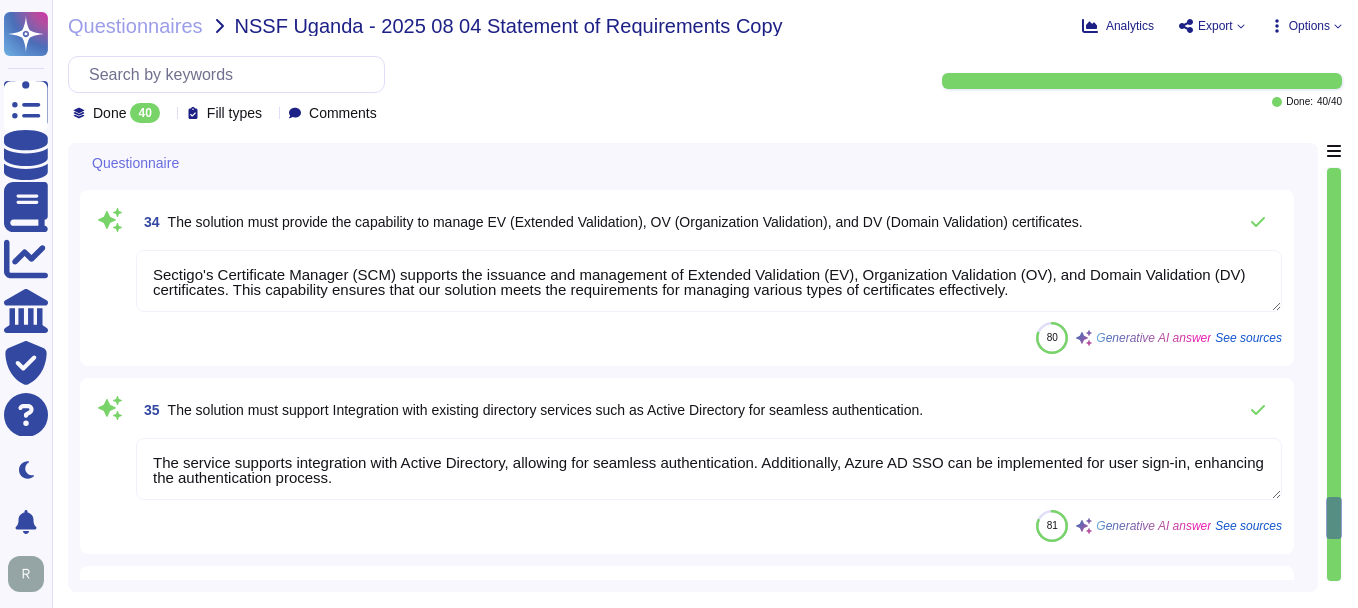 type on "Our solution supports SCEP, allowing users to automate certificate enrollment to web servers. Additionally, we provide a REST API for further automation and integration, ensuring a streamlined process for enrolling certificates in running servers. Our agents can be installed on popular server operating systems to assist with discovery and certificate installation, which can be achieved through API." 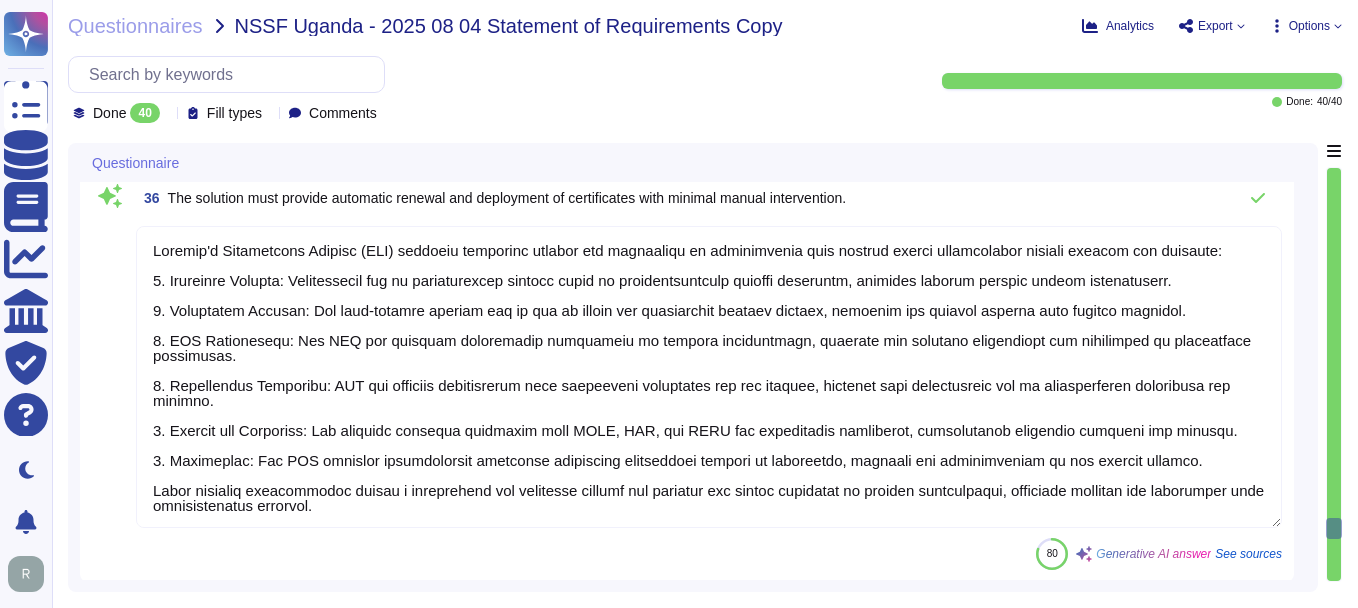 type on "Yes, Sectigo SCM supports customizable expiration notifications, including customizable notification templates. Users can create notifications for expiring certificates, which can be tailored to meet specific needs, including the use of standard email templates." 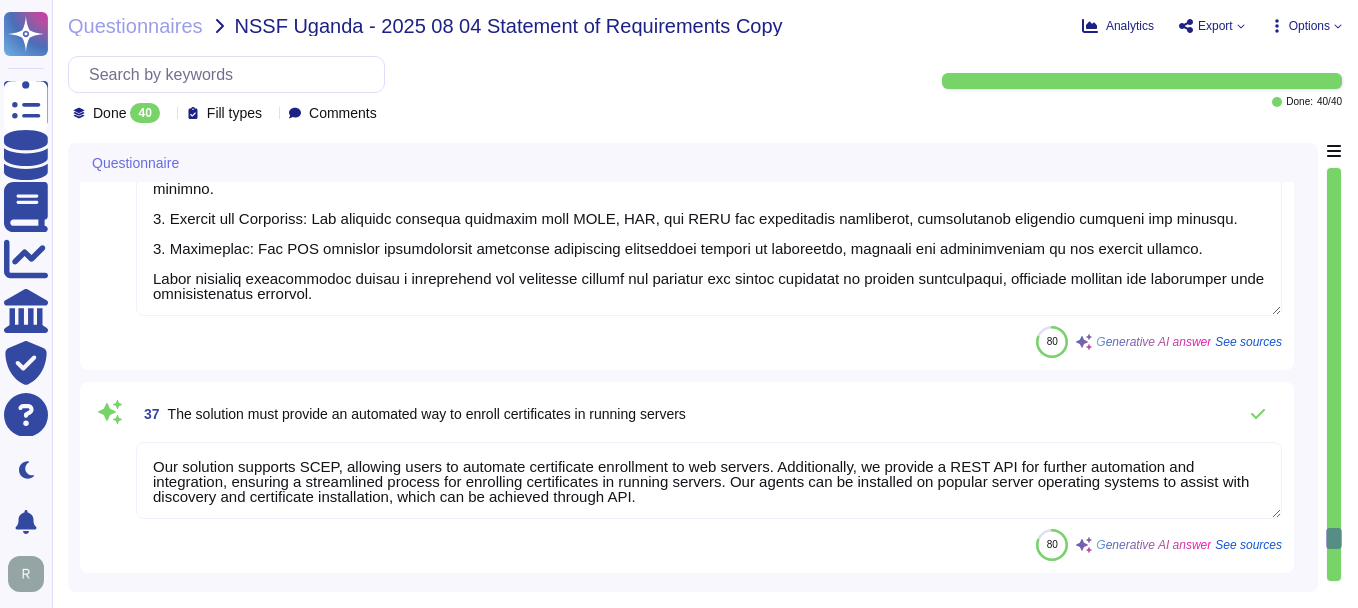 type on "We provide training for IT administrators during onboarding, which includes access to a large knowledge base specifically designed for their needs. Additionally, we encourage discussions about other training options with your enterprise representative to ensure effective use and management of our solutions. Our training includes ongoing resources and support to help IT teams stay informed and proficient." 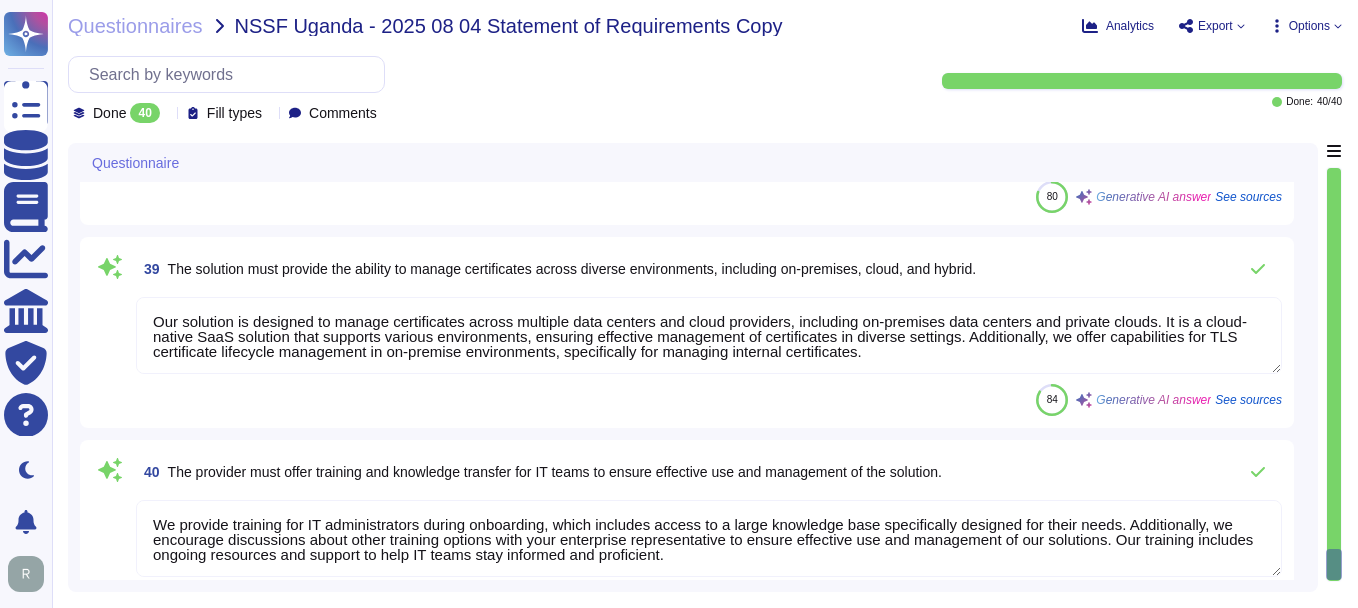 scroll, scrollTop: 8463, scrollLeft: 0, axis: vertical 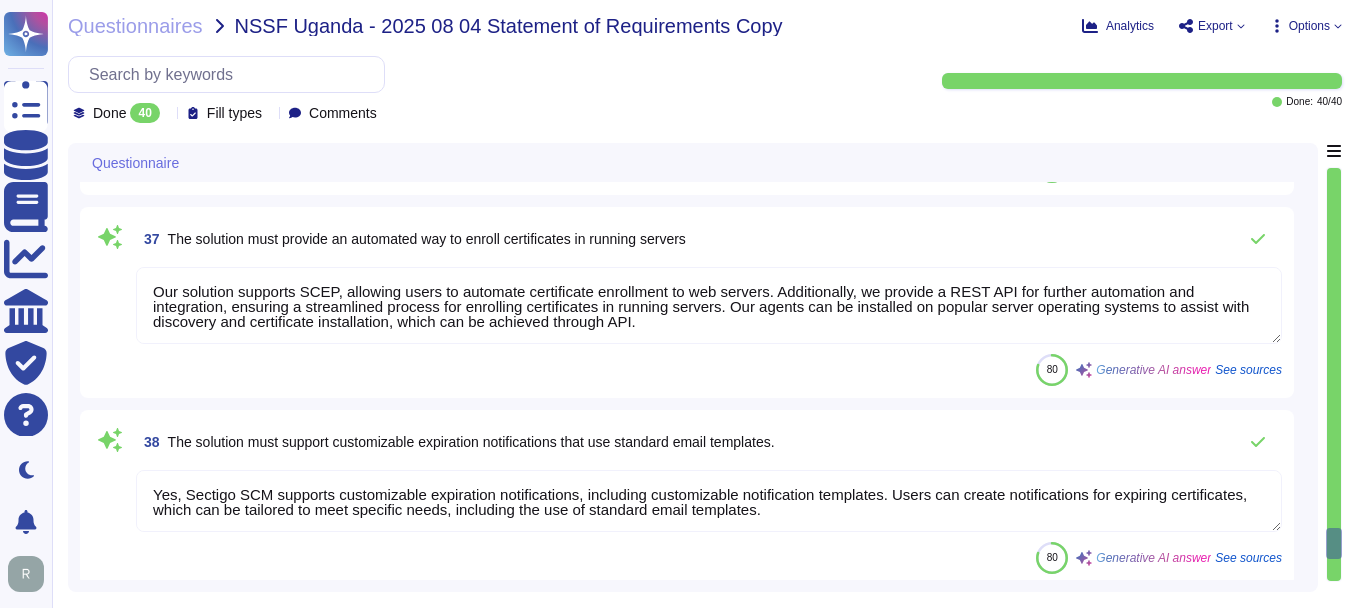 type on "The service supports integration with Active Directory, allowing for seamless authentication. Additionally, Azure AD SSO can be implemented for user sign-in, enhancing the authentication process." 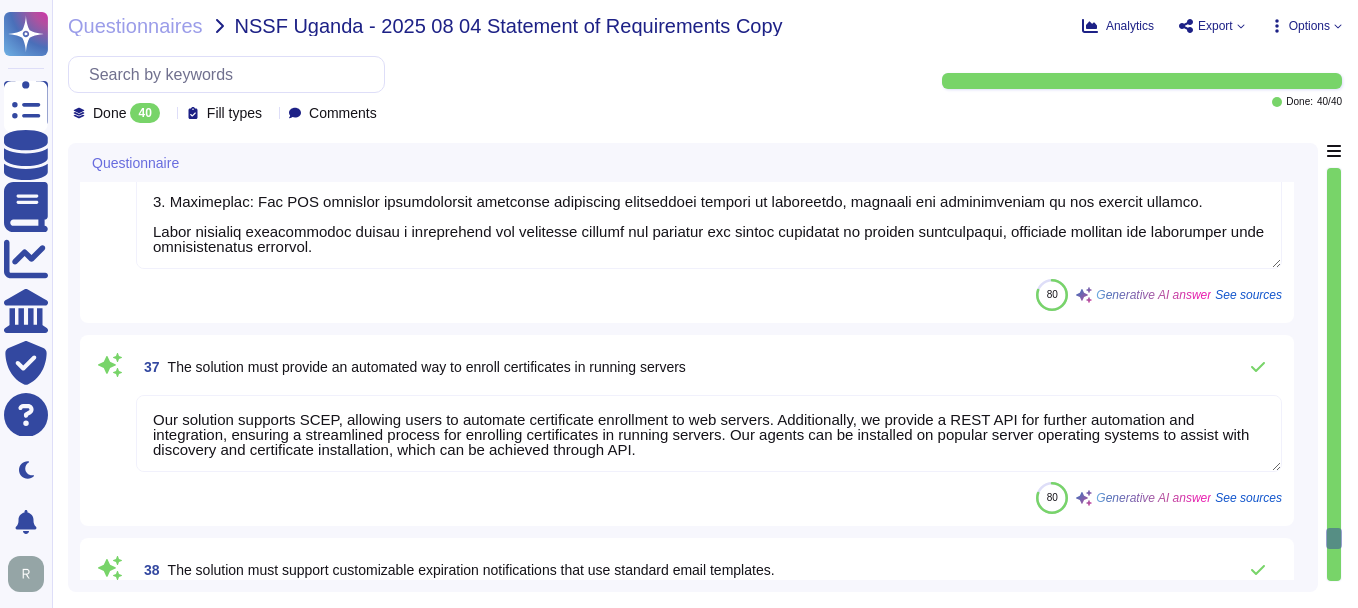 type on "Sectigo's Certificate Manager (SCM) supports the issuance and management of Extended Validation (EV), Organization Validation (OV), and Domain Validation (DV) certificates. This capability ensures that our solution meets the requirements for managing various types of certificates effectively." 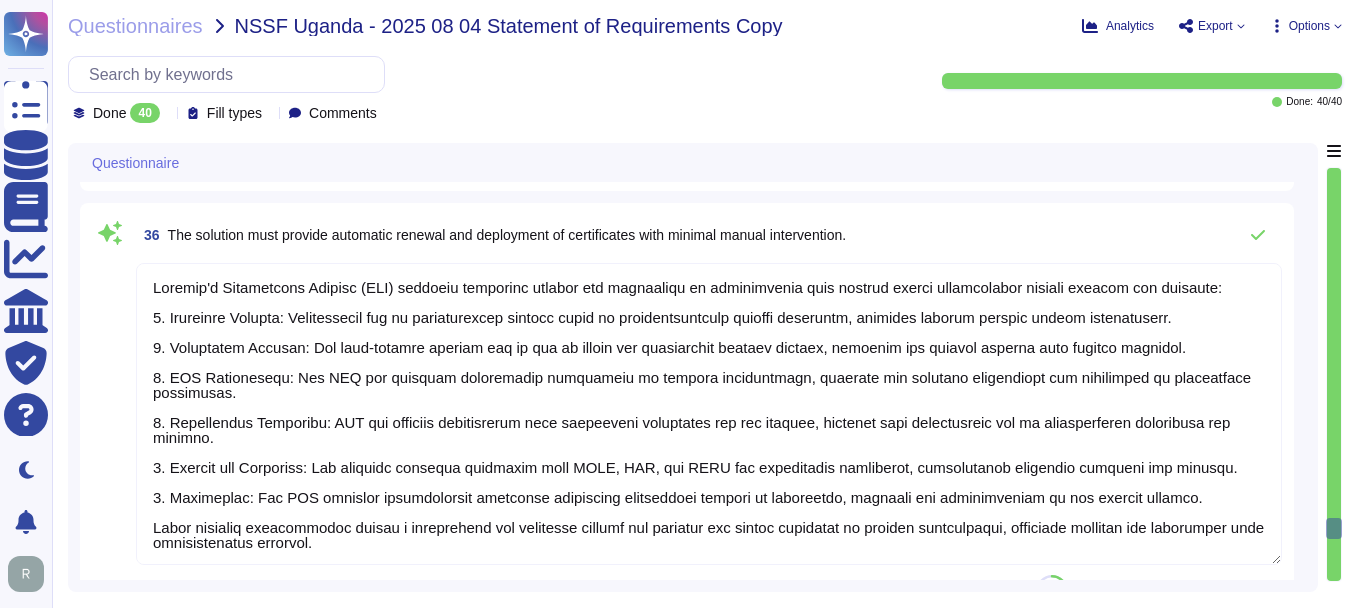 type on "Our solution is designed to support disaster recovery and high availability options to maintain business continuity through a comprehensive approach that includes:
1. Redundant Infrastructure: We utilize redundant compute, storage, and network components to maximize availability and ensure seamless service continuity in the event of a failure.
2. Geographically Distributed Data Centers: Our system is hosted in redundant, synchronized data centers located in Secaucus, [STATE], and Manchester, [COUNTRY], allowing for seamless failover capabilities.
3. Disaster Recovery Plan: We have a well-documented Disaster Recovery Plan that is tested annually, including full failover exercises to ensure quick recovery from incidents. Our infrastructure allows for failover from the primary to the secondary data center in under twelve hours, with a recovery point of less than an hour.
4. Continuous Backups: Backups are made continually and tested regularly, with a comprehensive backup and restore procedure to minimize..." 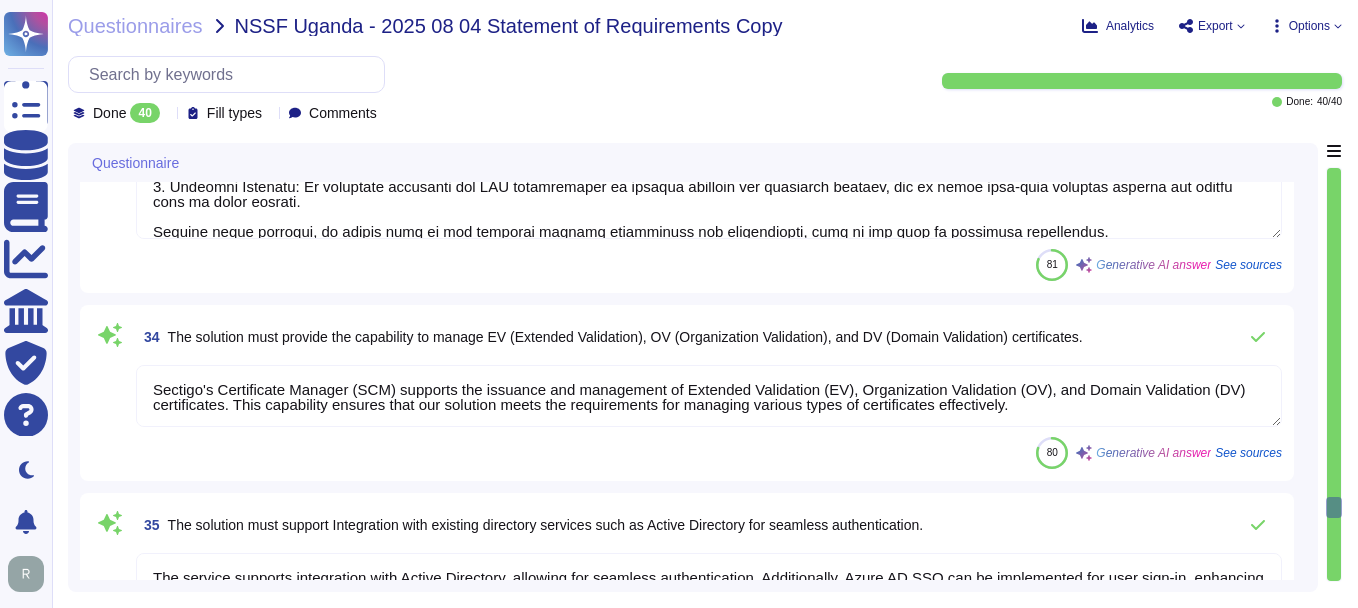 type on "Our solution provides 24/7/365 technical support, depending on the service agreement in place. We maintain a Service Level Agreement (SLA) that targets 99.5% uptime for our services, ensuring high availability and seamless service continuity." 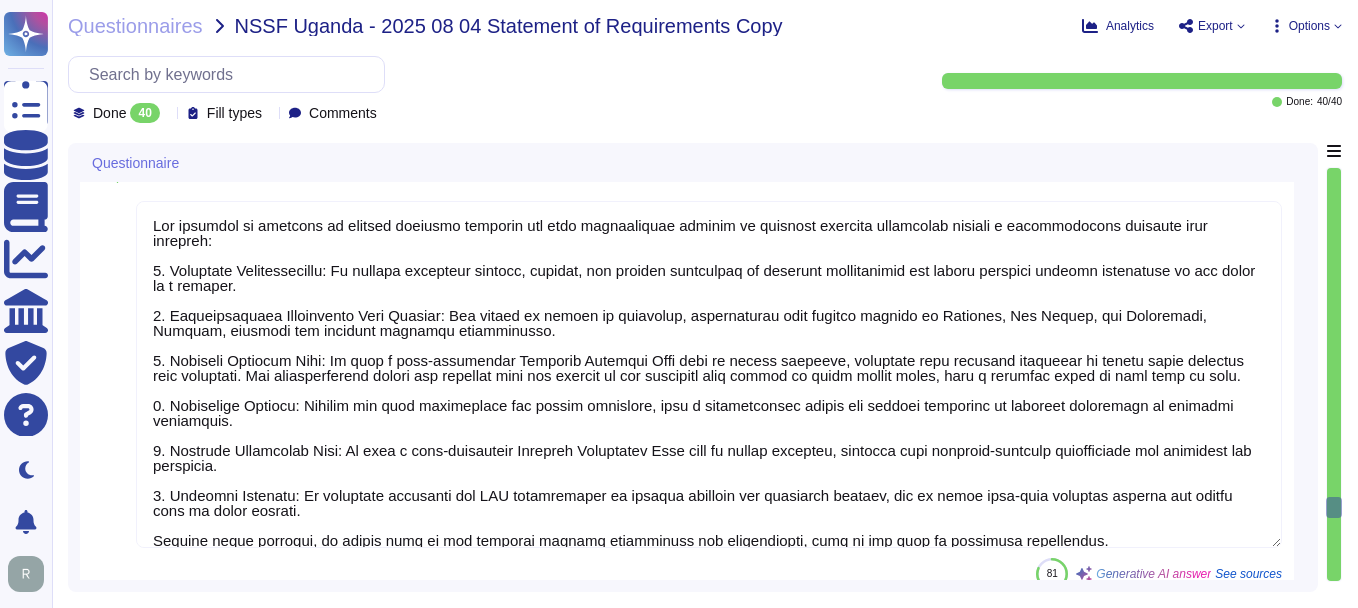 type on "Our solution offers a comprehensive and documented RESTful API that supports various operations related to certificate management, including the issuance and management of SSL, client and device certificates, domain management, organization management, person management, discovery, and reporting. The API facilitates automation of tasks and supports both pull and push operations, enabling seamless integration. Additionally, customer certificate data can be exported as reports or retrieved through APIs, enhancing monitoring capabilities. For detailed documentation and further integration capabilities, we recommend checking our official resources." 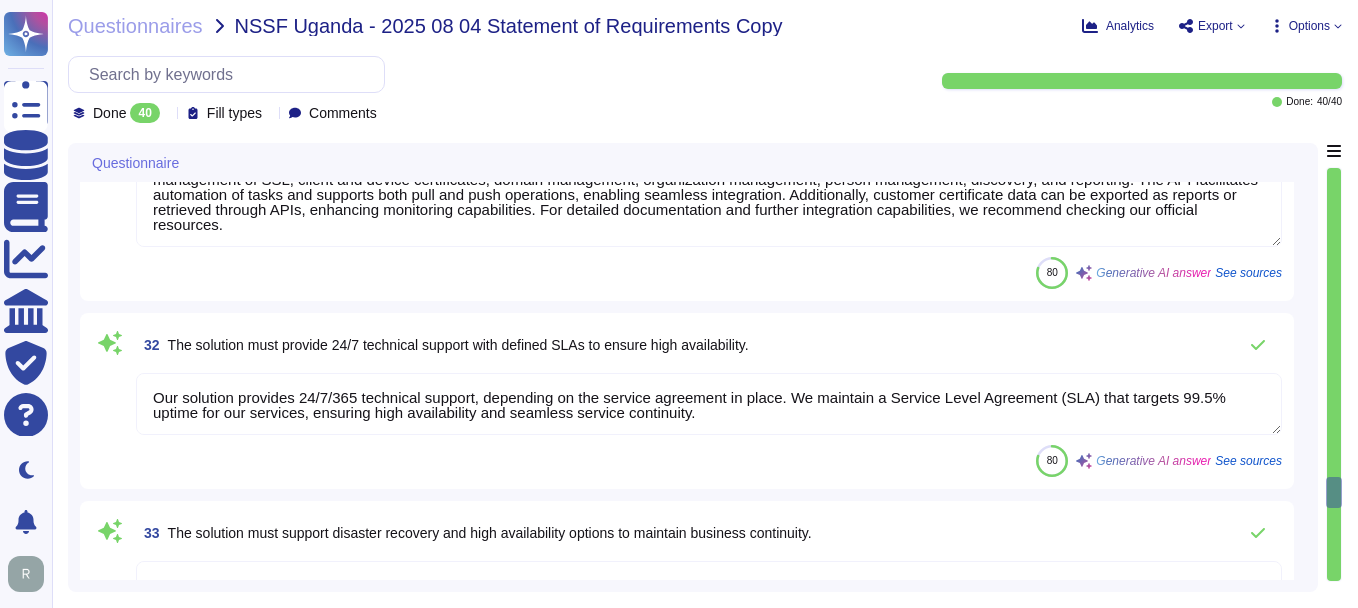 scroll, scrollTop: 6563, scrollLeft: 0, axis: vertical 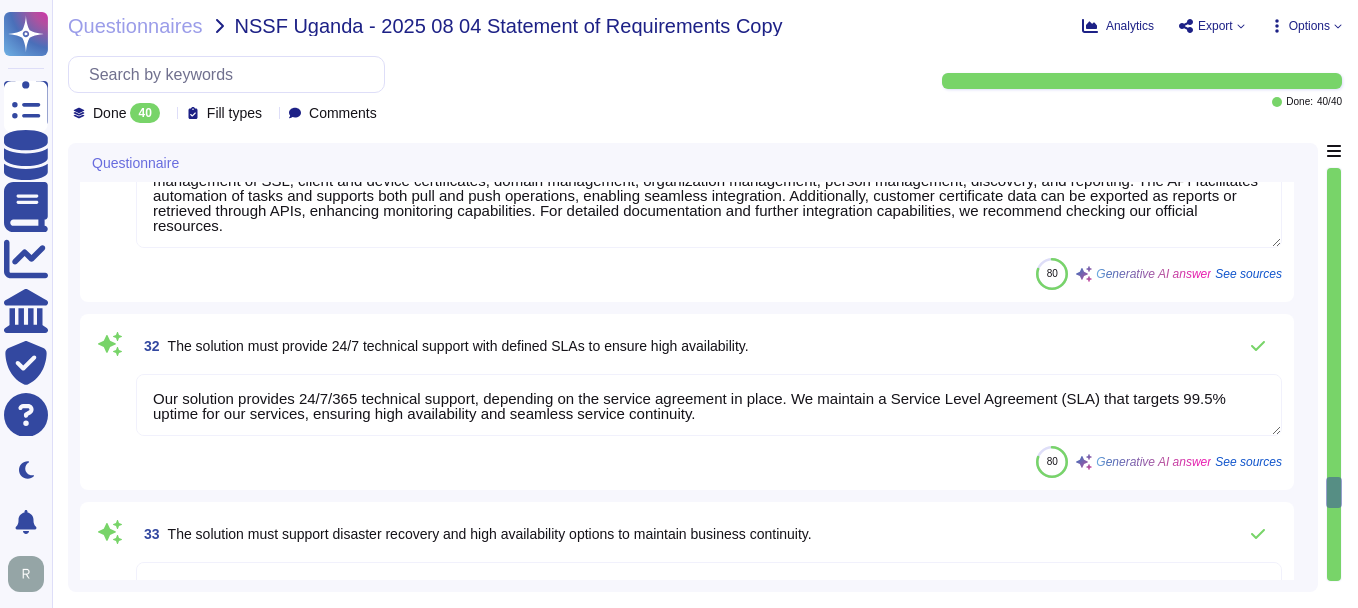 type on "Our CLM solution is designed to support multi-tenancy, ensuring logical separation of tenants. Each tenant's data is stored in a separate instance, which guarantees complete data isolation and security. This allows for effective management of certificates across multiple departments or business units, as customer data is virtually segmented, ensuring that each tenant's information remains isolated. Additionally, client access is managed on the customer side through an administrator account, providing each tenant with control over their own data and access permissions." 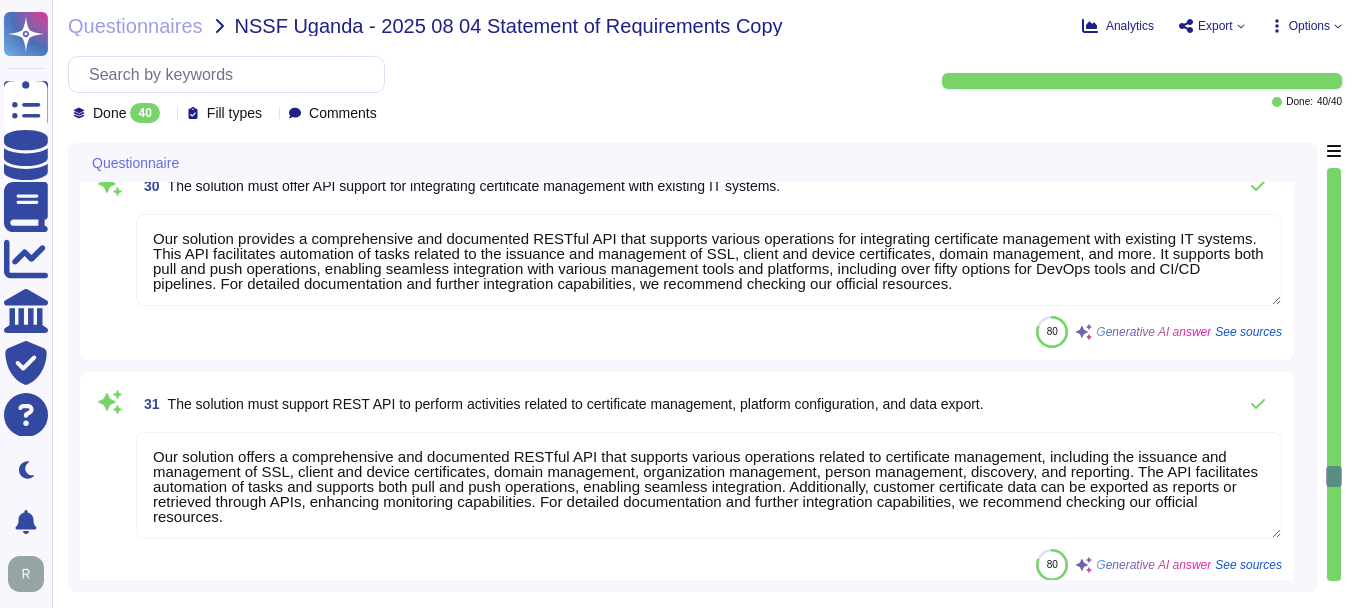 type on "Our solution employs Role-Based Access Control (RBAC) to effectively govern user access rights based on defined roles and responsibilities. This approach ensures that access is provisioned according to the specific duties of each user, allowing them to access only the resources necessary for their roles, in line with the principle of least privilege.
Key elements of our RBAC implementation include:
1. Role Definition: Clearly defined roles based on responsibilities, with permissions assigned accordingly.
2. Access Provisioning: Access is provisioned based on the specific duties of each user.
3. Compliance Oversight: Permissions are managed by the Compliance department, ensuring unbiased oversight.
4. Periodic Access Reviews: Regular reviews of user access rights to ensure ongoing authorization and compliance.
5. Access Management: User access requests are formally submitted and approved by appropriate management.
6. Separation of Accounts: Individuals with administrative and regular roles have separate ..." 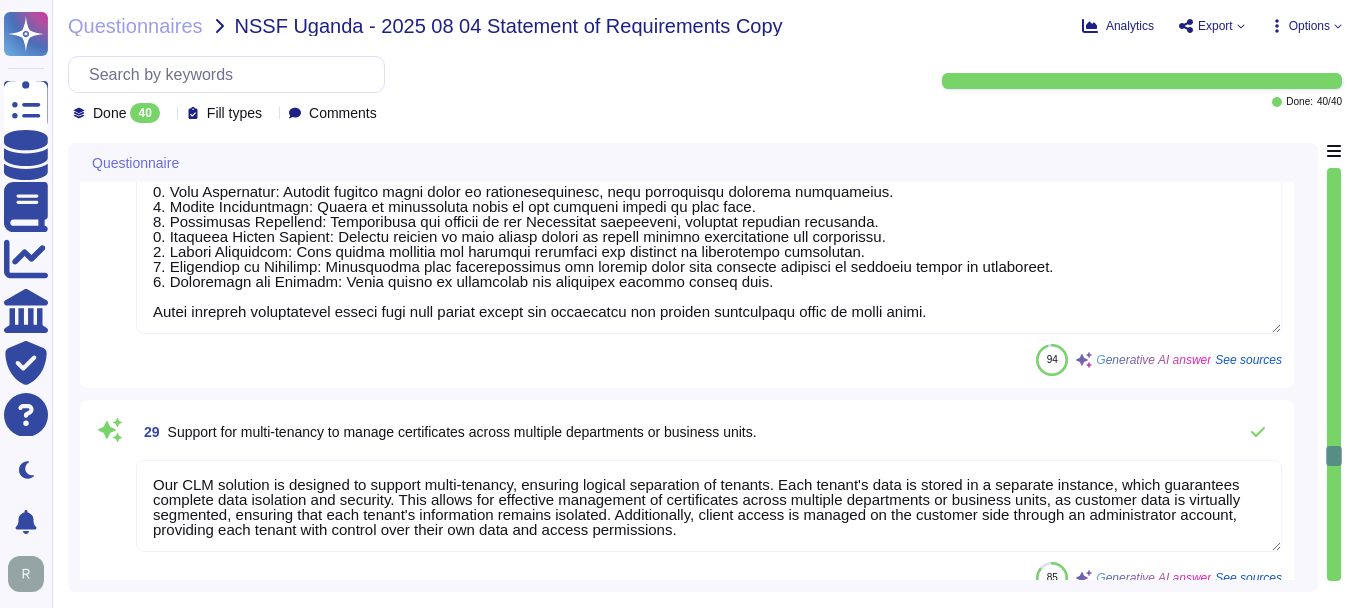type on "Sectigo provides a user-friendly dashboard through its SCM, which includes advanced analytics and customizable reporting options. The dashboard allows for effective monitoring and visualization of data, and it can be integrated with reporting and alerting systems. Customers can access detailed metrics and analytics related to their certificate management, ensuring they can manage and optimize their usage effectively. For specific requirements or further details, please reach out to your enterprise sales representative." 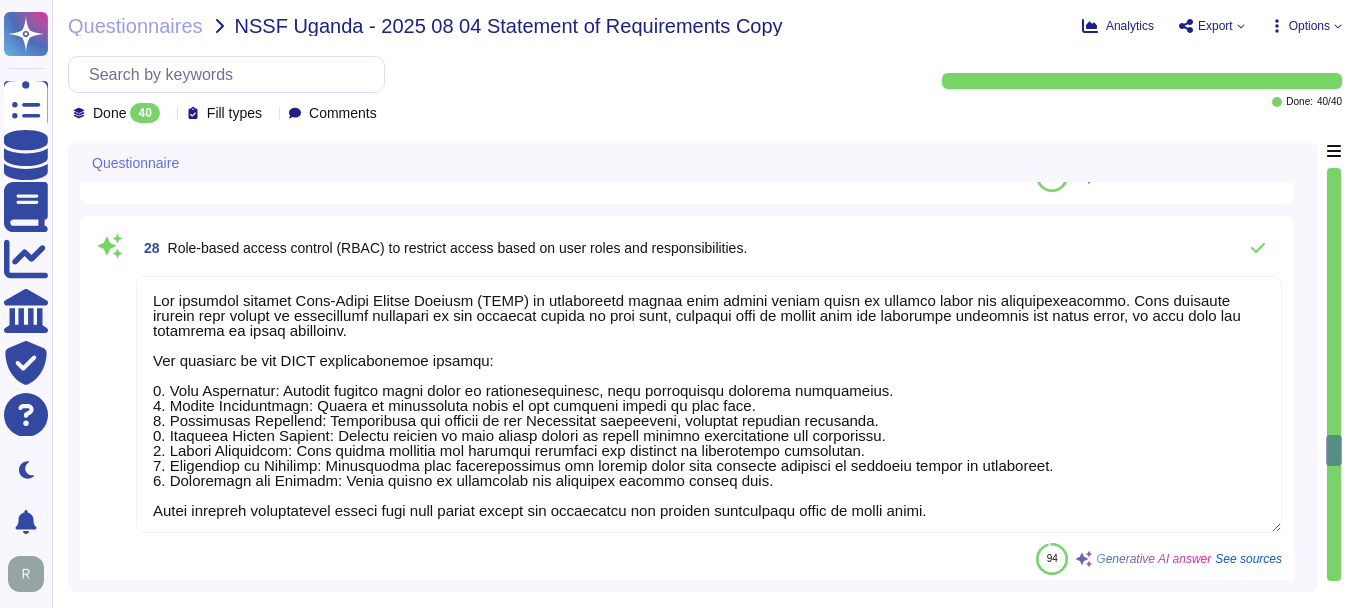 type on "Our platform supports Certificate Revocation Lists (CRLs) as part of the services provided. However, OCSP and CRL are integrated into our system and are not run as a separate validation authority that customers can manipulate independently. While the solution allows for the use of Sectigo APIs for certain functionalities, exporting CRLs for all involved CAs, including both public and private authorities, is not standard in our system. For further details, please refer to our Certificate Practice Statement (CPS) and the provided URLs." 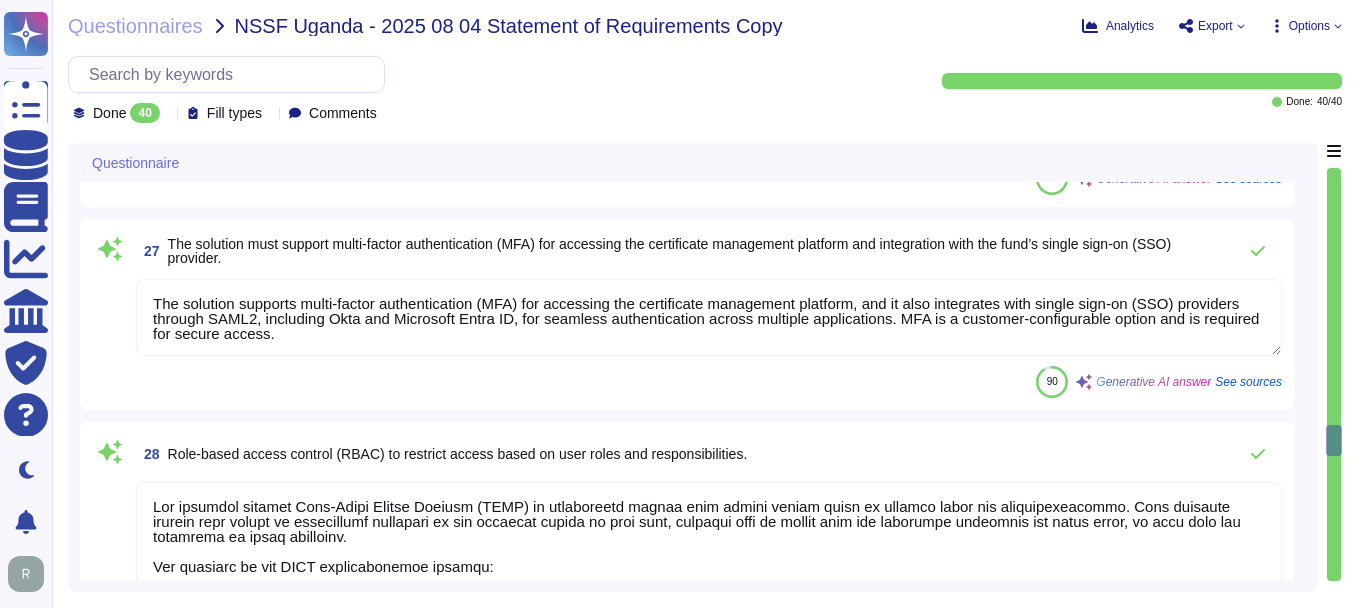type on "Our solution is designed to efficiently handle high-volume requests, including the management of at least 1000 active certificates concurrently, without any degradation in system performance, latency, or reliability. Key aspects of our approach include:
1. Scalability: Sectigo SCM Enterprise is scalable to manage certificates across large enterprise environments, ensuring that scalability is not an issue for typical customer use cases.
2. Capacity Management: We maintain, monitor, and evaluate our current processing capacity and the use of system components, including infrastructure, data, and software. This comprehensive capacity management process allows us to manage capacity demand effectively and implement additional capacity as needed.
3. Proactive Monitoring: We continuously monitor resource usage to ensure adequate system performance and to identify when additional capacity is required. Our documented capacity management process sets boundaries for acceptable service performance and availability...." 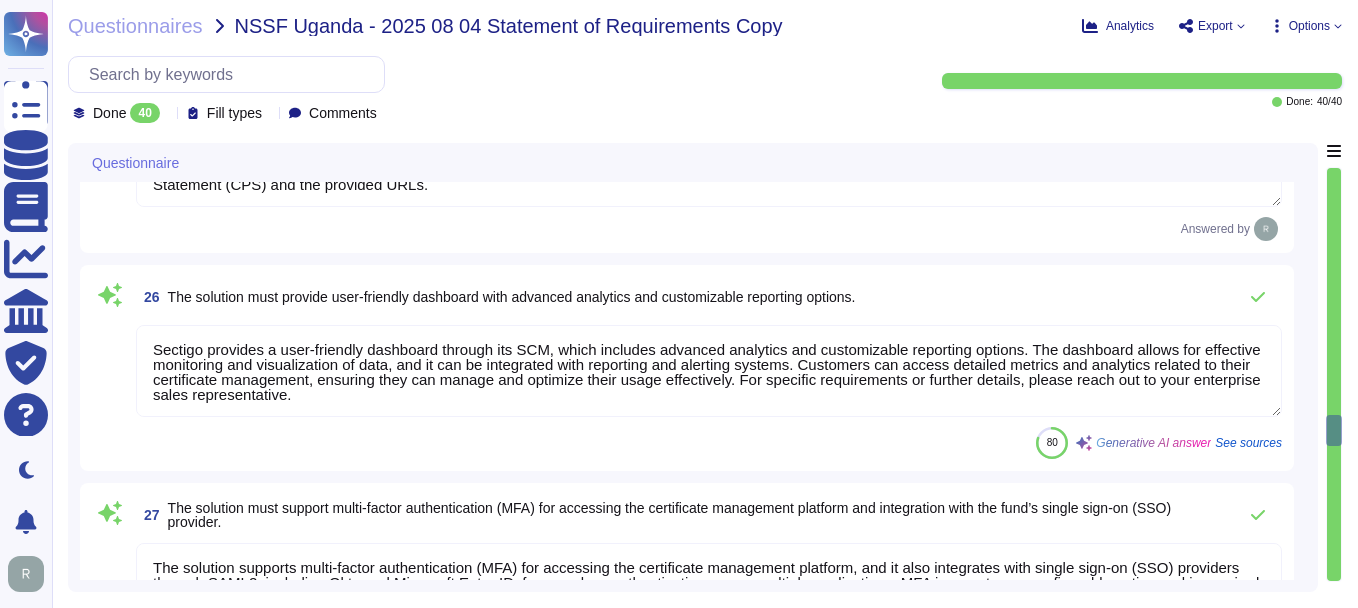 scroll, scrollTop: 5163, scrollLeft: 0, axis: vertical 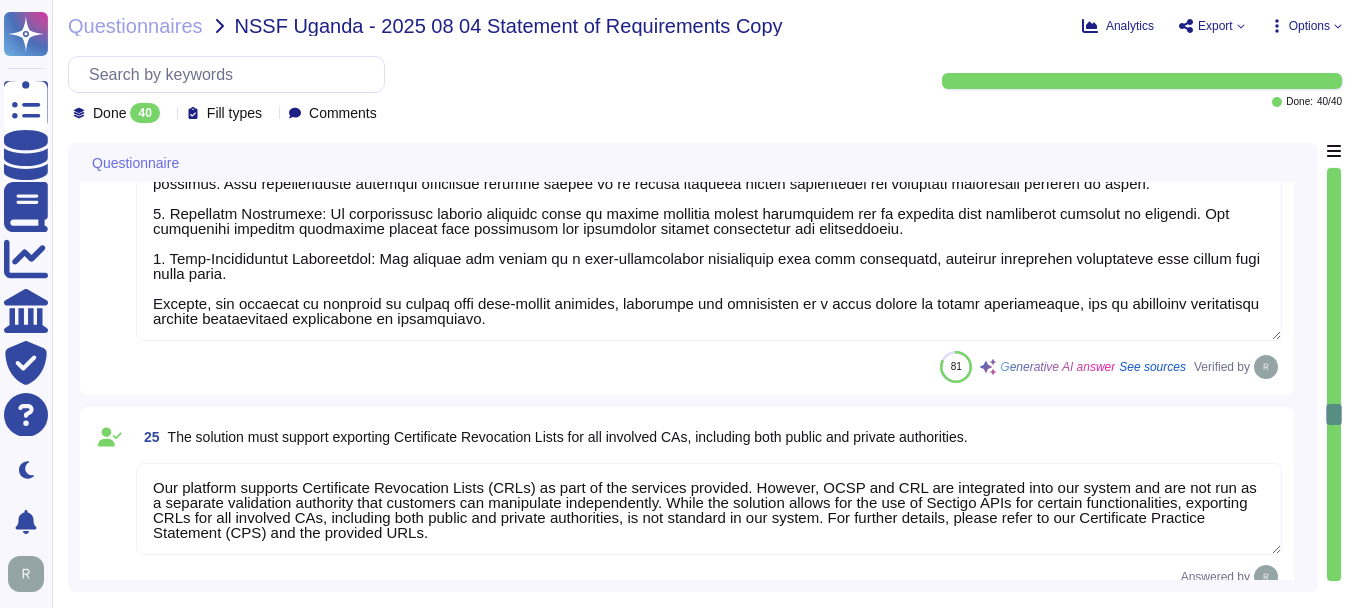 type on "Sectigo provides comprehensive logging and auditing capabilities essential for compliance and forensic purposes. Our logging system captures all security-relevant events, including user activities, security incidents, and system events. Audit logs are centralized, encrypted, timestamped, and securely stored, with access restricted to authorized personnel.
We retain audit trails for a period of three years, ensuring a comprehensive record for compliance and analysis. Our security team conducts regular reviews of the logs to monitor for suspicious activities, and we support the generation of audit reports that maintain the integrity of the original content and time ordering of audit records.
Additionally, we offer REST APIs for integrating logging information into your SIEM or log collections, facilitating real-time monitoring and analysis. If you have further questions or need additional information, please let us know." 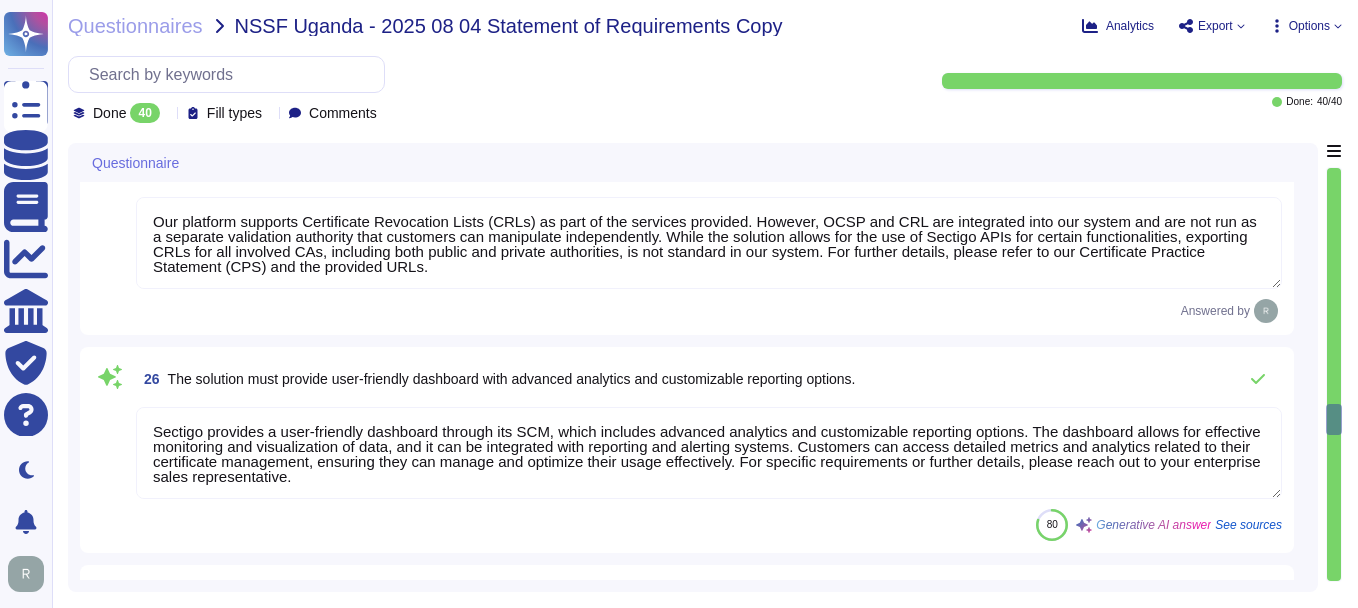 scroll, scrollTop: 5163, scrollLeft: 0, axis: vertical 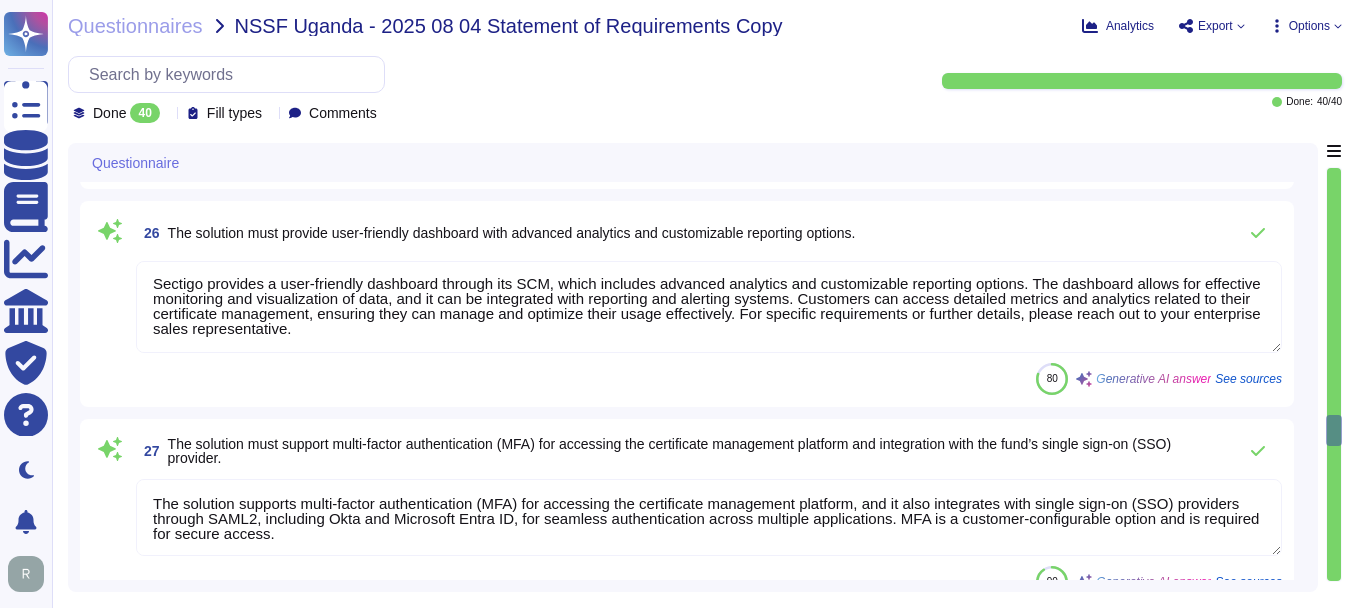 type on "Our CLM solution is designed to support multi-tenancy, ensuring logical separation of tenants. Each tenant's data is stored in a separate instance, which guarantees complete data isolation and security. This allows for effective management of certificates across multiple departments or business units, as customer data is virtually segmented, ensuring that each tenant's information remains isolated. Additionally, client access is managed on the customer side through an administrator account, providing each tenant with control over their own data and access permissions." 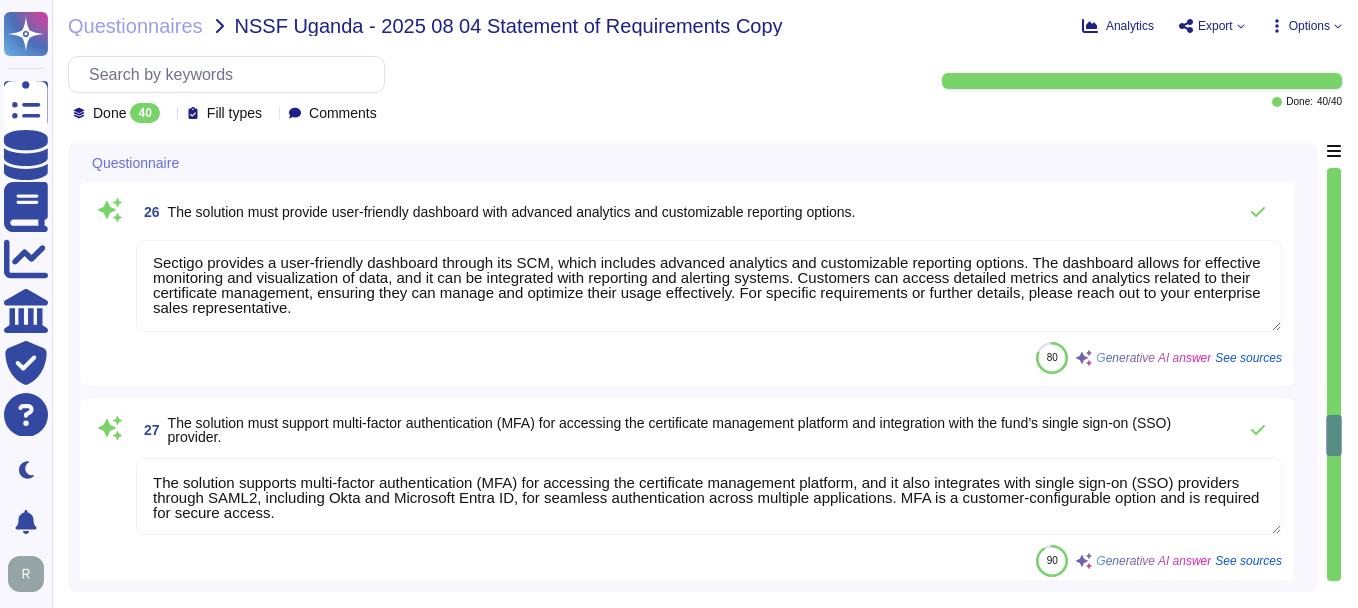 scroll, scrollTop: 5163, scrollLeft: 0, axis: vertical 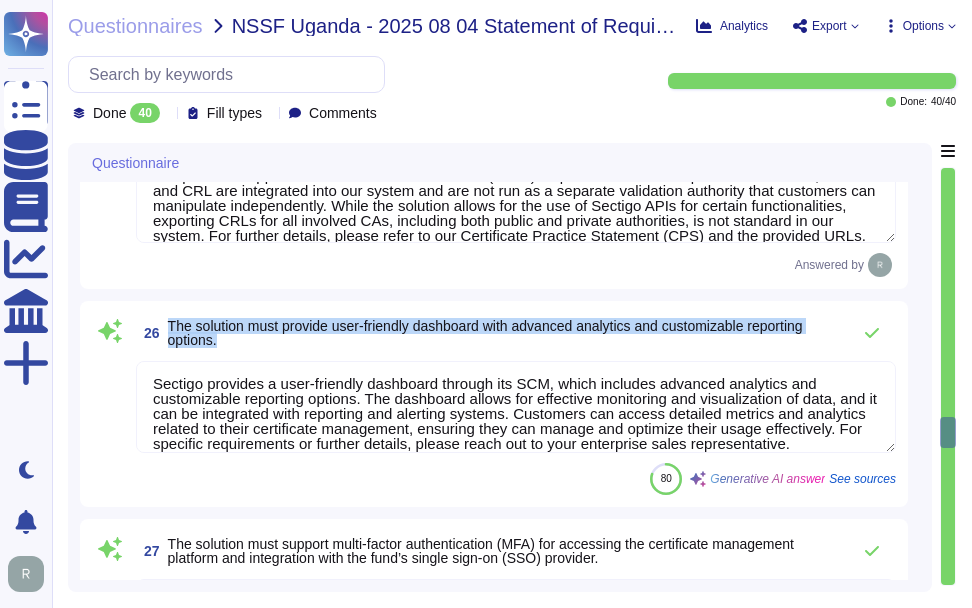 drag, startPoint x: 168, startPoint y: 322, endPoint x: 251, endPoint y: 341, distance: 85.146935 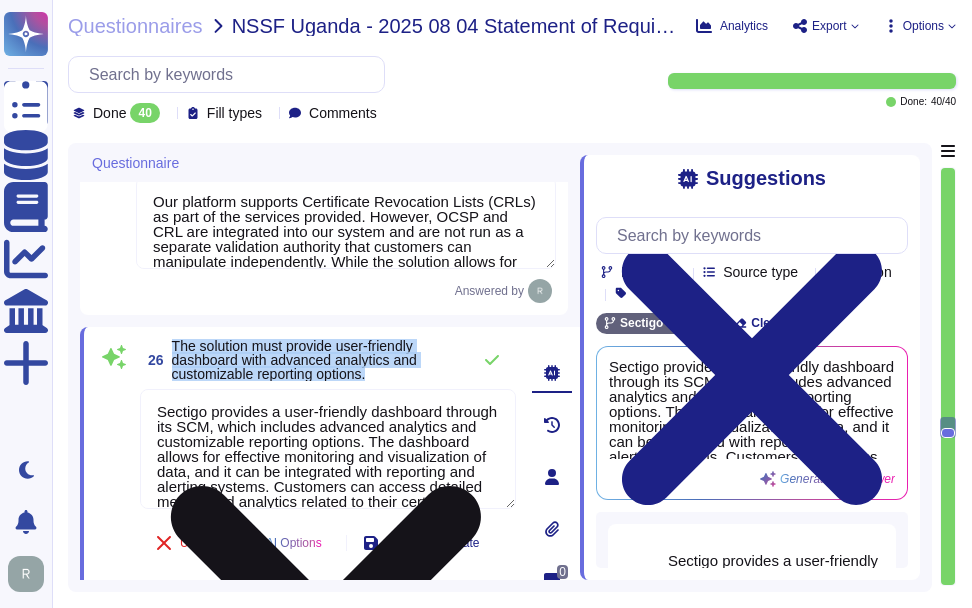 drag, startPoint x: 172, startPoint y: 344, endPoint x: 426, endPoint y: 393, distance: 258.6832 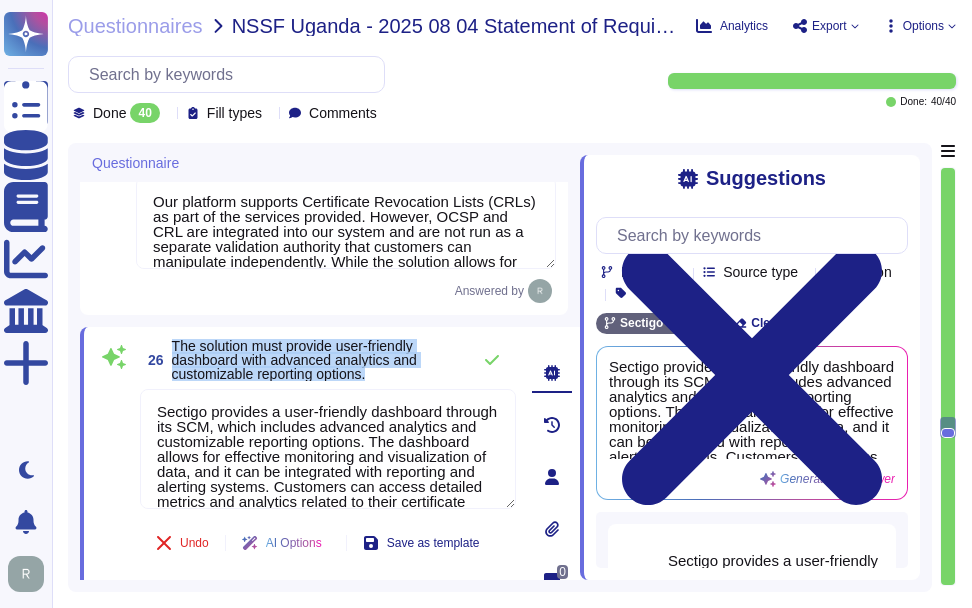 copy on "The solution must provide user-friendly dashboard with advanced analytics and customizable reporting options." 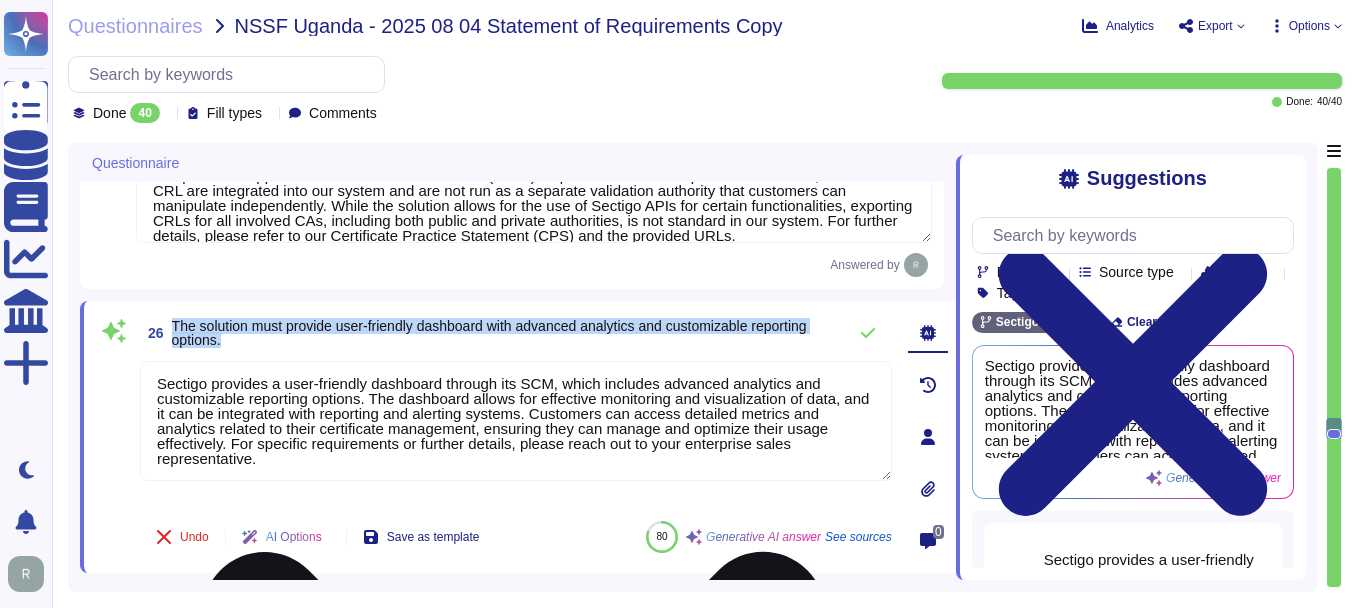 scroll, scrollTop: 4, scrollLeft: 0, axis: vertical 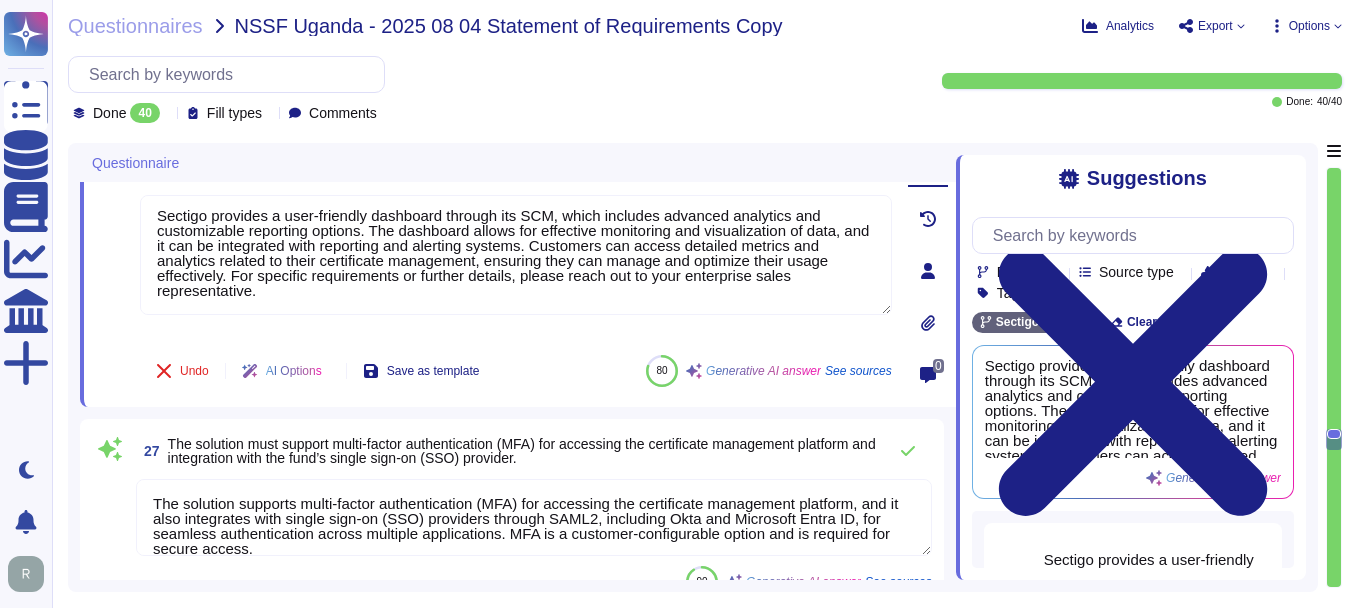type on "Our CLM solution is designed to support multi-tenancy, ensuring logical separation of tenants. Each tenant's data is stored in a separate instance, which guarantees complete data isolation and security. This allows for effective management of certificates across multiple departments or business units, as customer data is virtually segmented, ensuring that each tenant's information remains isolated. Additionally, client access is managed on the customer side through an administrator account, providing each tenant with control over their own data and access permissions." 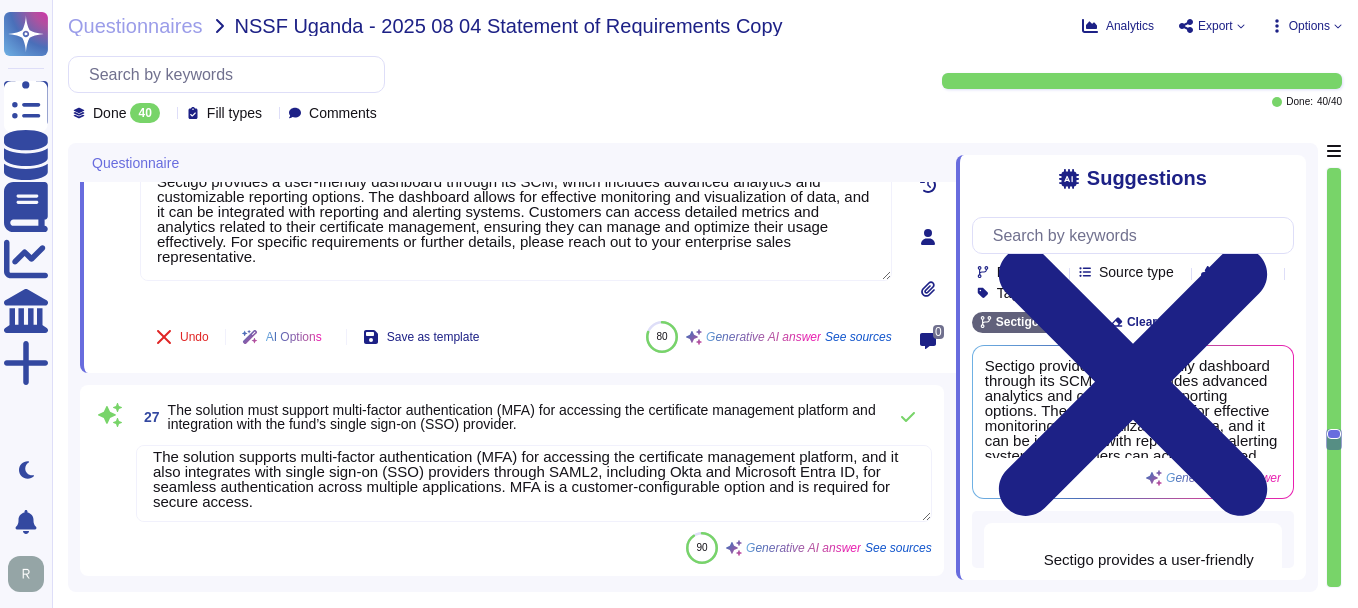scroll, scrollTop: 17, scrollLeft: 0, axis: vertical 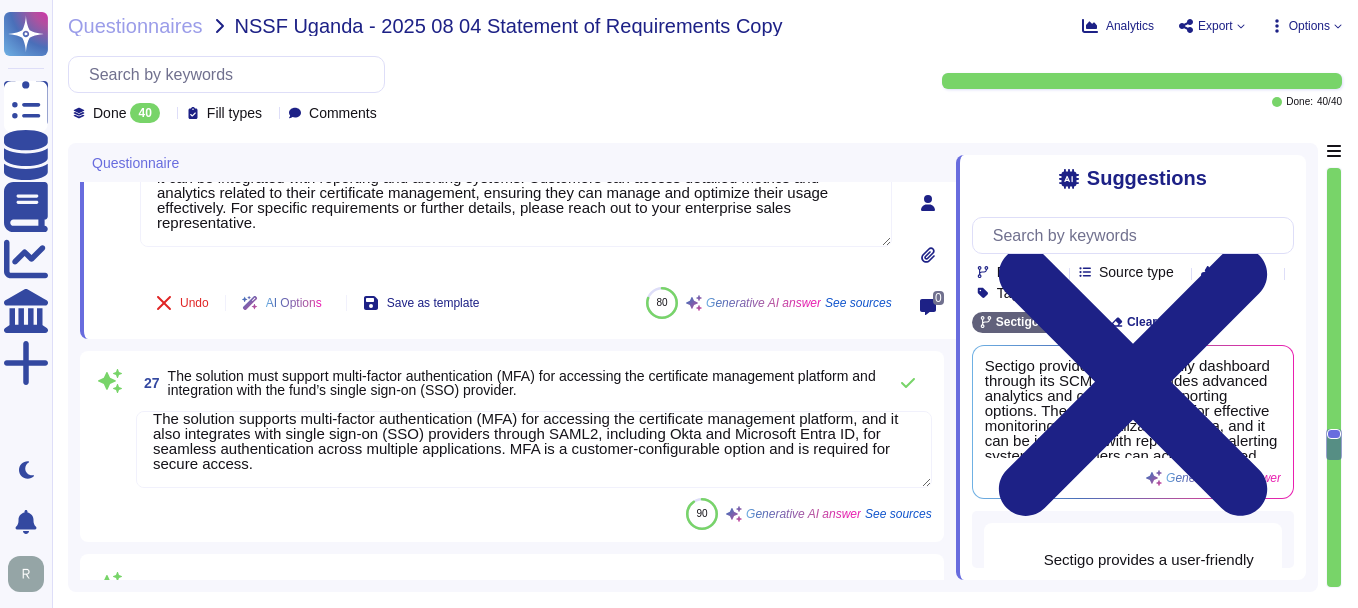type on "Our solution provides a comprehensive and documented RESTful API that supports various operations for integrating certificate management with existing IT systems. This API facilitates automation of tasks related to the issuance and management of SSL, client and device certificates, domain management, and more. It supports both pull and push operations, enabling seamless integration with various management tools and platforms, including over fifty options for DevOps tools and CI/CD pipelines. For detailed documentation and further integration capabilities, we recommend checking our official resources." 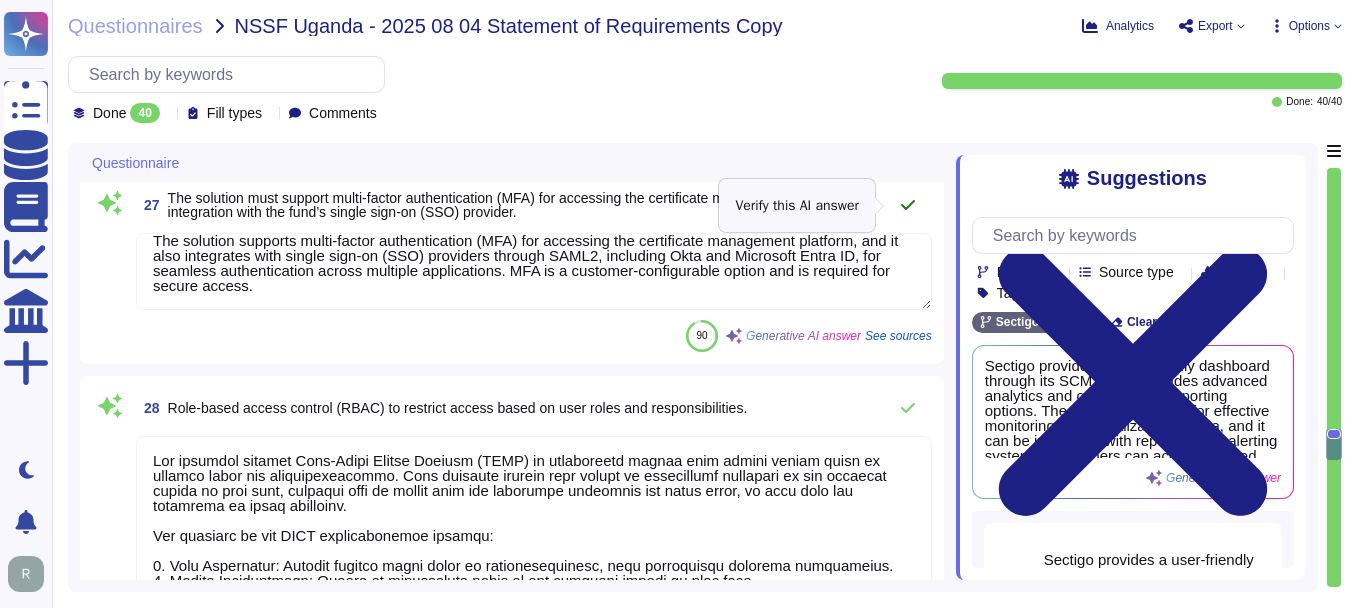 click 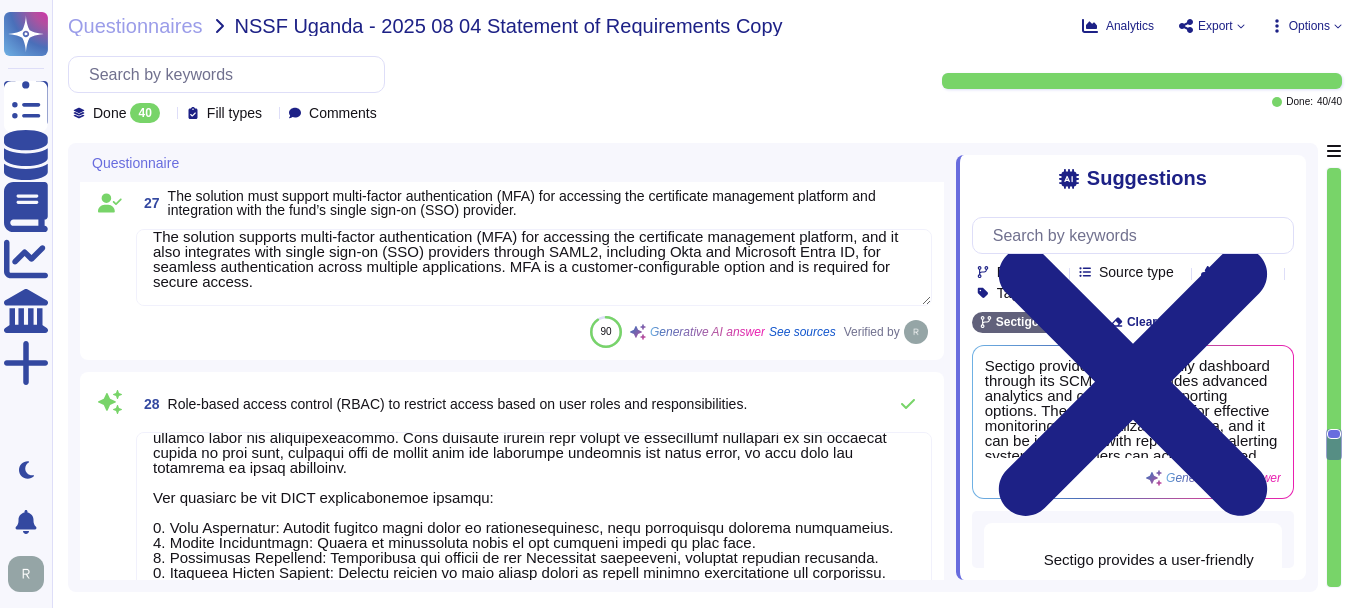 scroll, scrollTop: 62, scrollLeft: 0, axis: vertical 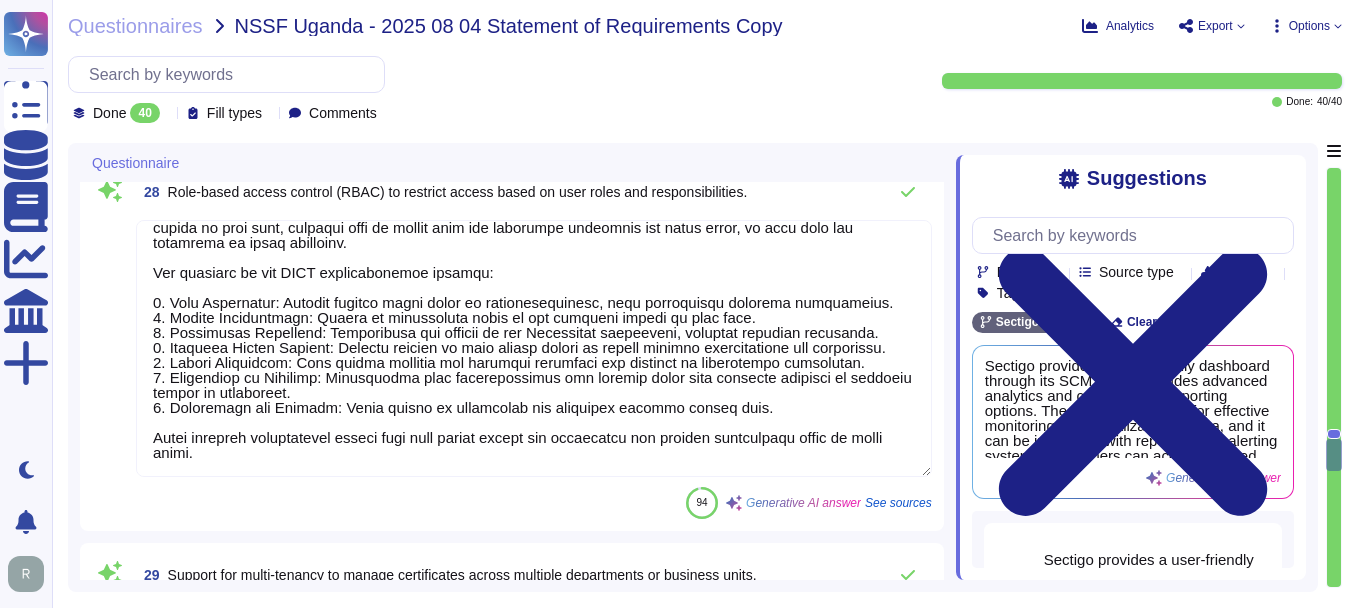 type on "Our solution offers a comprehensive and documented RESTful API that supports various operations related to certificate management, including the issuance and management of SSL, client and device certificates, domain management, organization management, person management, discovery, and reporting. The API facilitates automation of tasks and supports both pull and push operations, enabling seamless integration. Additionally, customer certificate data can be exported as reports or retrieved through APIs, enhancing monitoring capabilities. For detailed documentation and further integration capabilities, we recommend checking our official resources." 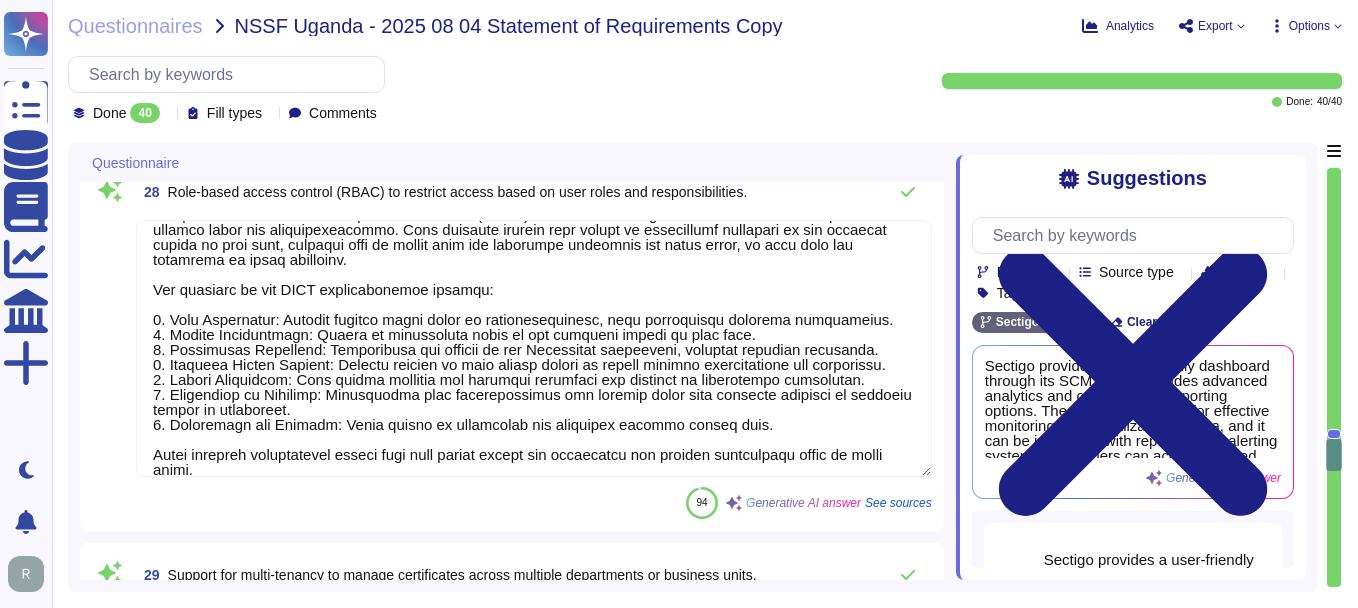 scroll, scrollTop: 0, scrollLeft: 0, axis: both 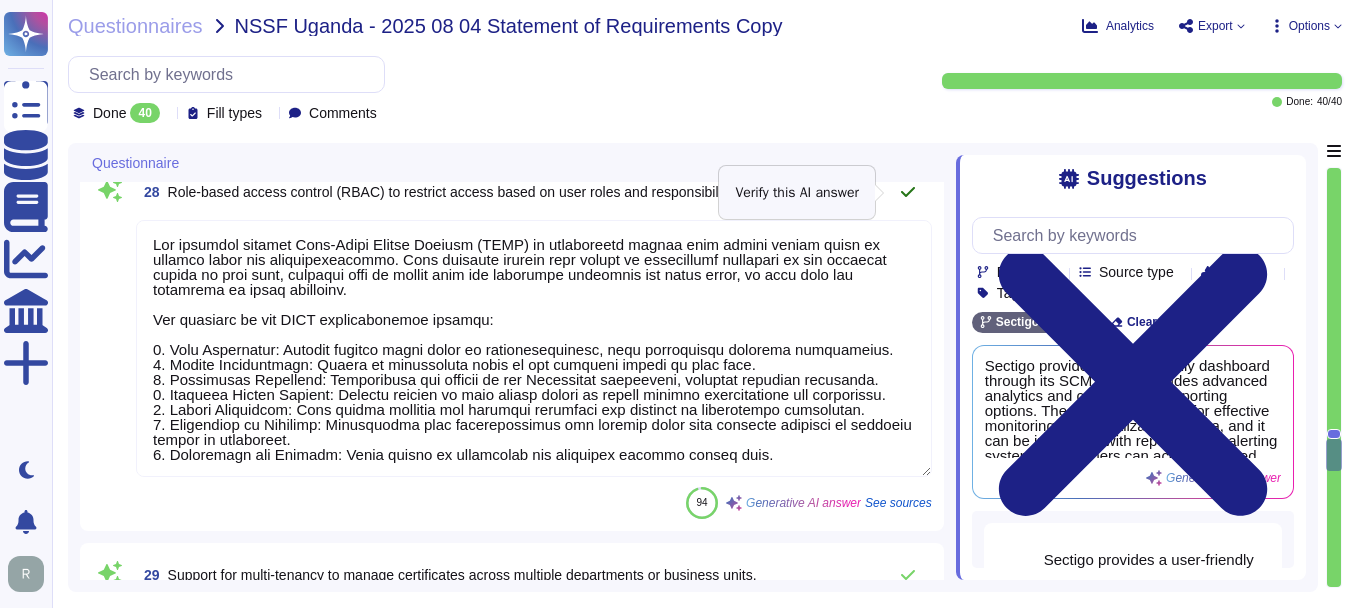 click 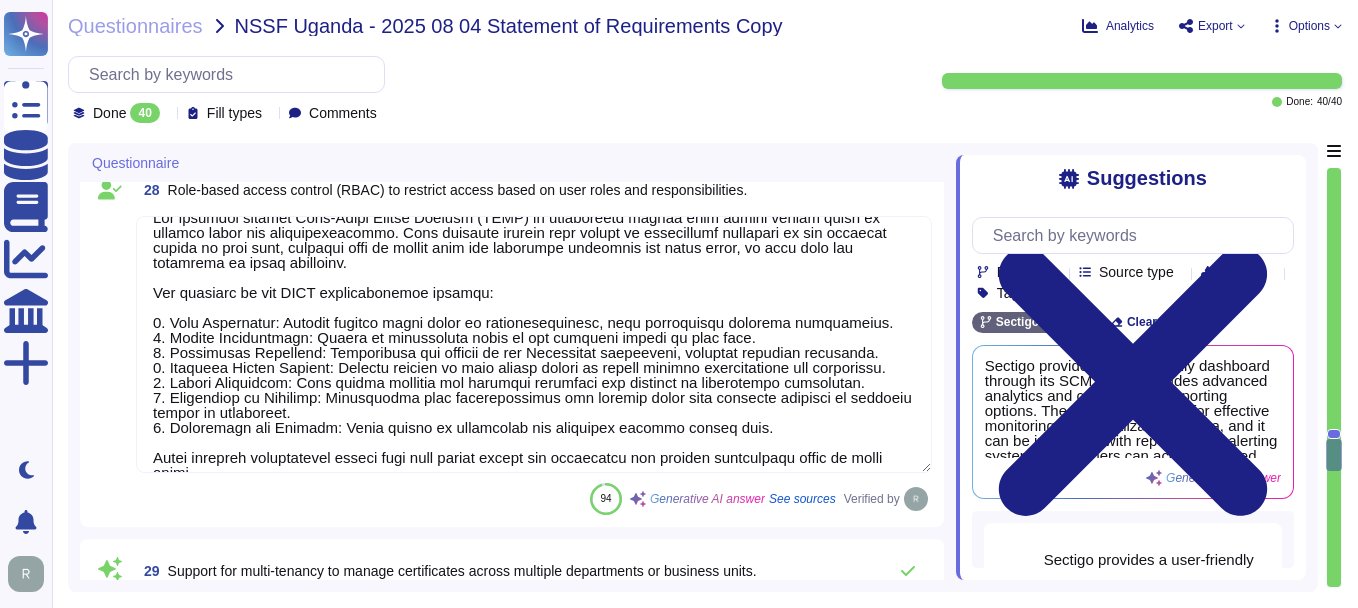 scroll, scrollTop: 62, scrollLeft: 0, axis: vertical 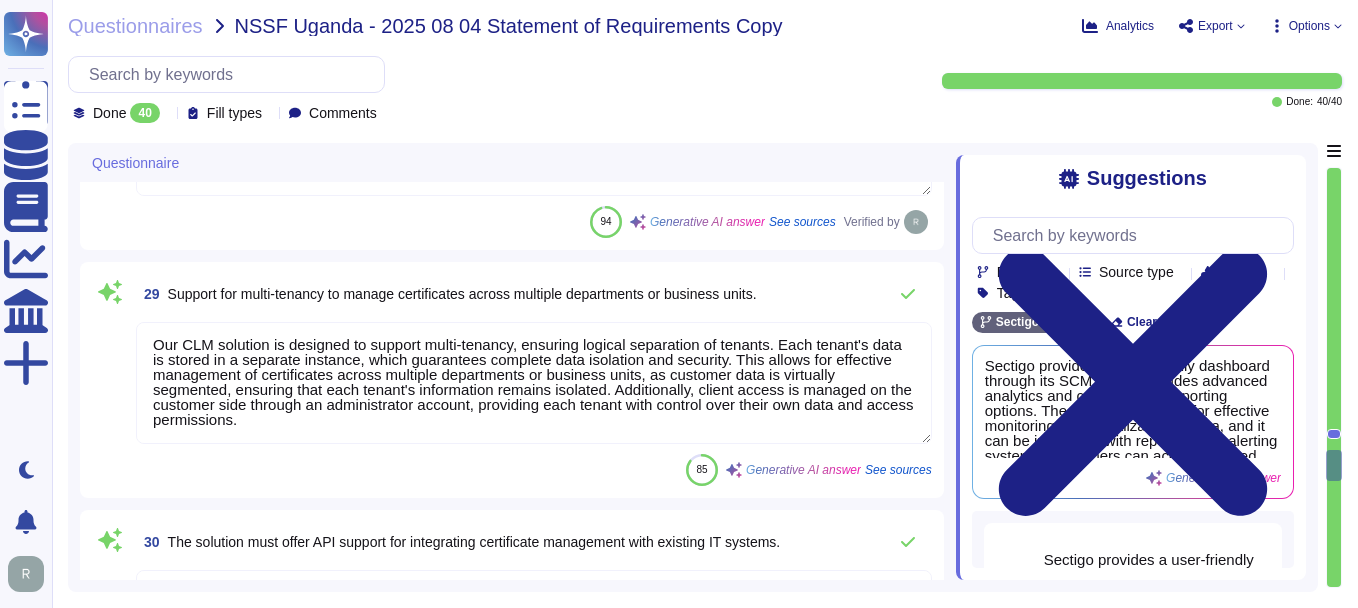 type on "Our solution provides 24/7/365 technical support, depending on the service agreement in place. We maintain a Service Level Agreement (SLA) that targets 99.5% uptime for our services, ensuring high availability and seamless service continuity." 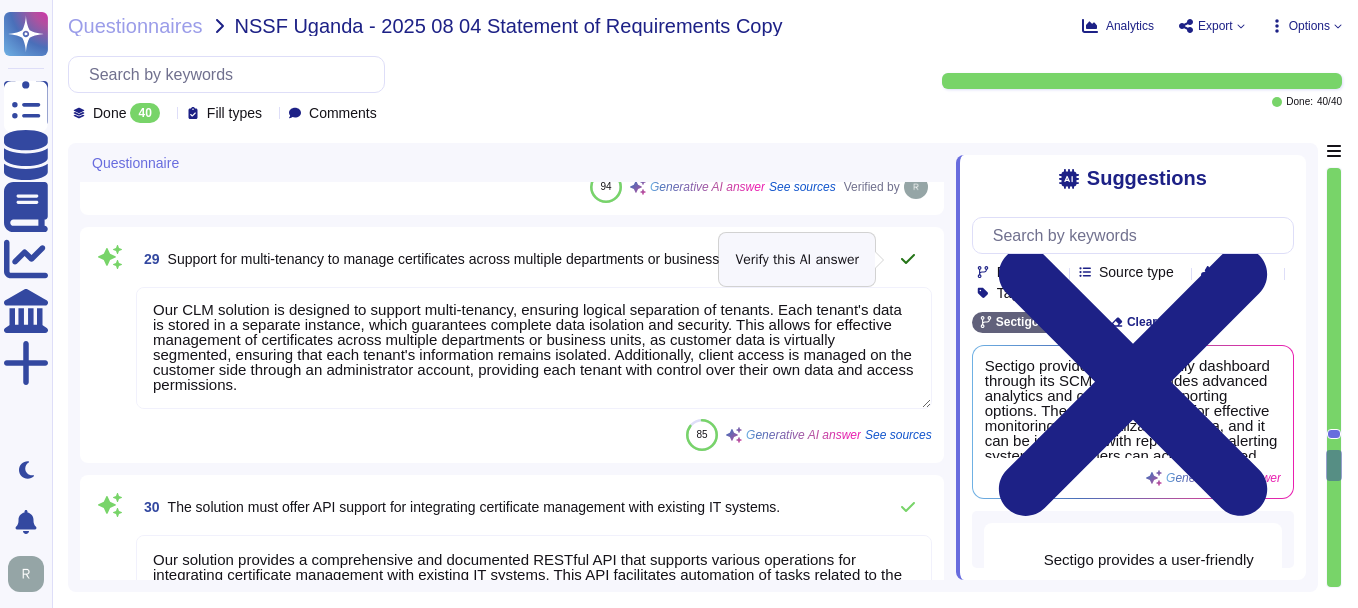 click 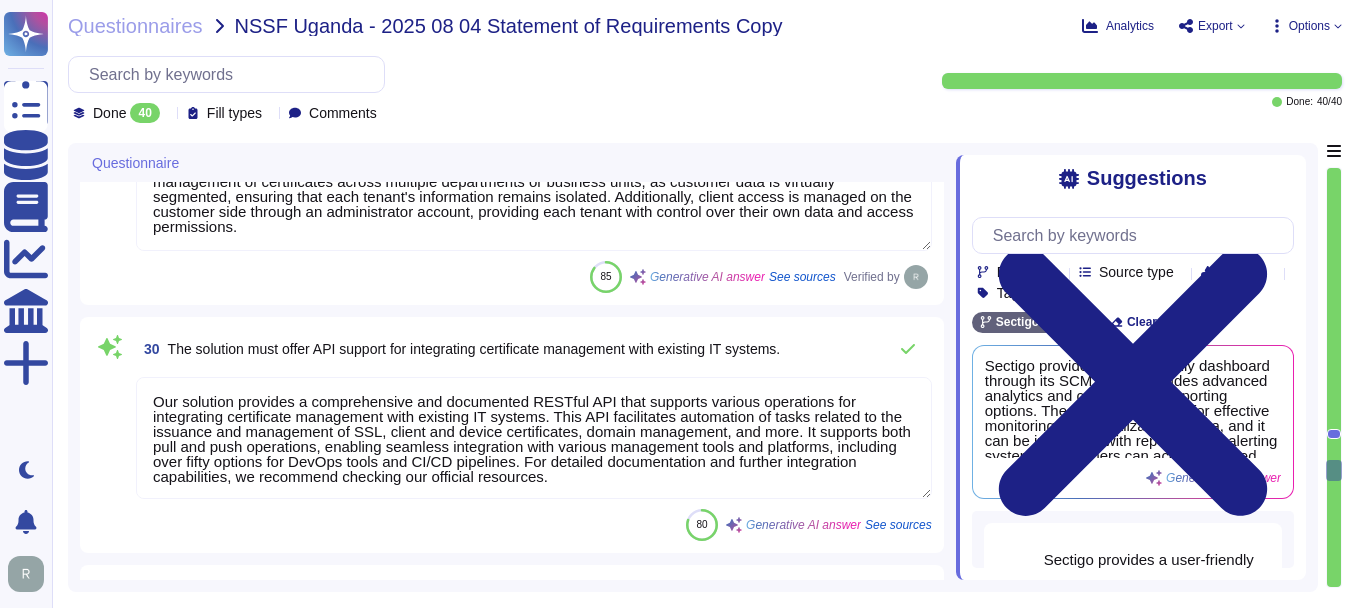 scroll, scrollTop: 6263, scrollLeft: 0, axis: vertical 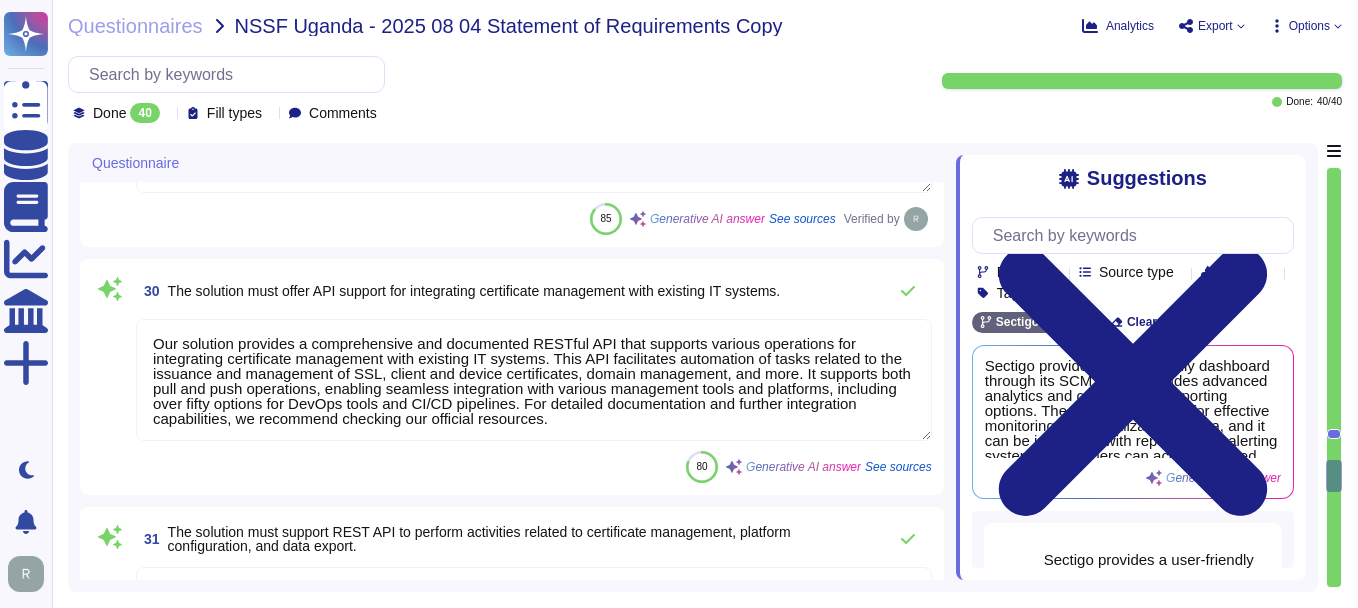 type on "Our solution is designed to support disaster recovery and high availability options to maintain business continuity through a comprehensive approach that includes:
1. Redundant Infrastructure: We utilize redundant compute, storage, and network components to maximize availability and ensure seamless service continuity in the event of a failure.
2. Geographically Distributed Data Centers: Our system is hosted in redundant, synchronized data centers located in Secaucus, [STATE], and Manchester, [COUNTRY], allowing for seamless failover capabilities.
3. Disaster Recovery Plan: We have a well-documented Disaster Recovery Plan that is tested annually, including full failover exercises to ensure quick recovery from incidents. Our infrastructure allows for failover from the primary to the secondary data center in under twelve hours, with a recovery point of less than an hour.
4. Continuous Backups: Backups are made continually and tested regularly, with a comprehensive backup and restore procedure to minimize..." 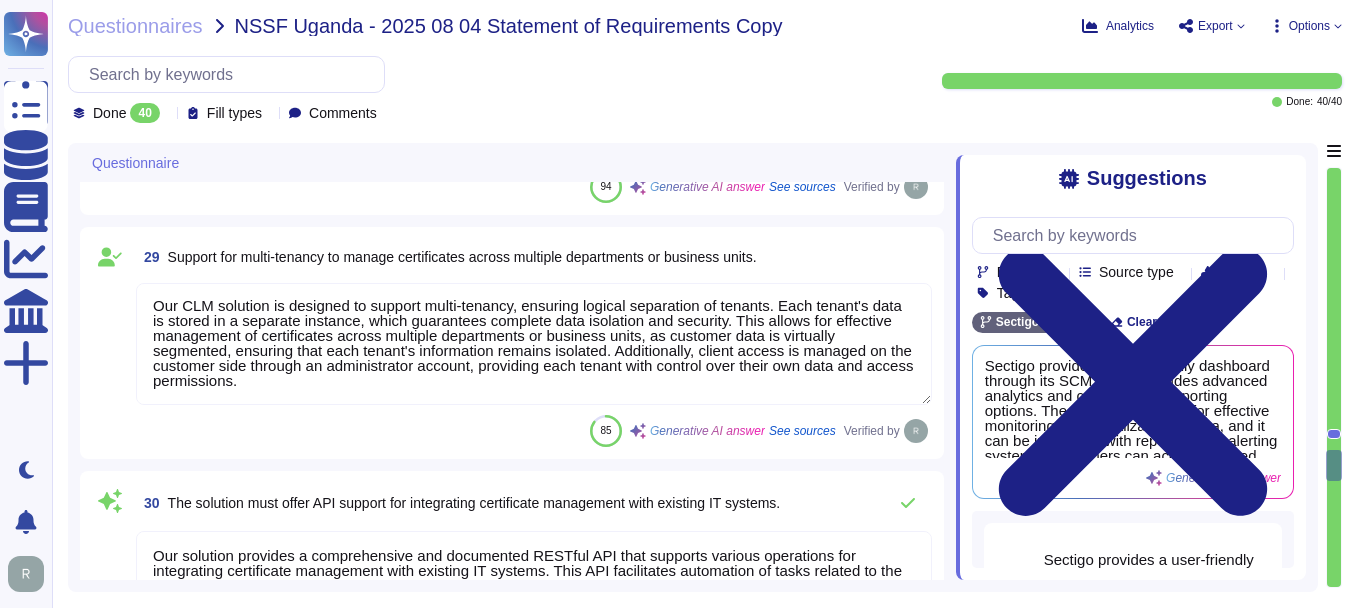 type on "The solution supports multi-factor authentication (MFA) for accessing the certificate management platform, and it also integrates with single sign-on (SSO) providers through SAML2, including Okta and Microsoft Entra ID, for seamless authentication across multiple applications. MFA is a customer-configurable option and is required for secure access." 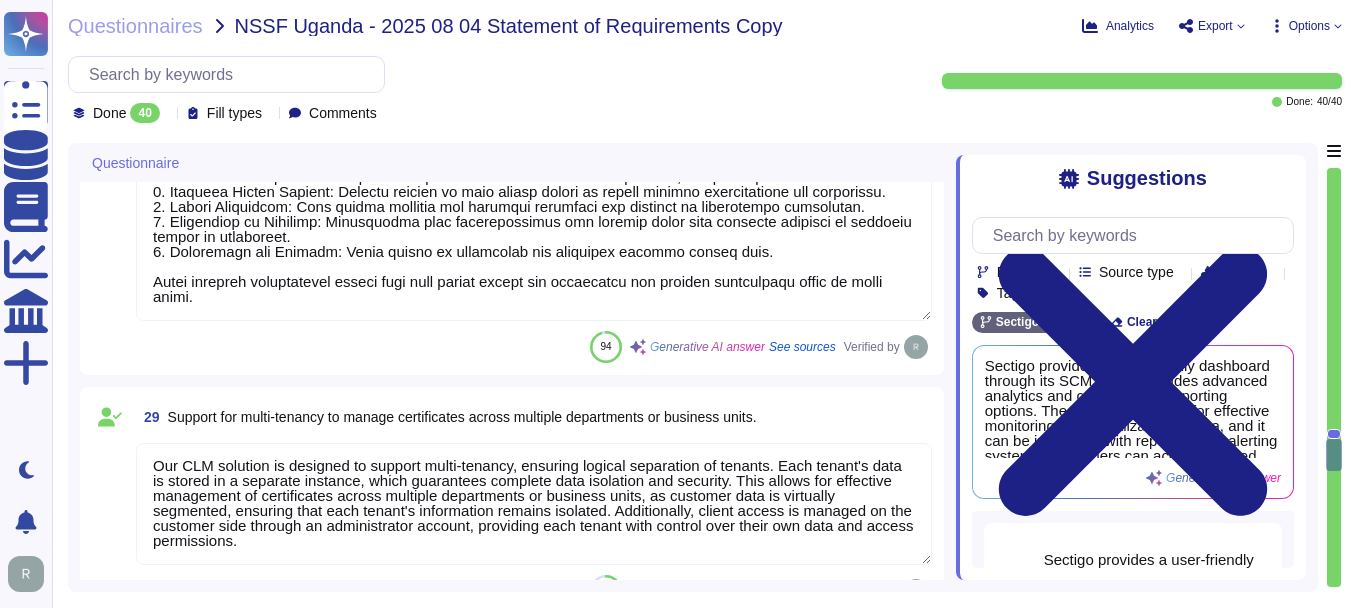 scroll, scrollTop: 5678, scrollLeft: 0, axis: vertical 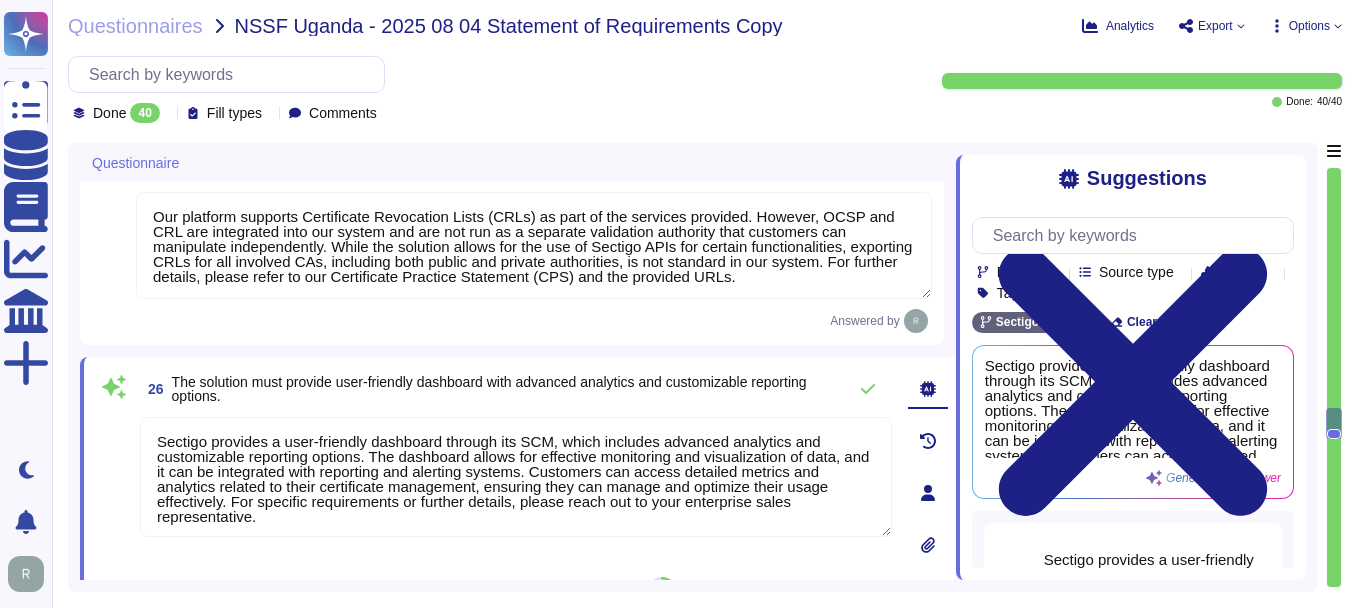 type on "Our solution is designed to efficiently handle high-volume requests, including the management of at least 1000 active certificates concurrently, without any degradation in system performance, latency, or reliability. Key aspects of our approach include:
1. Scalability: Sectigo SCM Enterprise is scalable to manage certificates across large enterprise environments, ensuring that scalability is not an issue for typical customer use cases.
2. Capacity Management: We maintain, monitor, and evaluate our current processing capacity and the use of system components, including infrastructure, data, and software. This comprehensive capacity management process allows us to manage capacity demand effectively and implement additional capacity as needed.
3. Proactive Monitoring: We continuously monitor resource usage to ensure adequate system performance and to identify when additional capacity is required. Our documented capacity management process sets boundaries for acceptable service performance and availability...." 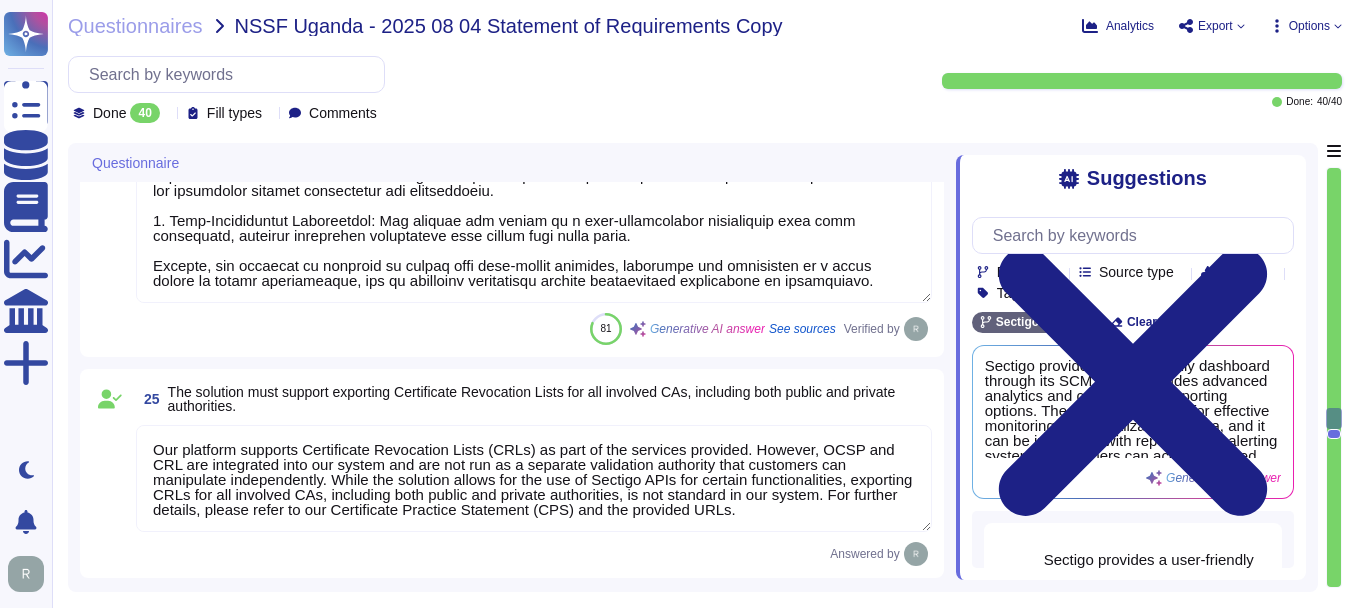 scroll, scrollTop: 4970, scrollLeft: 0, axis: vertical 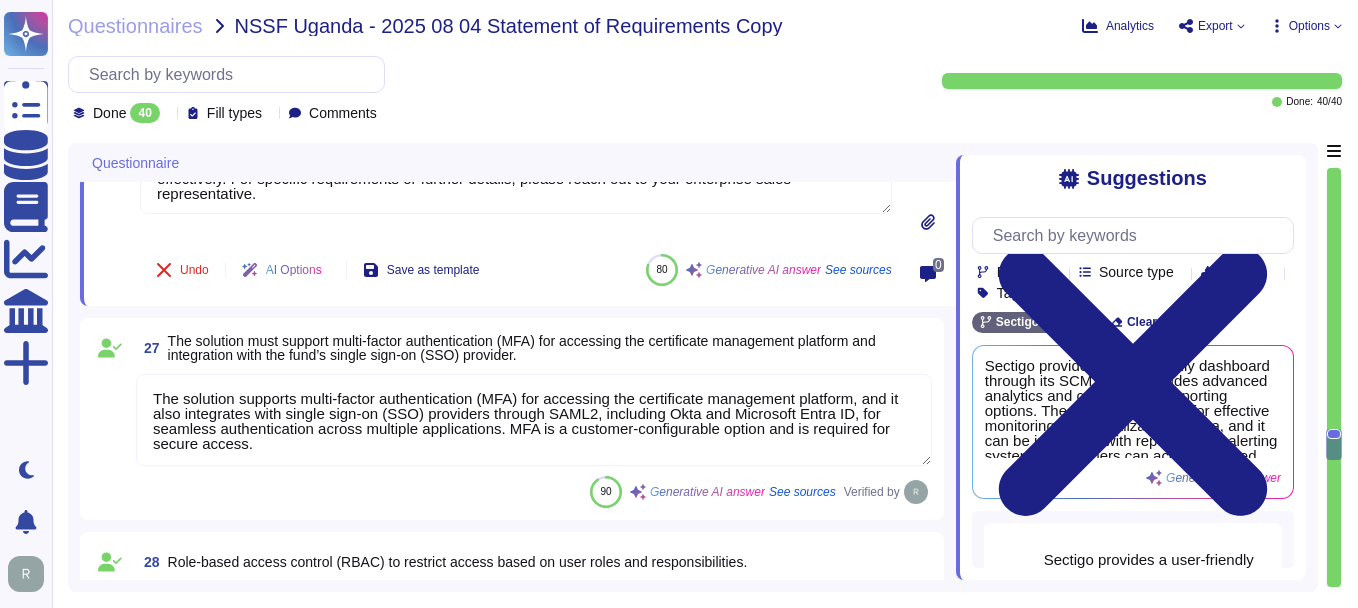 type on "Our CLM solution is designed to support multi-tenancy, ensuring logical separation of tenants. Each tenant's data is stored in a separate instance, which guarantees complete data isolation and security. This allows for effective management of certificates across multiple departments or business units, as customer data is virtually segmented, ensuring that each tenant's information remains isolated. Additionally, client access is managed on the customer side through an administrator account, providing each tenant with control over their own data and access permissions." 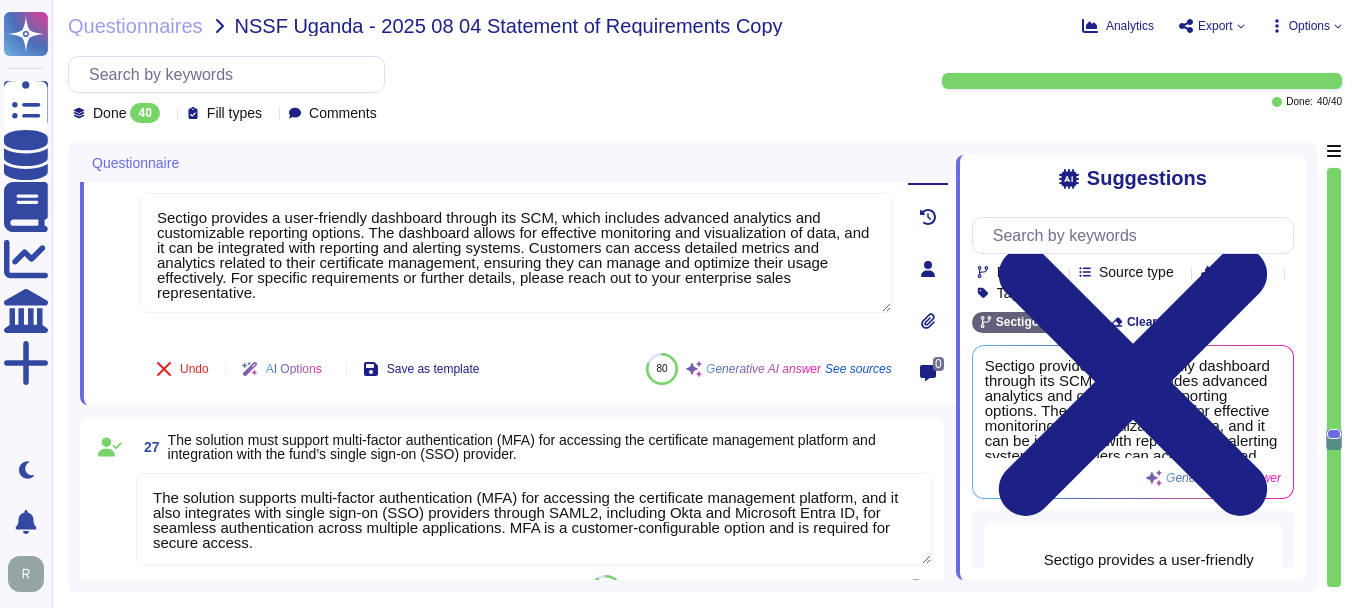 scroll, scrollTop: 5321, scrollLeft: 0, axis: vertical 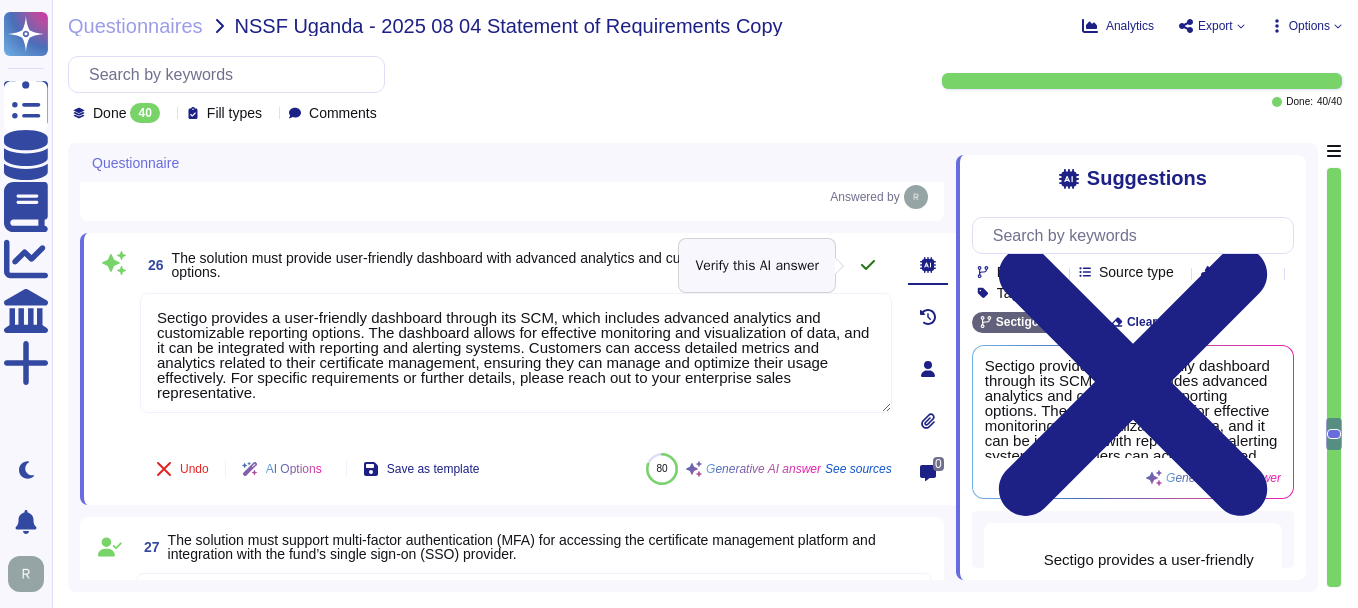 click 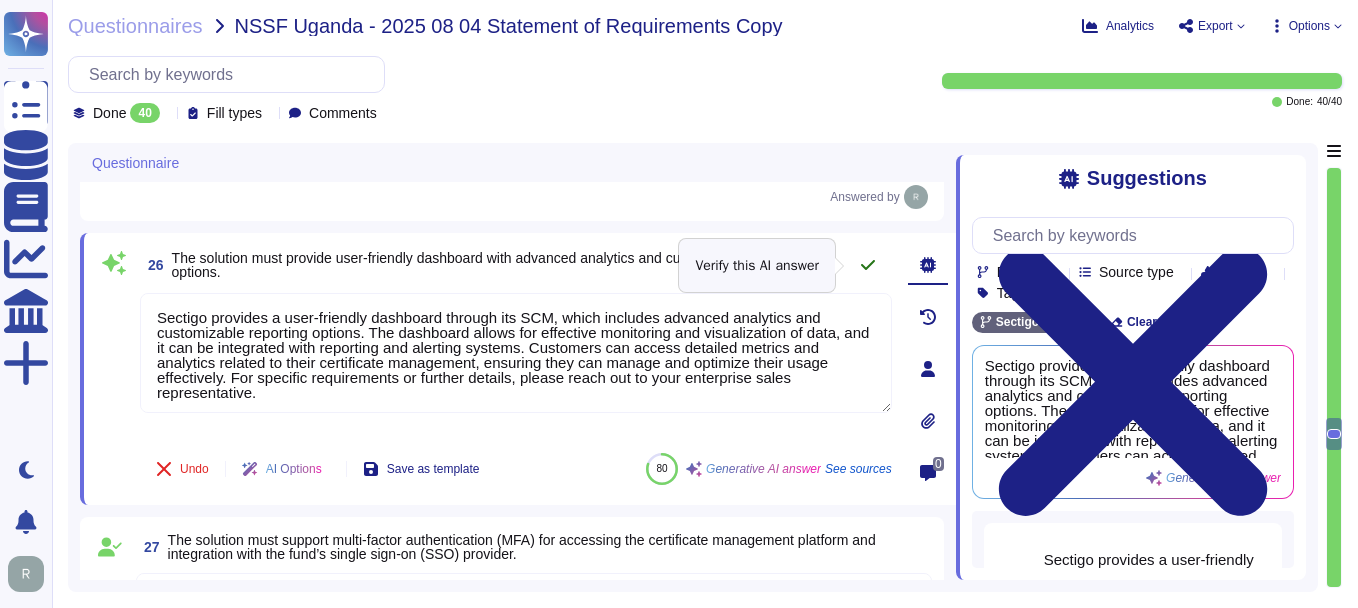 click 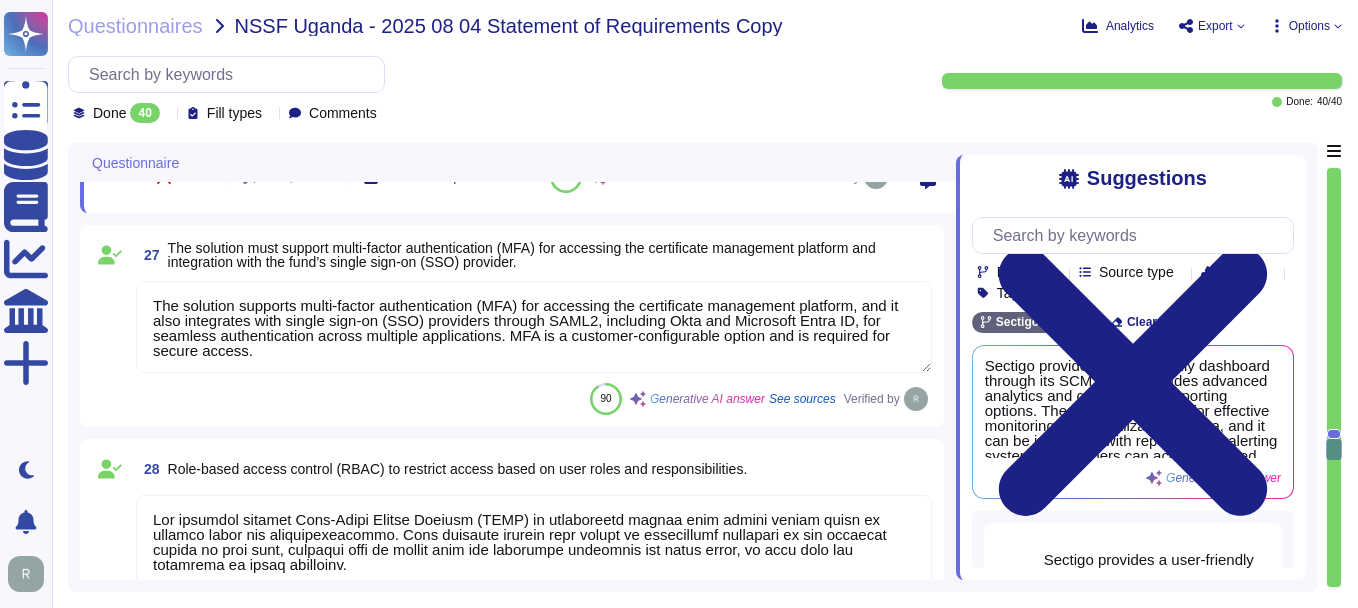 type on "Our solution provides a comprehensive and documented RESTful API that supports various operations for integrating certificate management with existing IT systems. This API facilitates automation of tasks related to the issuance and management of SSL, client and device certificates, domain management, and more. It supports both pull and push operations, enabling seamless integration with various management tools and platforms, including over fifty options for DevOps tools and CI/CD pipelines. For detailed documentation and further integration capabilities, we recommend checking our official resources." 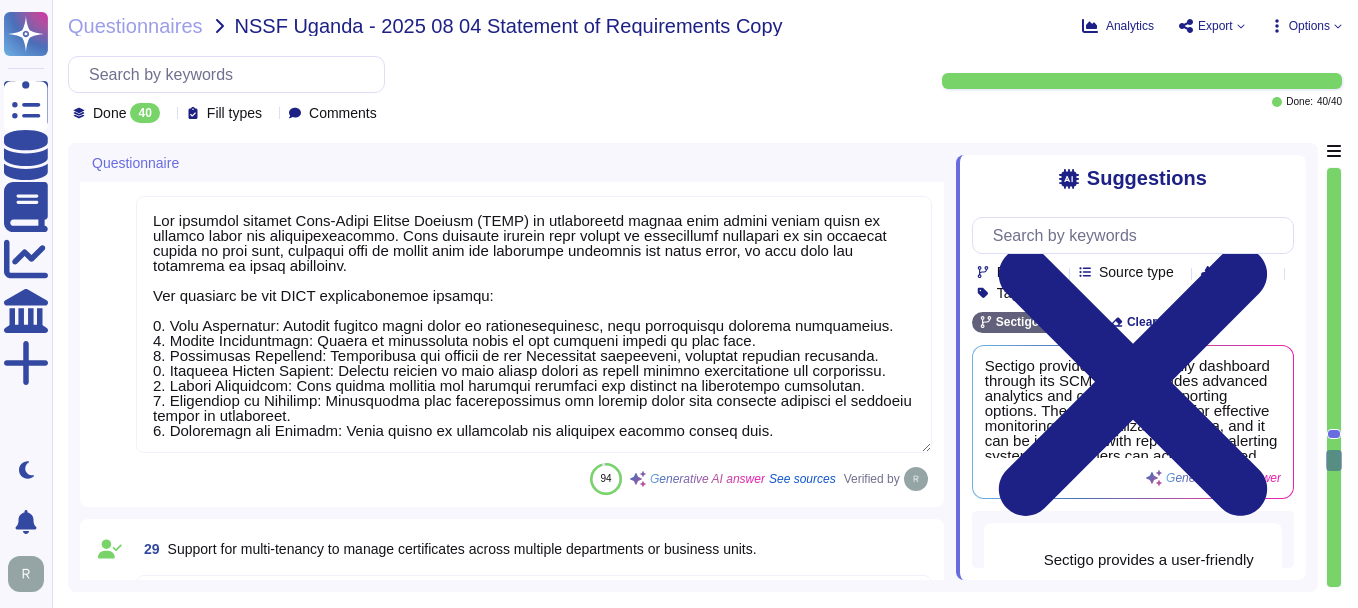 type on "Our solution offers a comprehensive and documented RESTful API that supports various operations related to certificate management, including the issuance and management of SSL, client and device certificates, domain management, organization management, person management, discovery, and reporting. The API facilitates automation of tasks and supports both pull and push operations, enabling seamless integration. Additionally, customer certificate data can be exported as reports or retrieved through APIs, enhancing monitoring capabilities. For detailed documentation and further integration capabilities, we recommend checking our official resources." 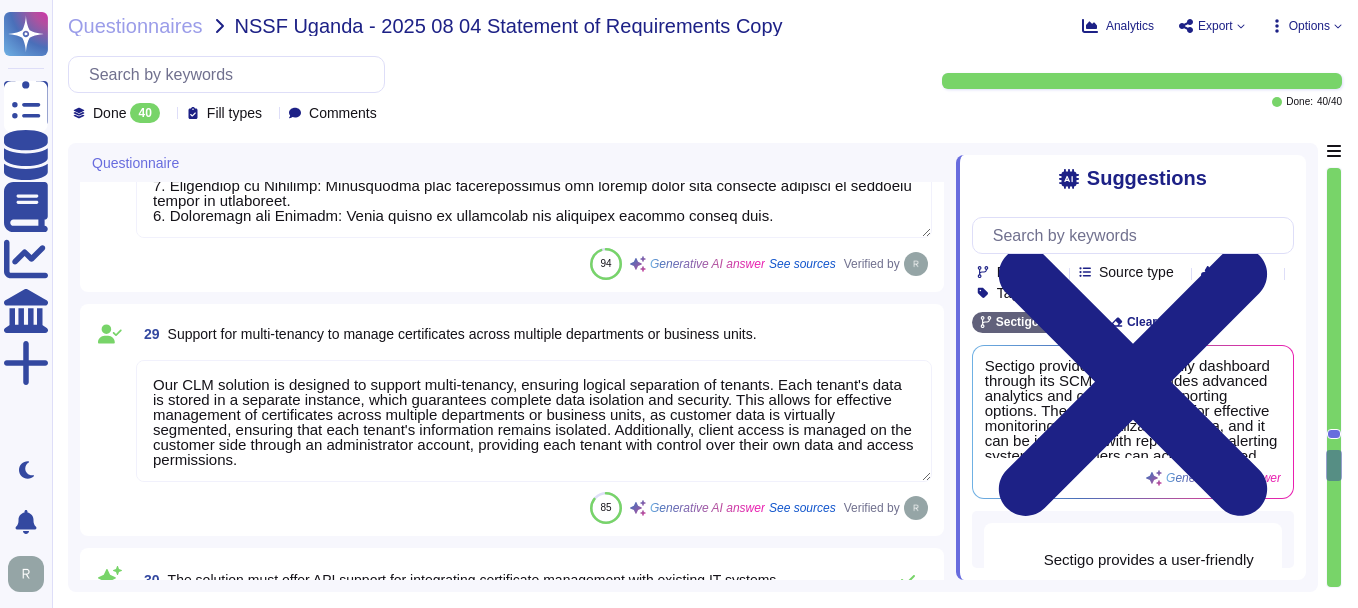 type on "Our solution provides 24/7/365 technical support, depending on the service agreement in place. We maintain a Service Level Agreement (SLA) that targets 99.5% uptime for our services, ensuring high availability and seamless service continuity." 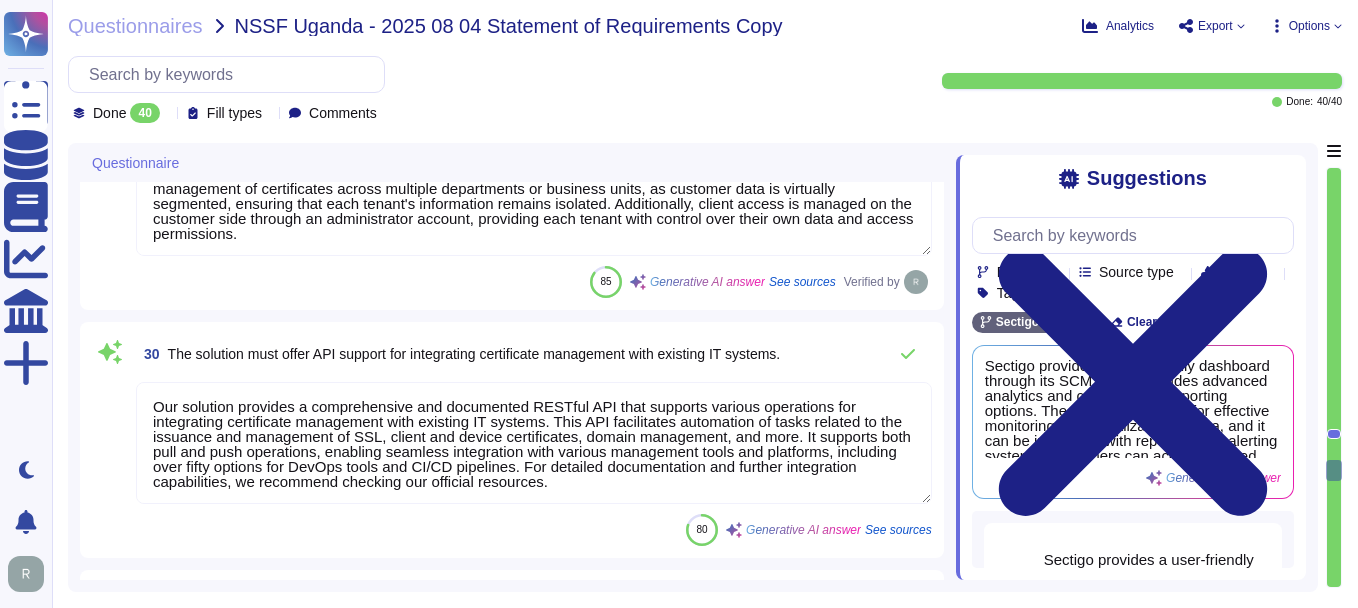 scroll, scrollTop: 6321, scrollLeft: 0, axis: vertical 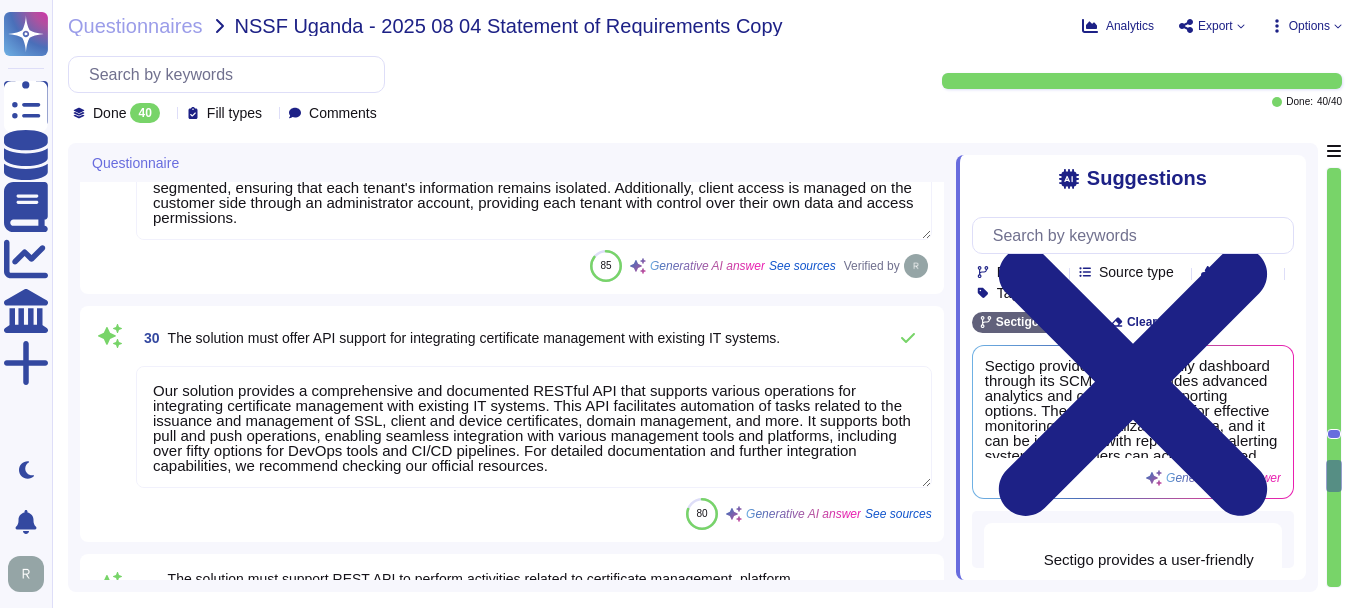 type on "Our solution is designed to support disaster recovery and high availability options to maintain business continuity through a comprehensive approach that includes:
1. Redundant Infrastructure: We utilize redundant compute, storage, and network components to maximize availability and ensure seamless service continuity in the event of a failure.
2. Geographically Distributed Data Centers: Our system is hosted in redundant, synchronized data centers located in Secaucus, [STATE], and Manchester, [COUNTRY], allowing for seamless failover capabilities.
3. Disaster Recovery Plan: We have a well-documented Disaster Recovery Plan that is tested annually, including full failover exercises to ensure quick recovery from incidents. Our infrastructure allows for failover from the primary to the secondary data center in under twelve hours, with a recovery point of less than an hour.
4. Continuous Backups: Backups are made continually and tested regularly, with a comprehensive backup and restore procedure to minimize..." 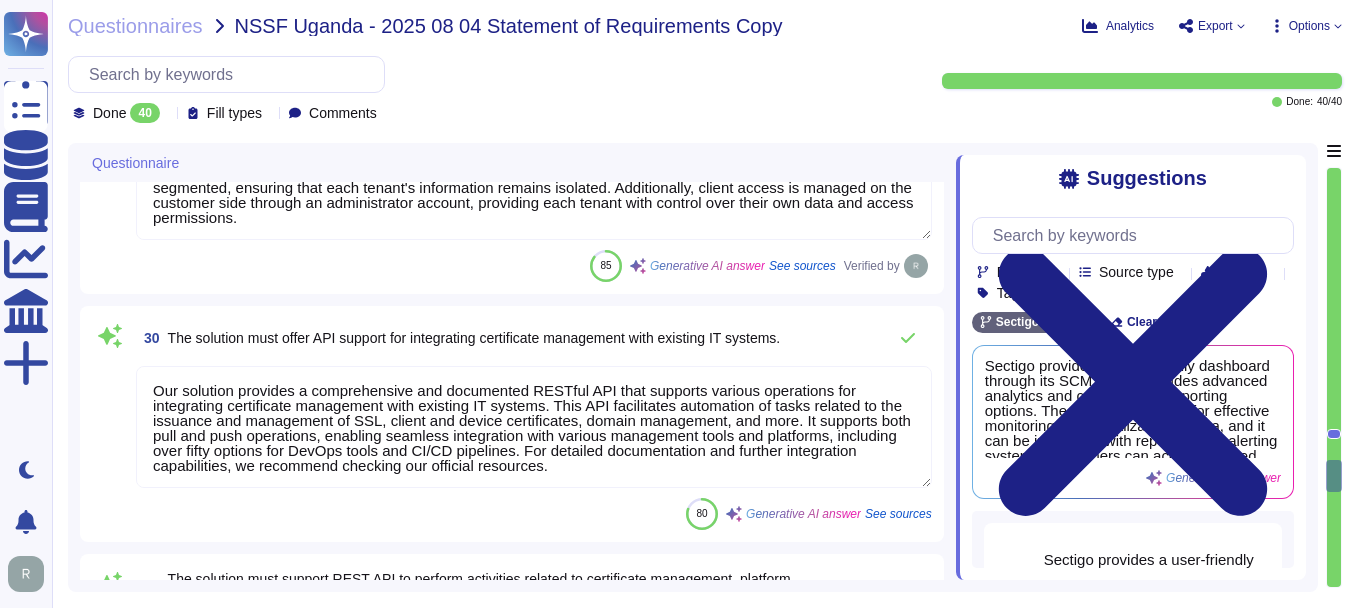 scroll, scrollTop: 2, scrollLeft: 0, axis: vertical 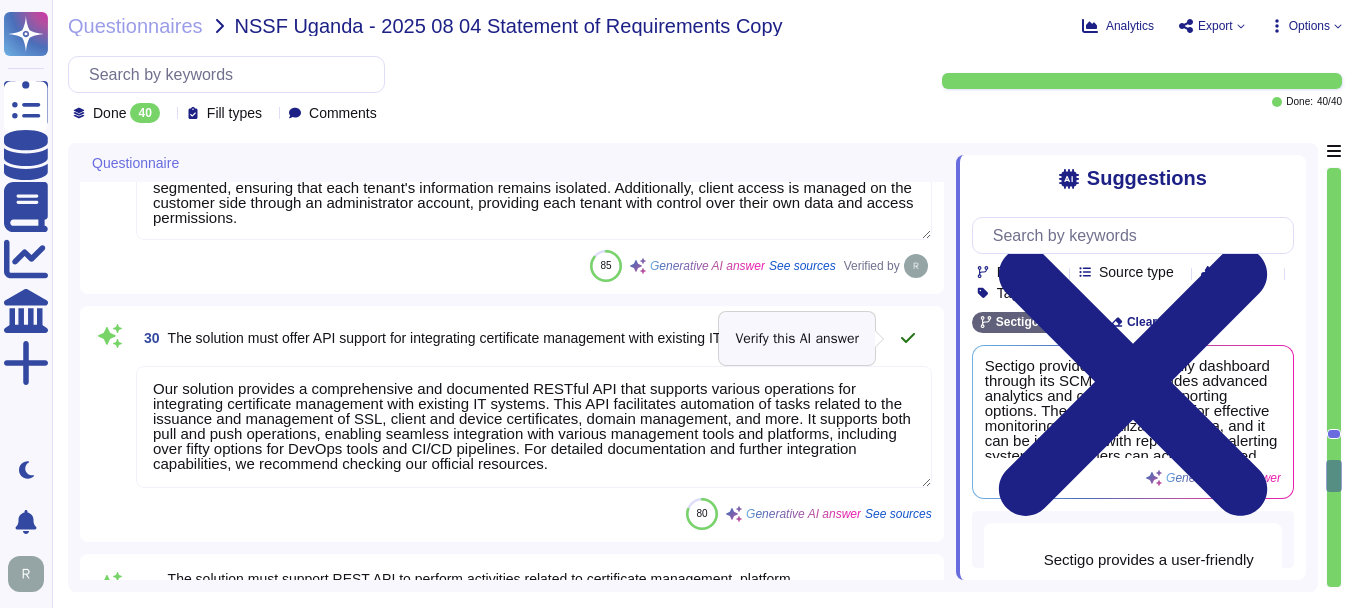 click 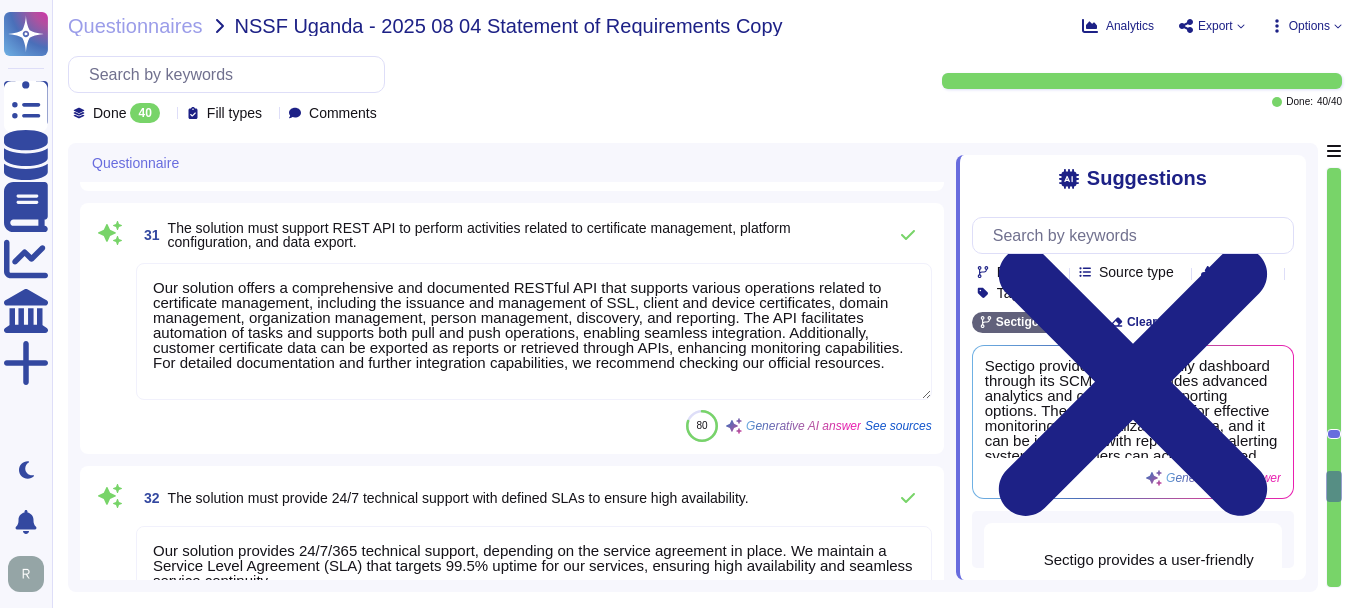 scroll, scrollTop: 6621, scrollLeft: 0, axis: vertical 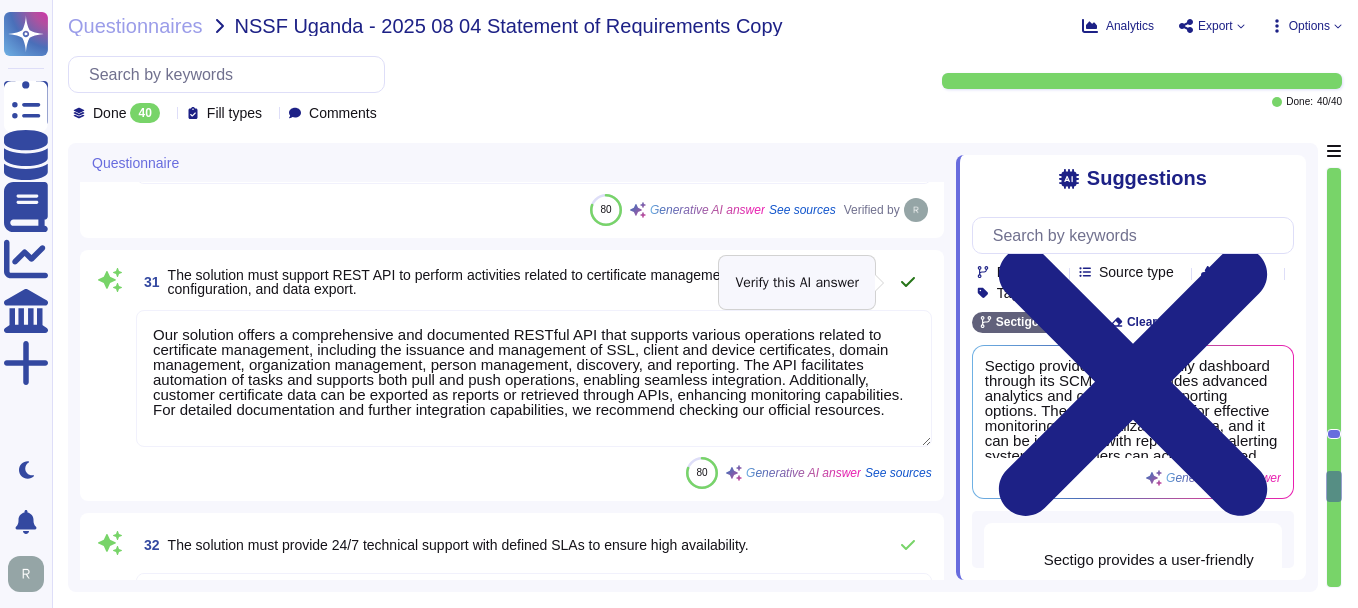 click 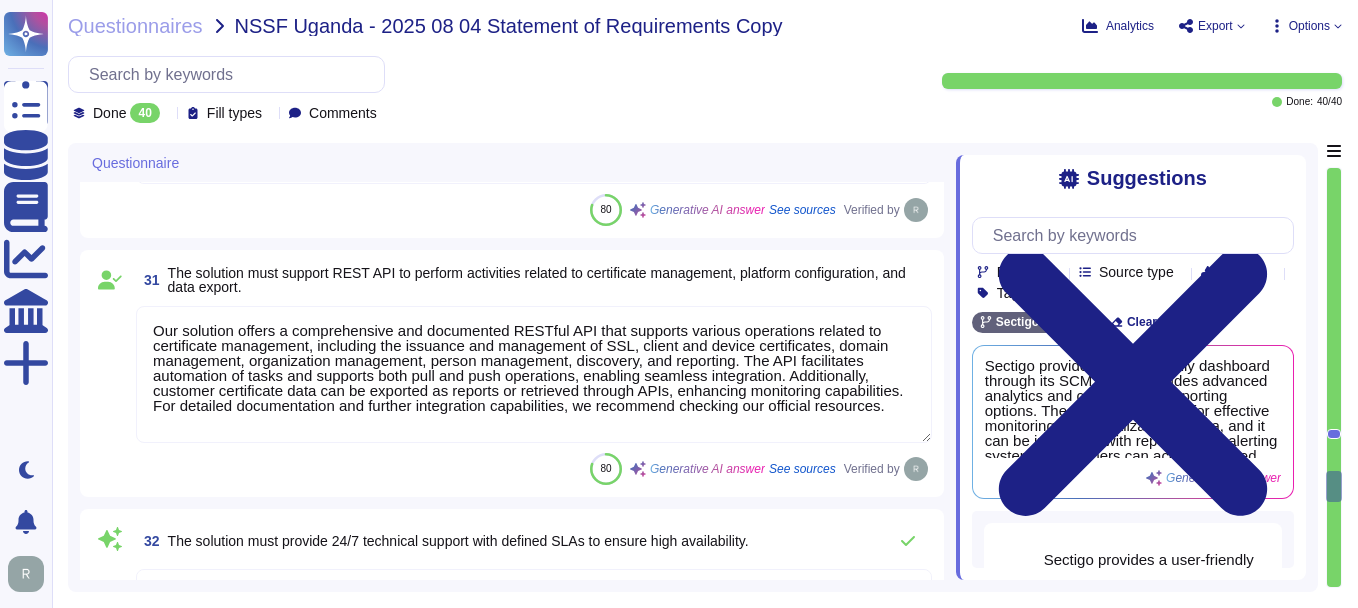 scroll, scrollTop: 2, scrollLeft: 0, axis: vertical 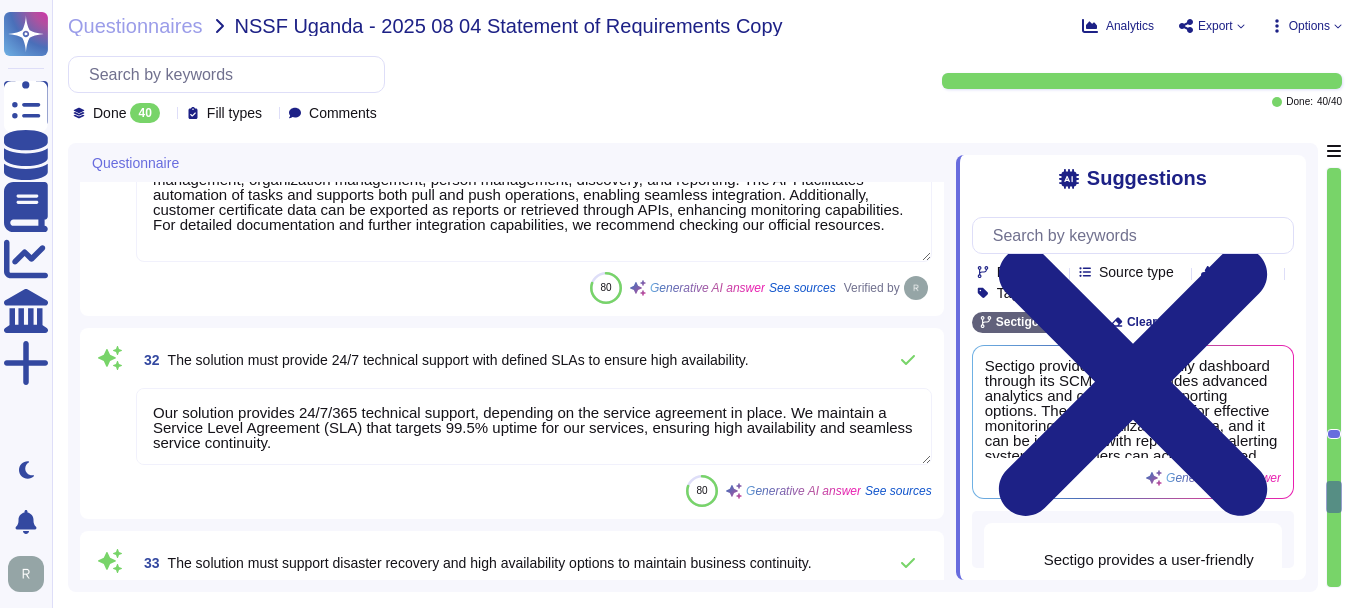 type on "Sectigo's Certificate Manager (SCM) supports the issuance and management of Extended Validation (EV), Organization Validation (OV), and Domain Validation (DV) certificates. This capability ensures that our solution meets the requirements for managing various types of certificates effectively." 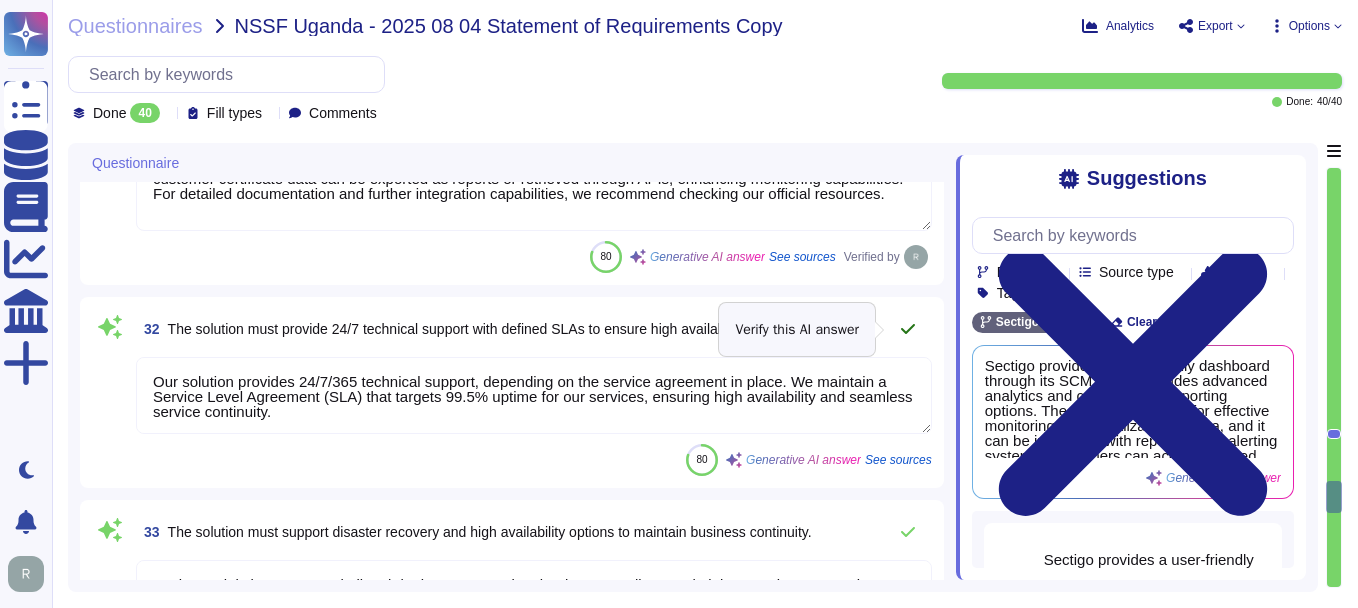 click 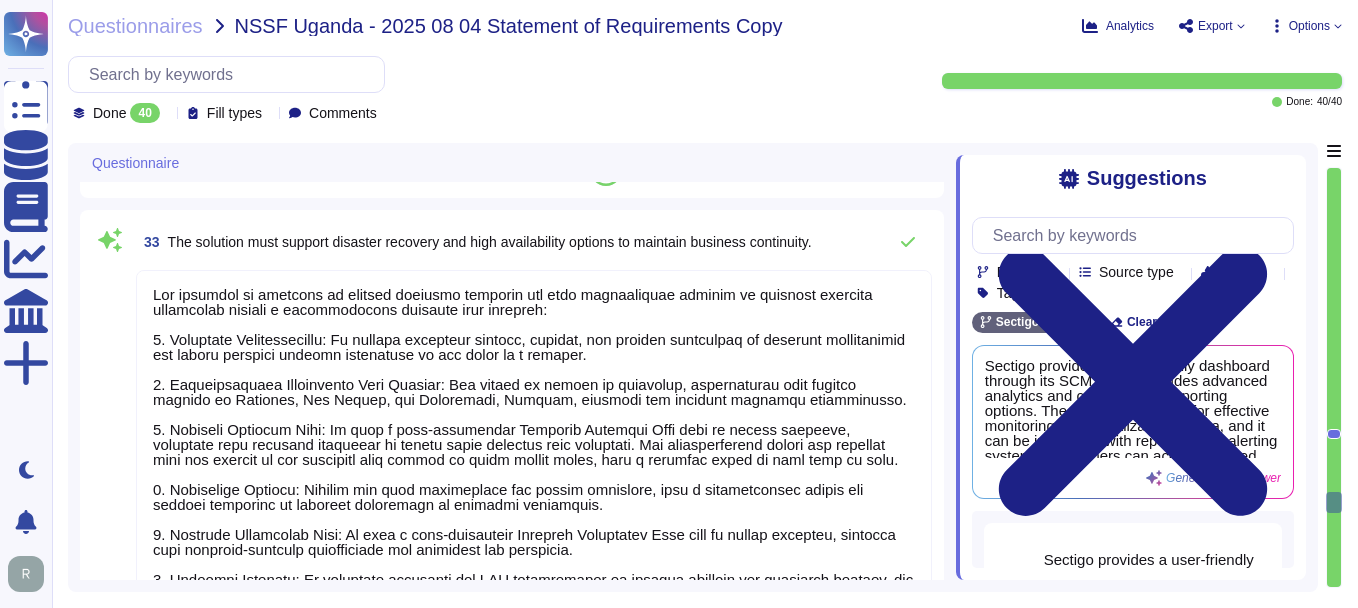 type on "The service supports integration with Active Directory, allowing for seamless authentication. Additionally, Azure AD SSO can be implemented for user sign-in, enhancing the authentication process." 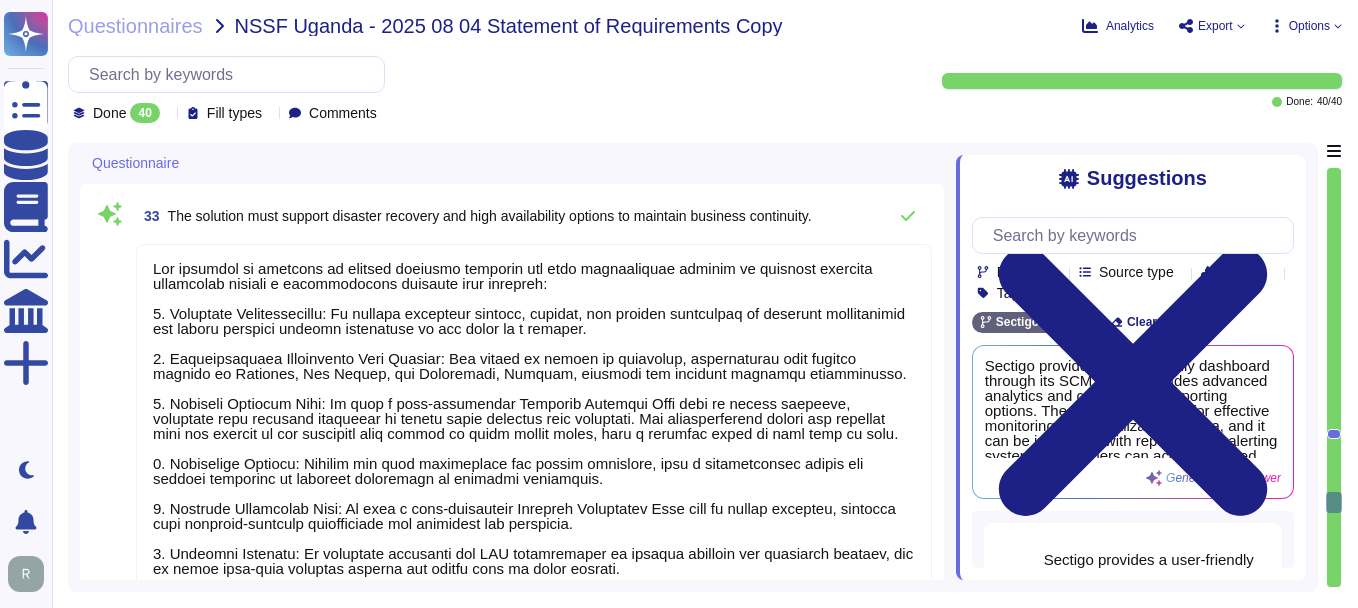 scroll, scrollTop: 2, scrollLeft: 0, axis: vertical 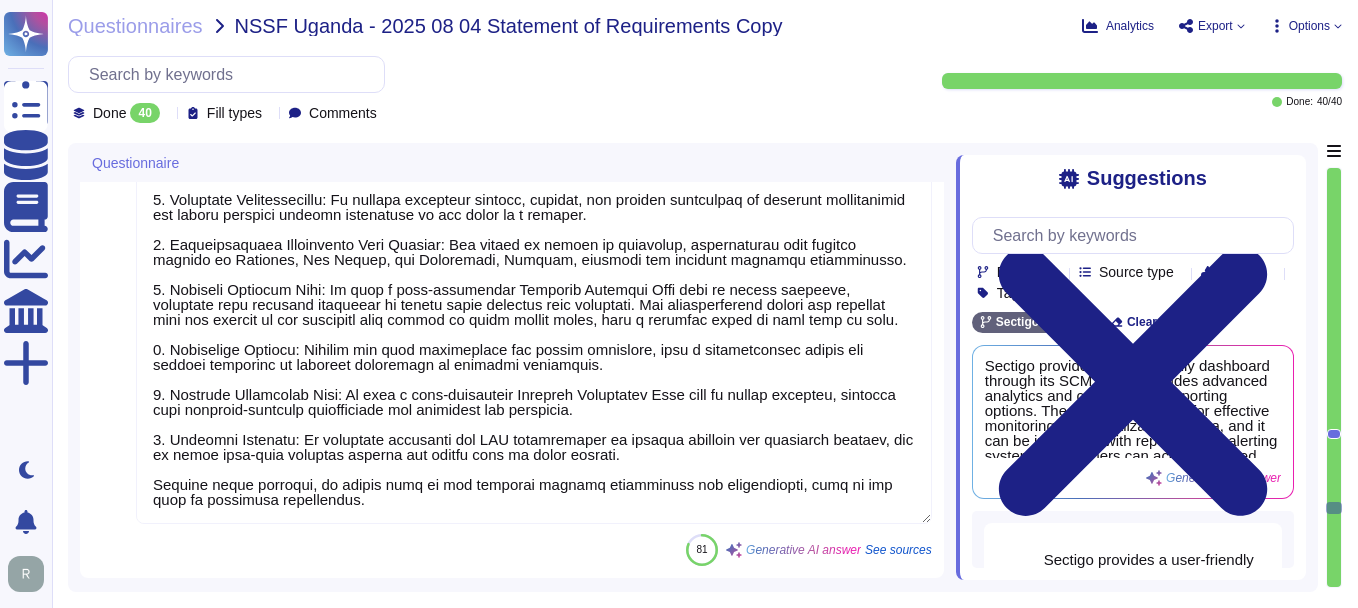 type on "Sectigo's Certificate Manager (SCM) supports automatic renewal and deployment of certificates with minimal manual intervention through several key features:
1. Automatic Renewal: Certificates can be automatically renewed based on organizationally defined workflows, ensuring renewal without manual intervention.
2. Enrollment Process: The auto-renewal feature can be set up during the certificate request process, aligning the renewal process with company policies.
3. API Integration: The SCM can automate certificate deployment to various environments, allowing for seamless integration and automation of certificate management.
4. Certificate Discovery: SCM can discover certificates from appliances accessible via the network, ensuring that certificates can be automatically identified and managed.
5. Support for Protocols: The solution supports protocols like ACME, EST, and SCEP for certificate management, facilitating automatic issuance and renewal.
6. Validation: The SCM solution automatically validates ..." 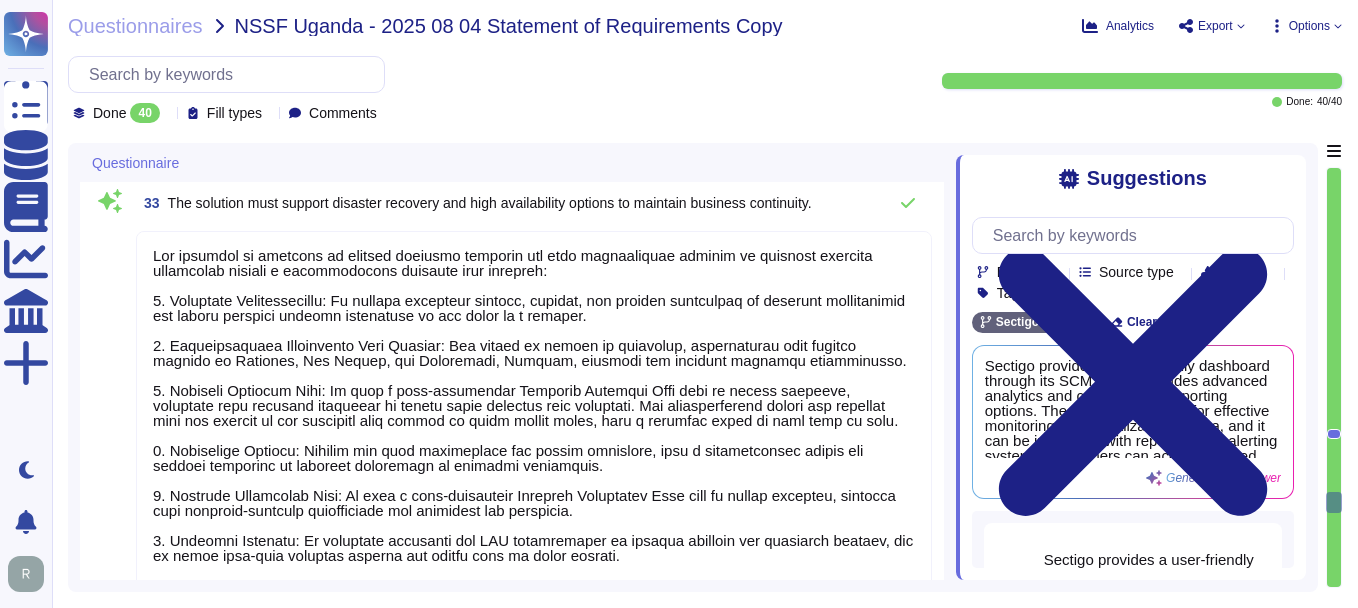 scroll, scrollTop: 7121, scrollLeft: 0, axis: vertical 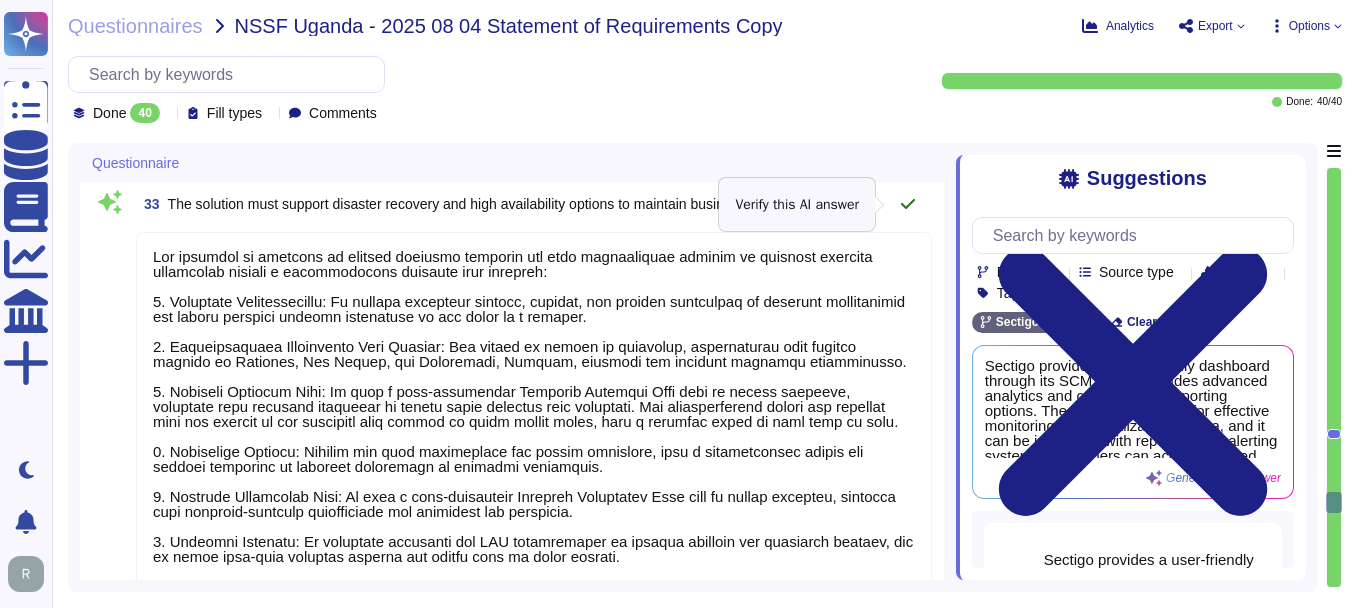 click 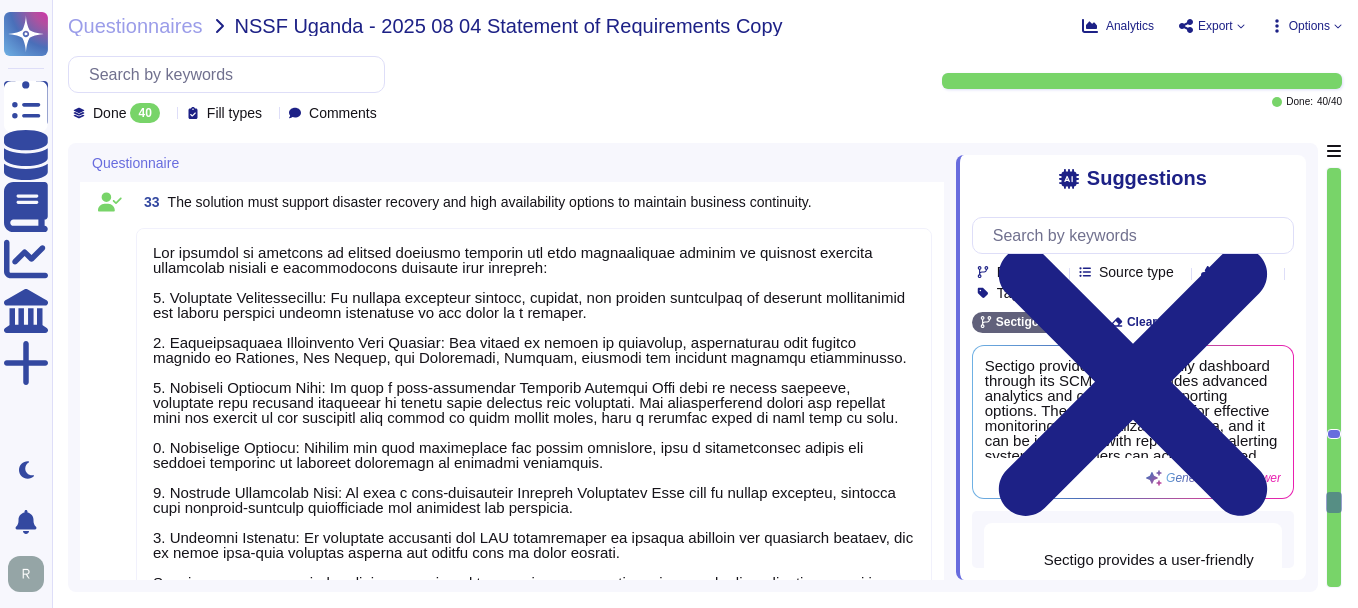 scroll, scrollTop: 2, scrollLeft: 0, axis: vertical 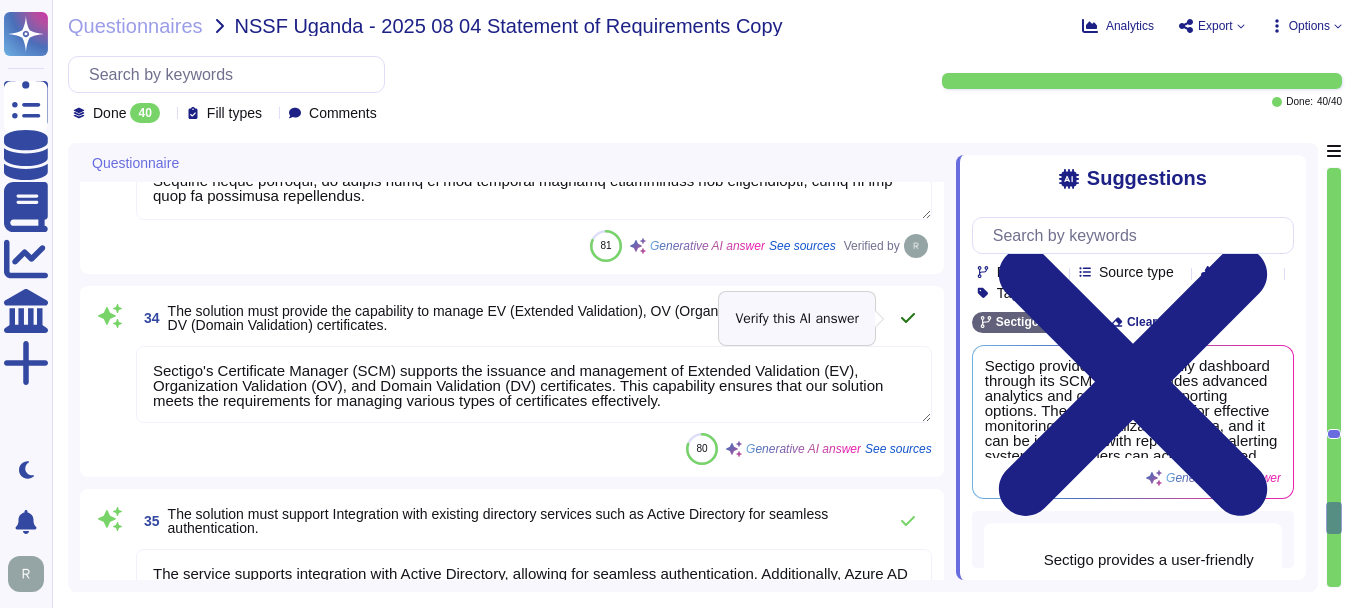 click 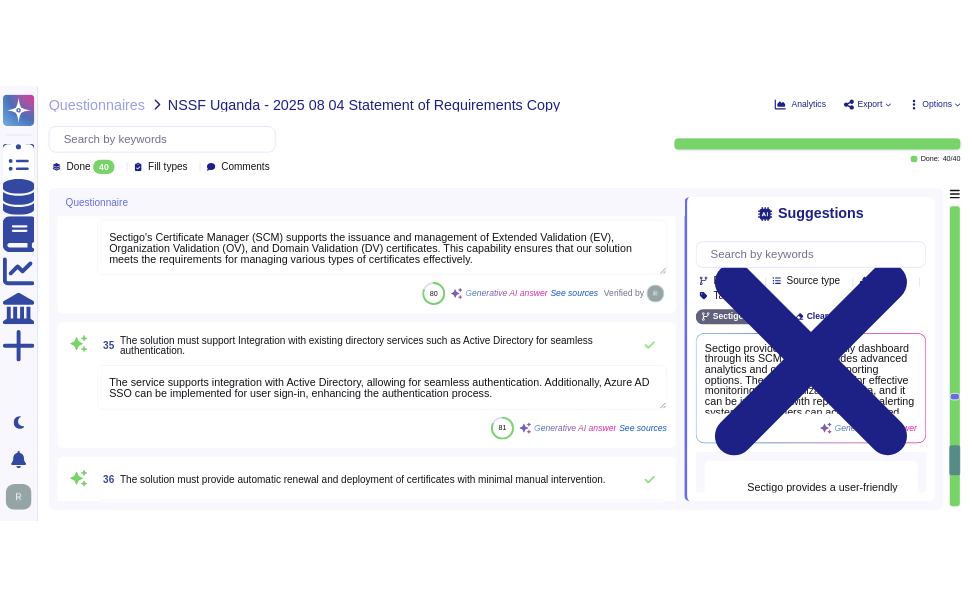 scroll, scrollTop: 7721, scrollLeft: 0, axis: vertical 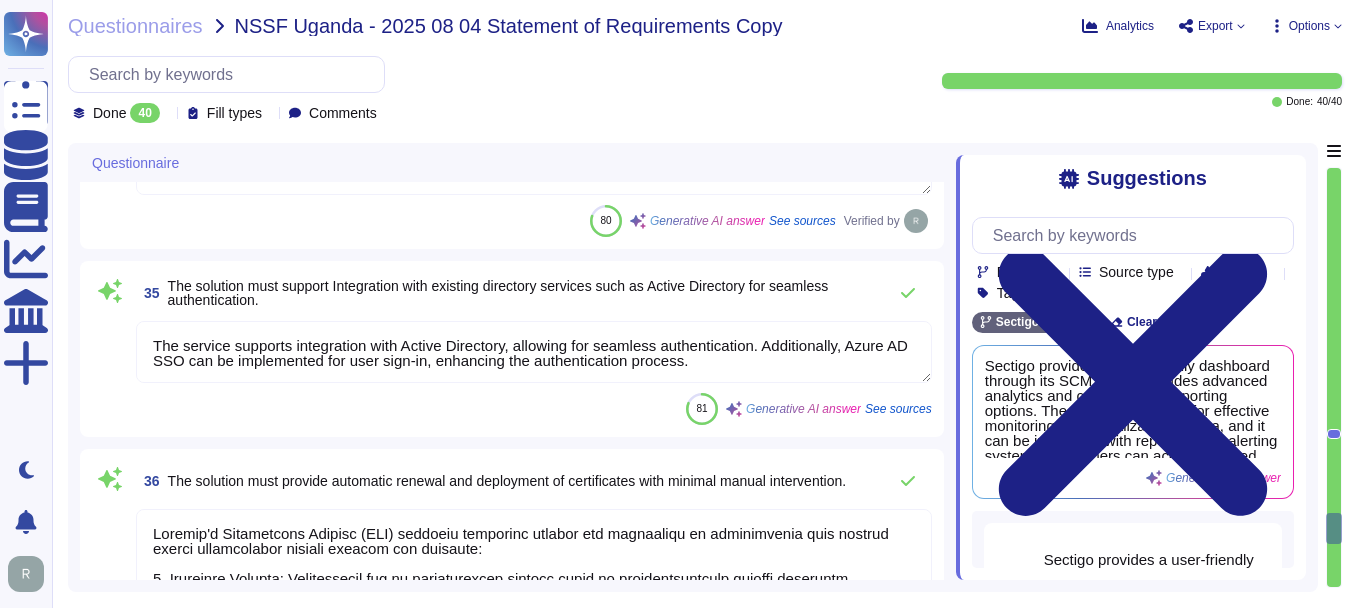 type on "Our solution supports SCEP, allowing users to automate certificate enrollment to web servers. Additionally, we provide a REST API for further automation and integration, ensuring a streamlined process for enrolling certificates in running servers. Our agents can be installed on popular server operating systems to assist with discovery and certificate installation, which can be achieved through API." 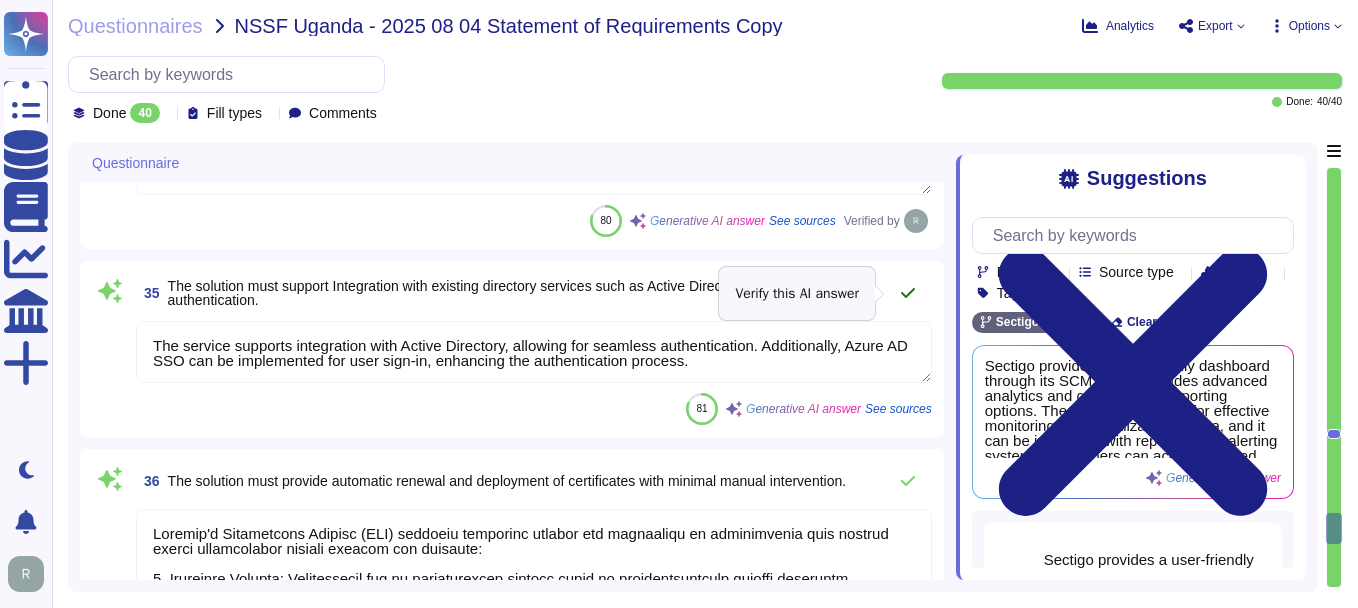 click 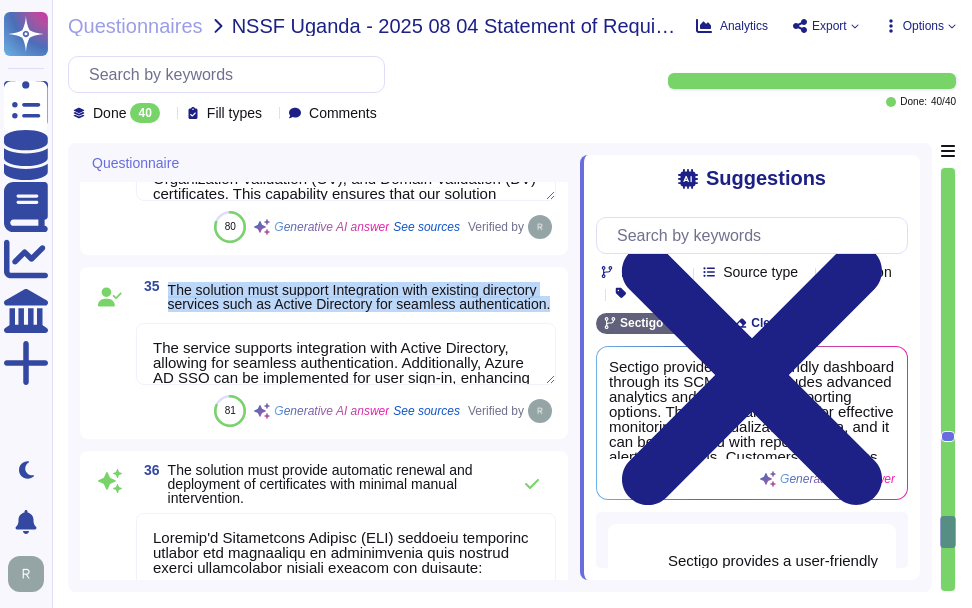drag, startPoint x: 168, startPoint y: 283, endPoint x: 277, endPoint y: 313, distance: 113.053085 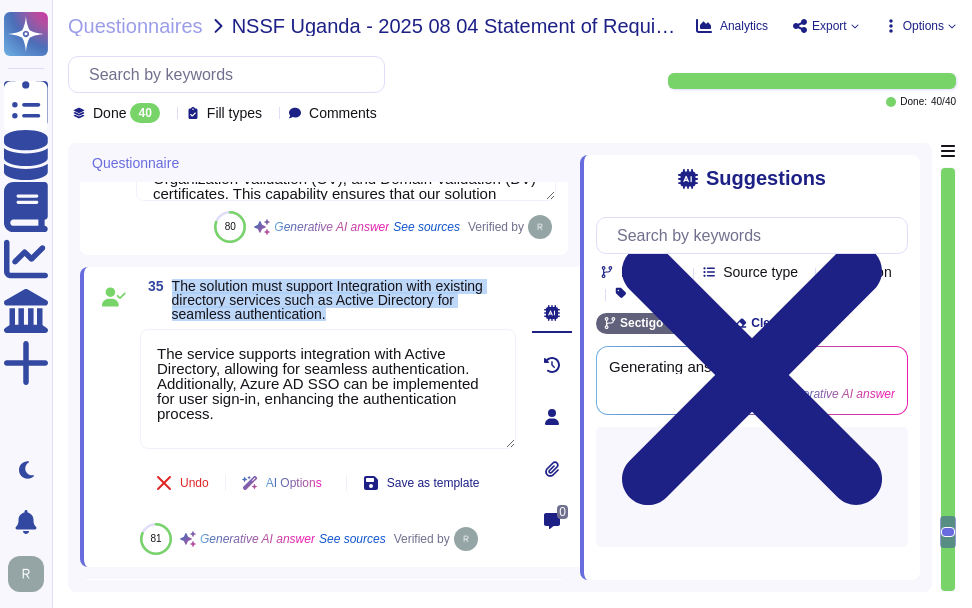 drag, startPoint x: 174, startPoint y: 281, endPoint x: 346, endPoint y: 317, distance: 175.72707 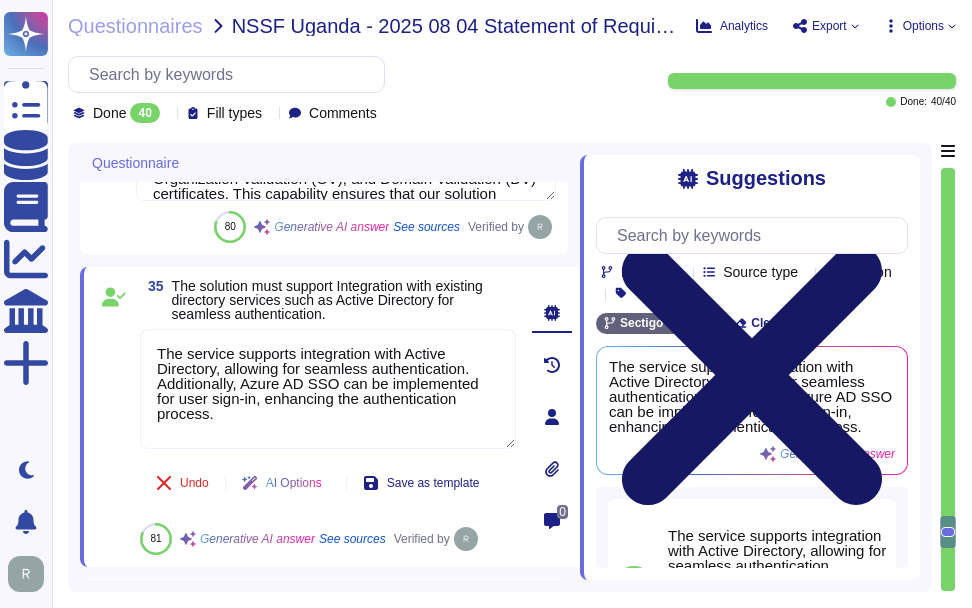 click 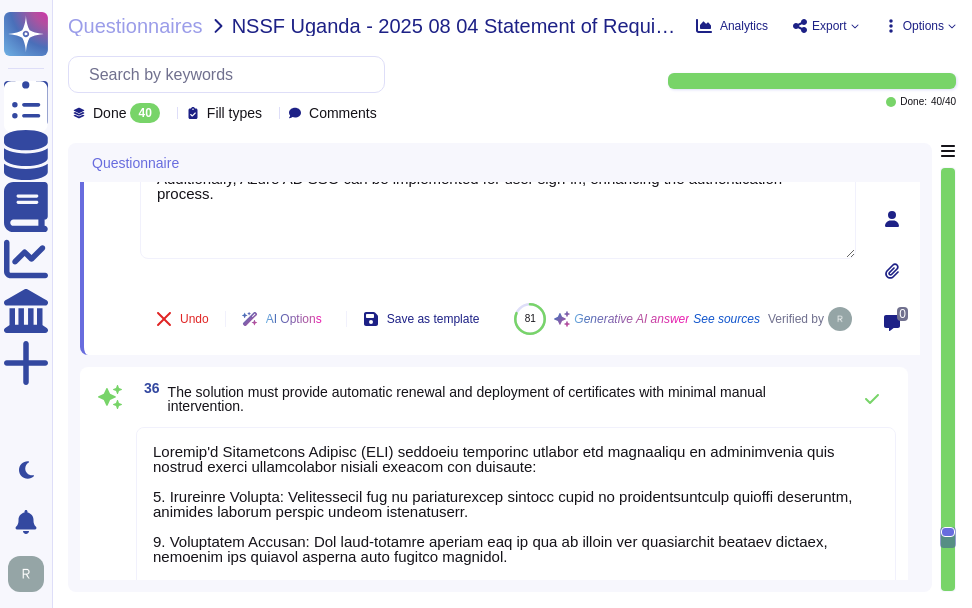 type on "Our solution supports SCEP, allowing users to automate certificate enrollment to web servers. Additionally, we provide a REST API for further automation and integration, ensuring a streamlined process for enrolling certificates in running servers. Our agents can be installed on popular server operating systems to assist with discovery and certificate installation, which can be achieved through API." 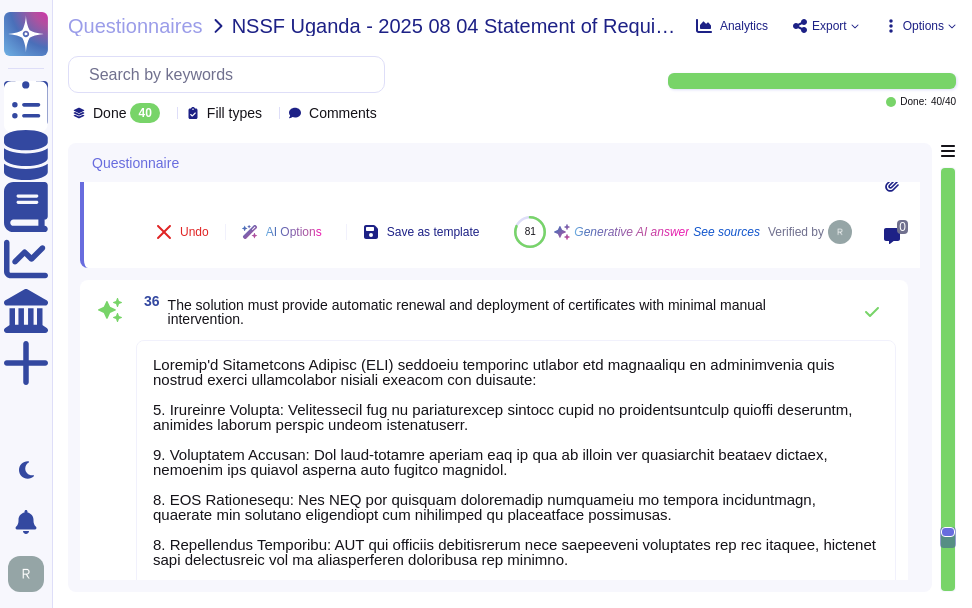type on "Yes, Sectigo SCM supports customizable expiration notifications, including customizable notification templates. Users can create notifications for expiring certificates, which can be tailored to meet specific needs, including the use of standard email templates." 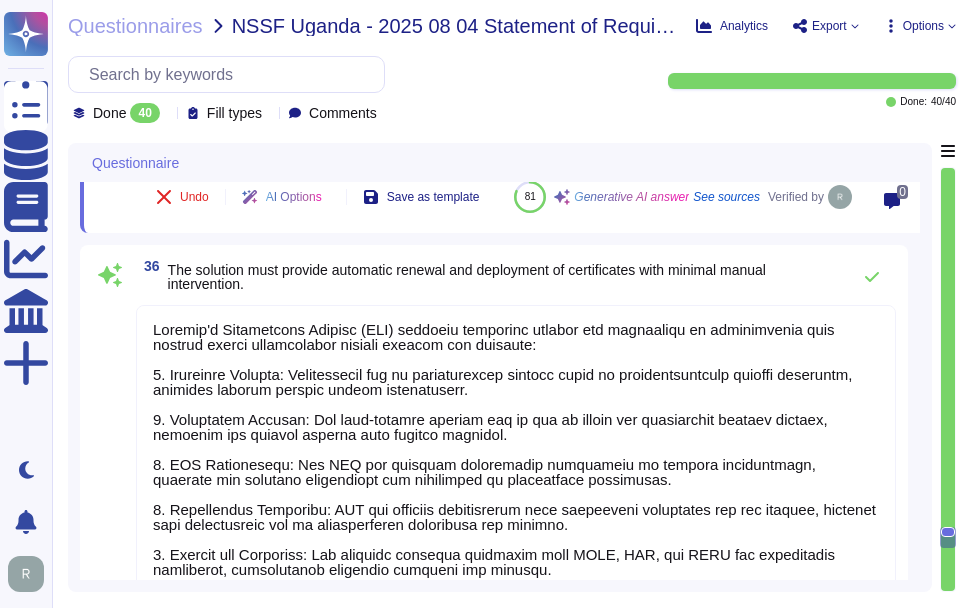 scroll, scrollTop: 2, scrollLeft: 0, axis: vertical 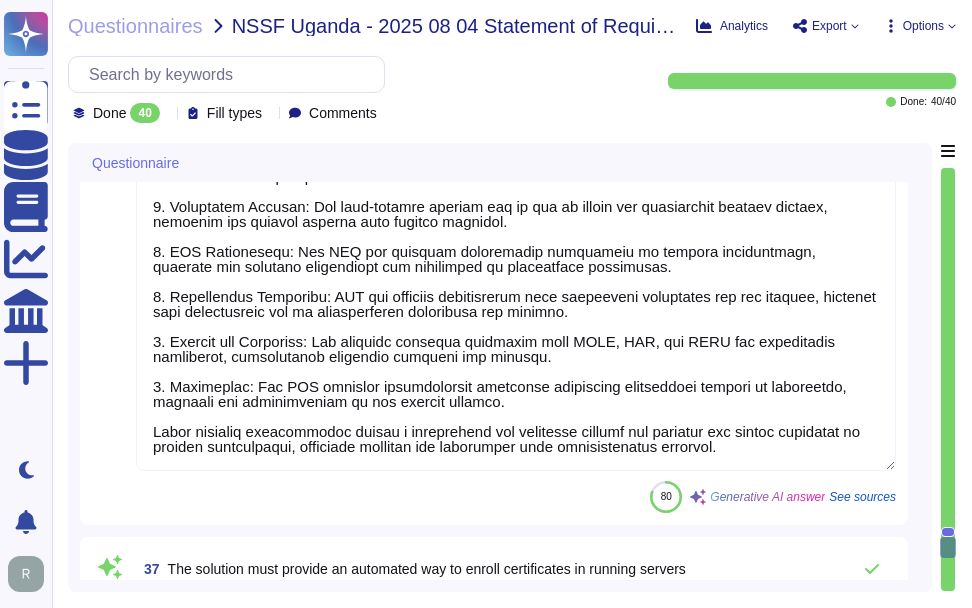 type on "Our solution is designed to manage certificates across multiple data centers and cloud providers, including on-premises data centers and private clouds. It is a cloud-native SaaS solution that supports various environments, ensuring effective management of certificates in diverse settings. Additionally, we offer capabilities for TLS certificate lifecycle management in on-premise environments, specifically for managing internal certificates." 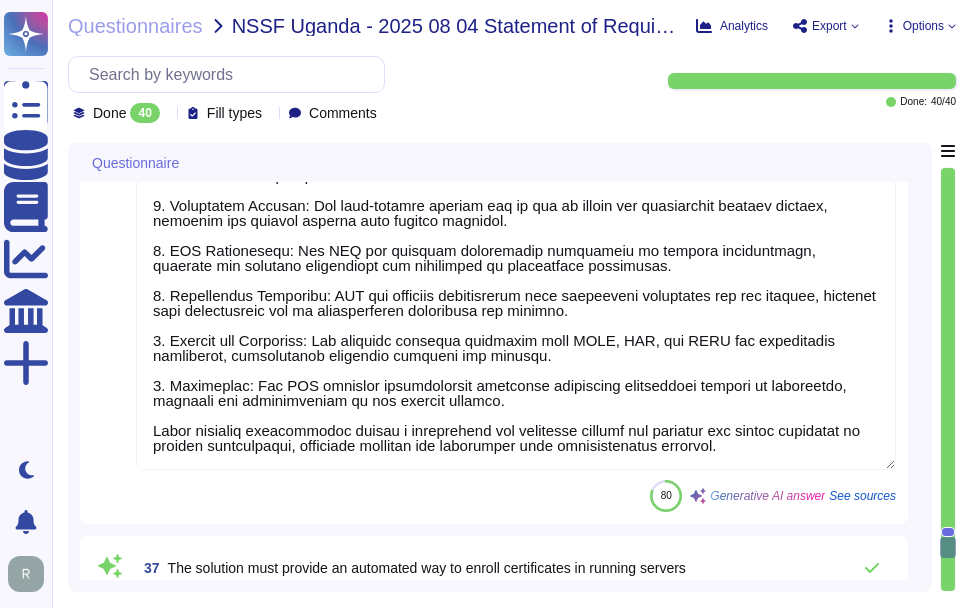 scroll, scrollTop: 0, scrollLeft: 0, axis: both 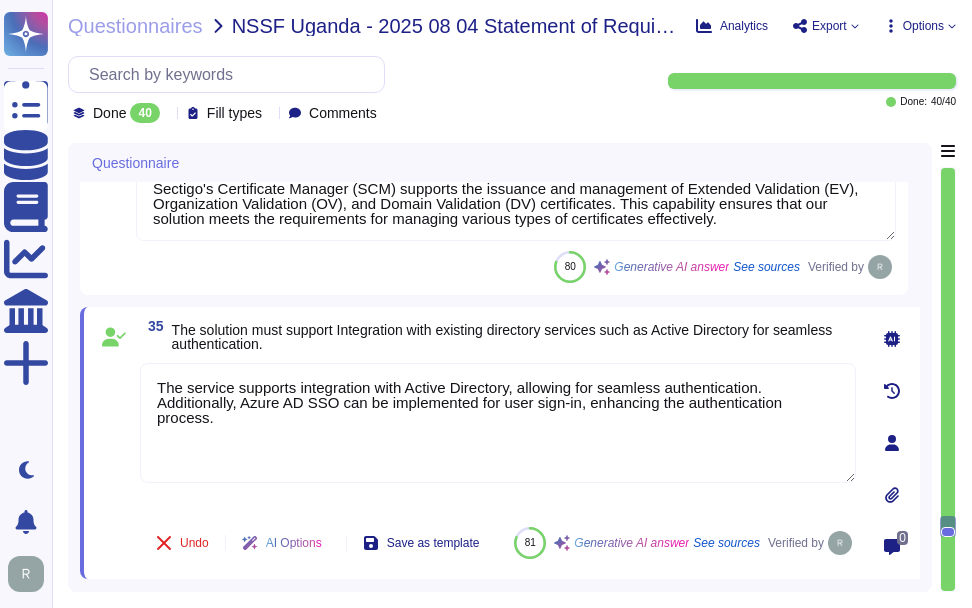 type on "Our solution is designed to support disaster recovery and high availability options to maintain business continuity through a comprehensive approach that includes:
1. Redundant Infrastructure: We utilize redundant compute, storage, and network components to maximize availability and ensure seamless service continuity in the event of a failure.
2. Geographically Distributed Data Centers: Our system is hosted in redundant, synchronized data centers located in Secaucus, [STATE], and Manchester, [COUNTRY], allowing for seamless failover capabilities.
3. Disaster Recovery Plan: We have a well-documented Disaster Recovery Plan that is tested annually, including full failover exercises to ensure quick recovery from incidents. Our infrastructure allows for failover from the primary to the secondary data center in under twelve hours, with a recovery point of less than an hour.
4. Continuous Backups: Backups are made continually and tested regularly, with a comprehensive backup and restore procedure to minimize..." 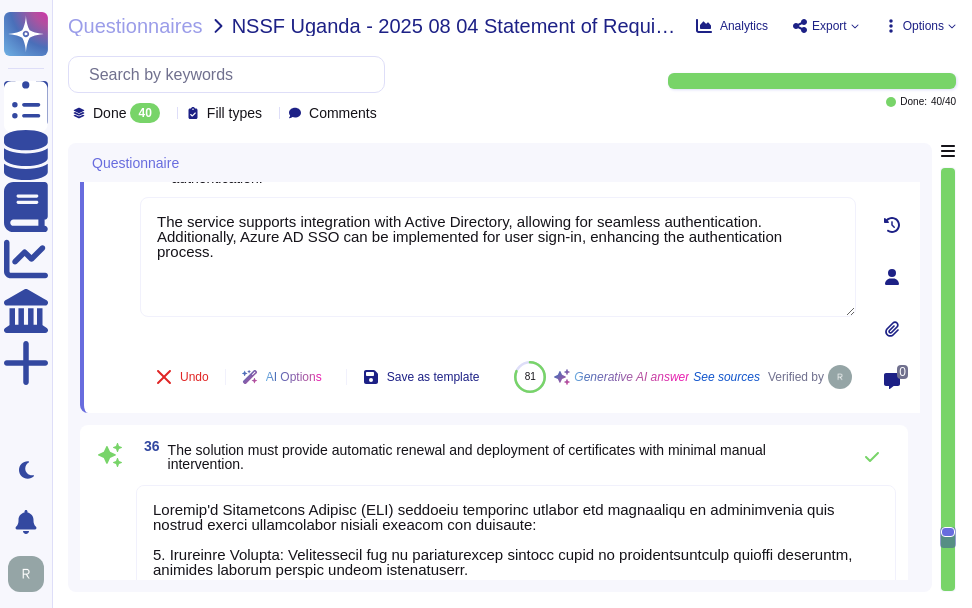 scroll, scrollTop: 7857, scrollLeft: 0, axis: vertical 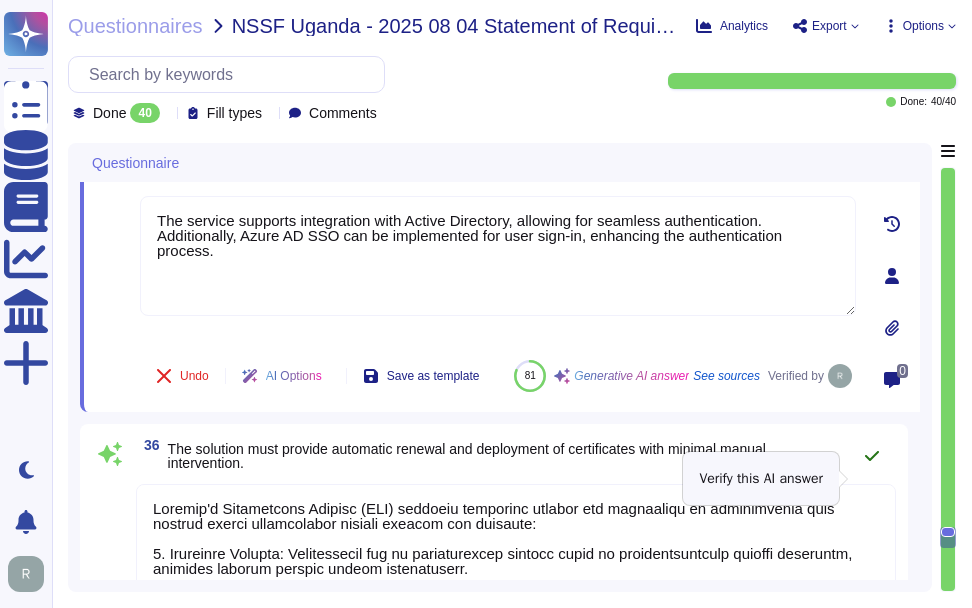 click 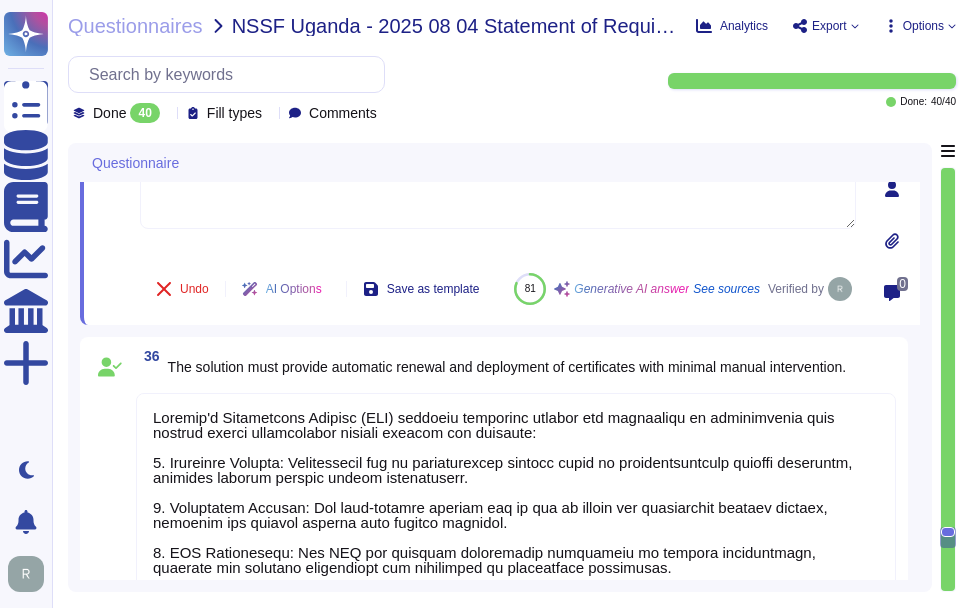 scroll, scrollTop: 8057, scrollLeft: 0, axis: vertical 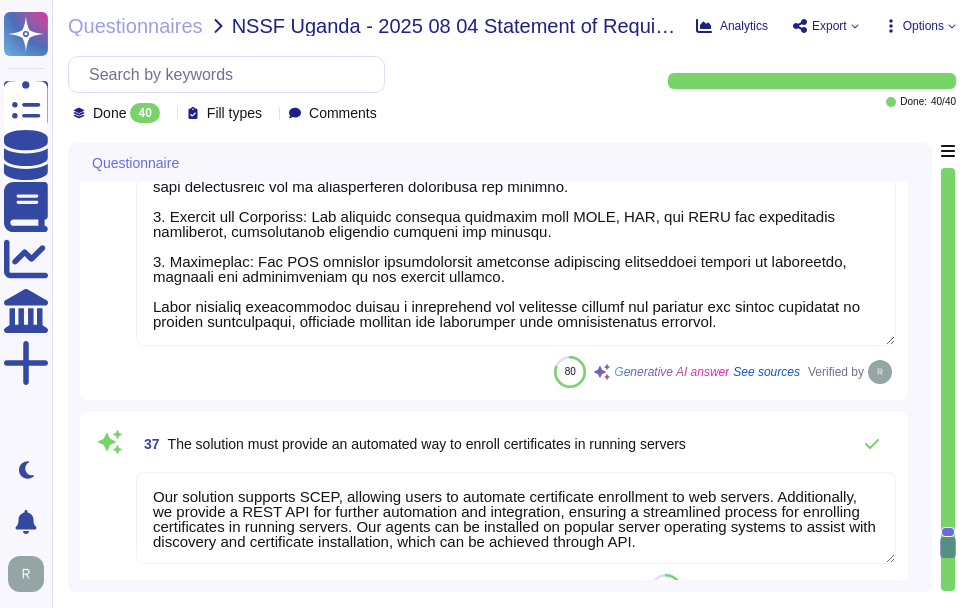 type on "Our solution is designed to manage certificates across multiple data centers and cloud providers, including on-premises data centers and private clouds. It is a cloud-native SaaS solution that supports various environments, ensuring effective management of certificates in diverse settings. Additionally, we offer capabilities for TLS certificate lifecycle management in on-premise environments, specifically for managing internal certificates." 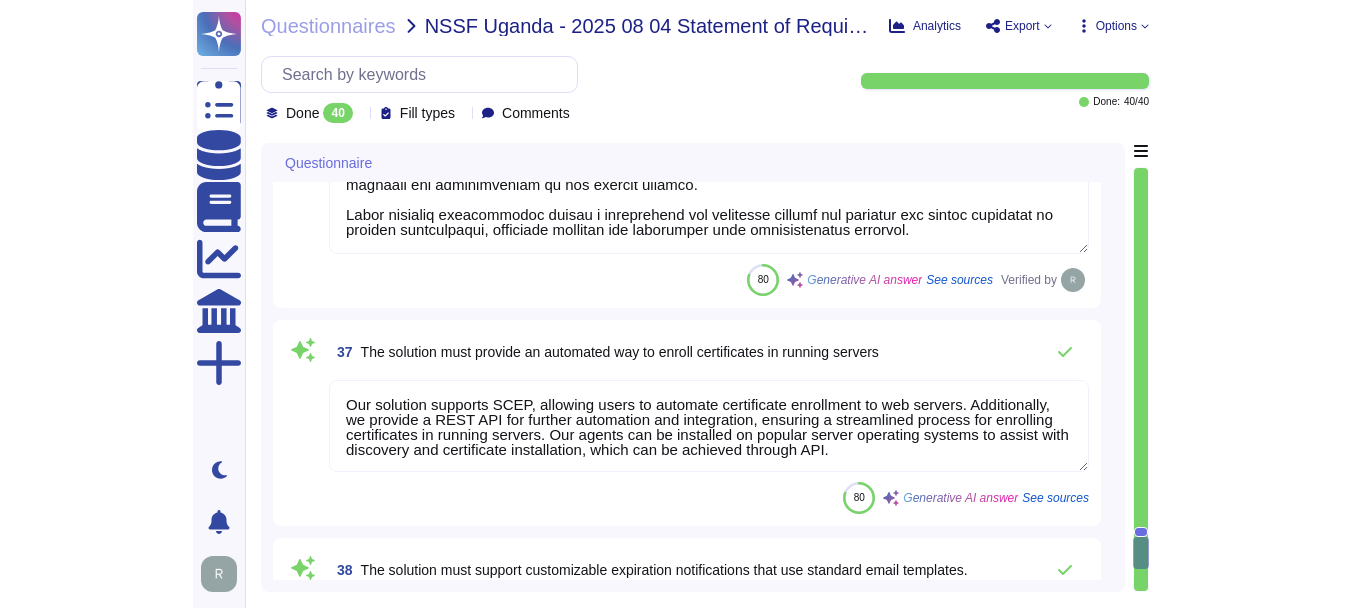 scroll, scrollTop: 8557, scrollLeft: 0, axis: vertical 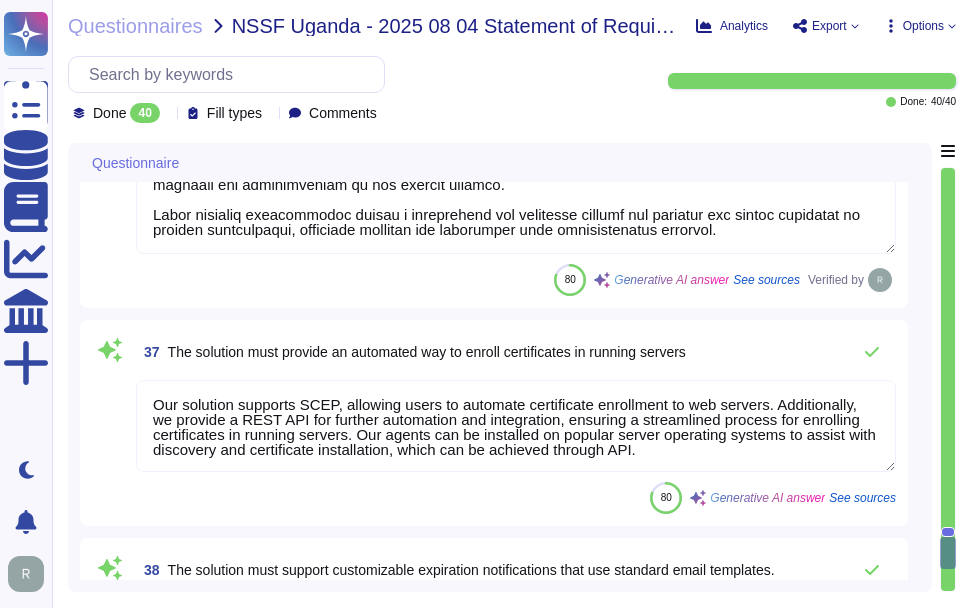 type on "We provide training for IT administrators during onboarding, which includes access to a large knowledge base specifically designed for their needs. Additionally, we encourage discussions about other training options with your enterprise representative to ensure effective use and management of our solutions. Our training includes ongoing resources and support to help IT teams stay informed and proficient." 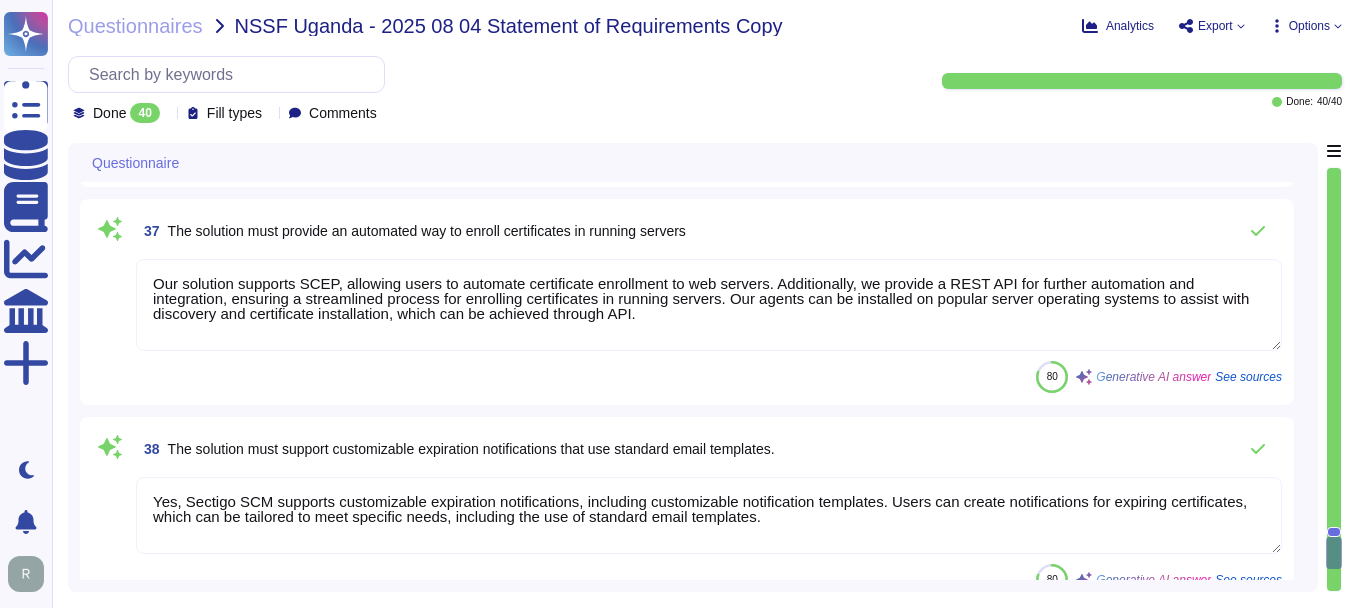 scroll, scrollTop: 0, scrollLeft: 0, axis: both 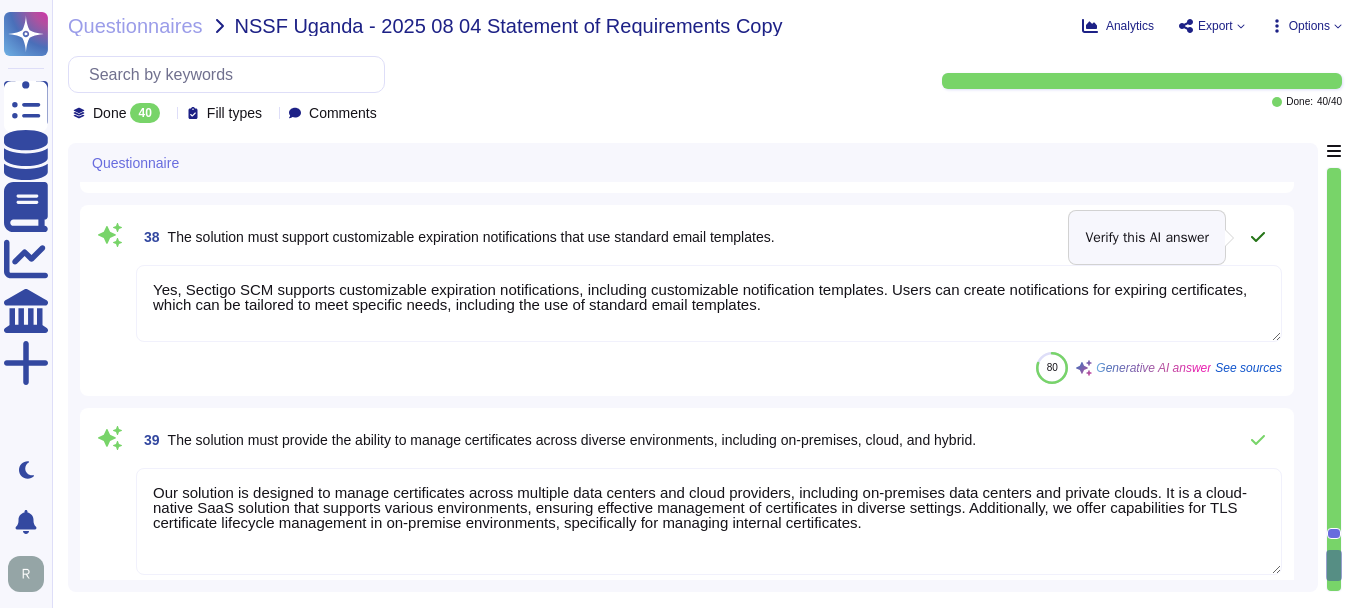 click 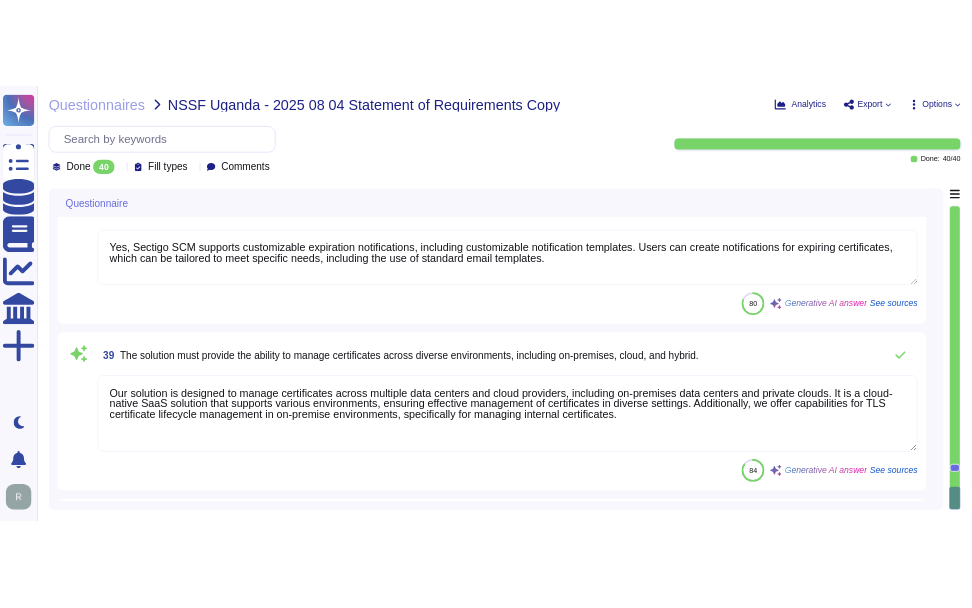 scroll, scrollTop: 8857, scrollLeft: 0, axis: vertical 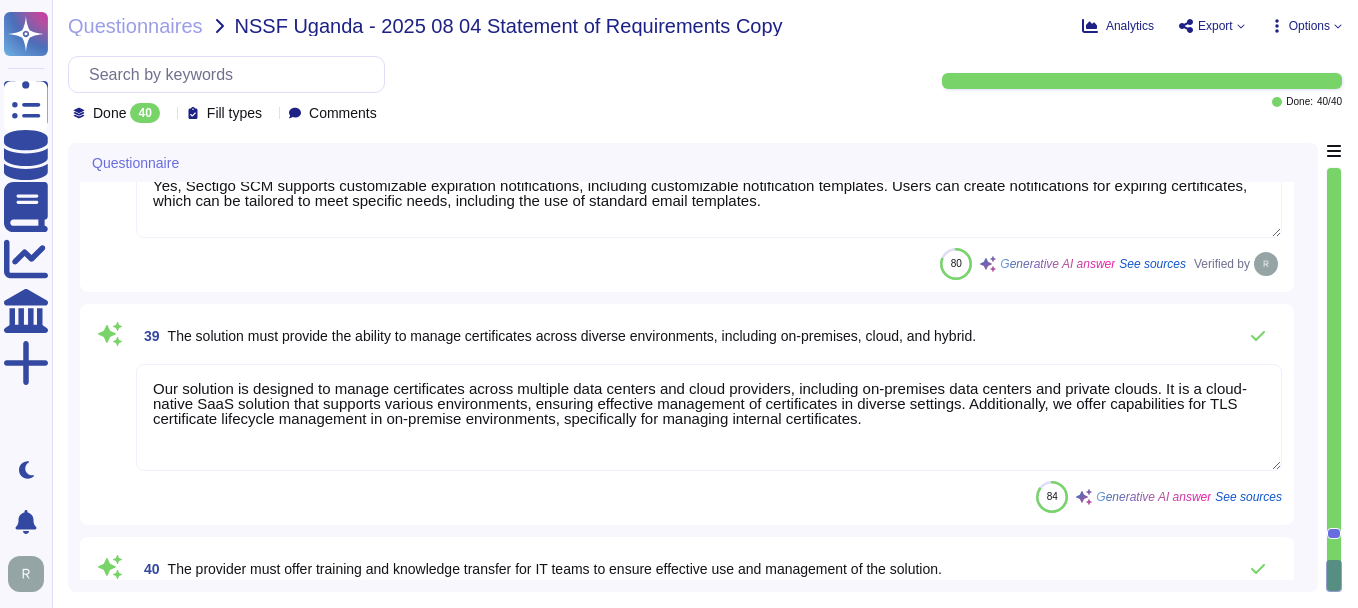 click on "Our solution is designed to manage certificates across multiple data centers and cloud providers, including on-premises data centers and private clouds. It is a cloud-native SaaS solution that supports various environments, ensuring effective management of certificates in diverse settings. Additionally, we offer capabilities for TLS certificate lifecycle management in on-premise environments, specifically for managing internal certificates." at bounding box center (709, 417) 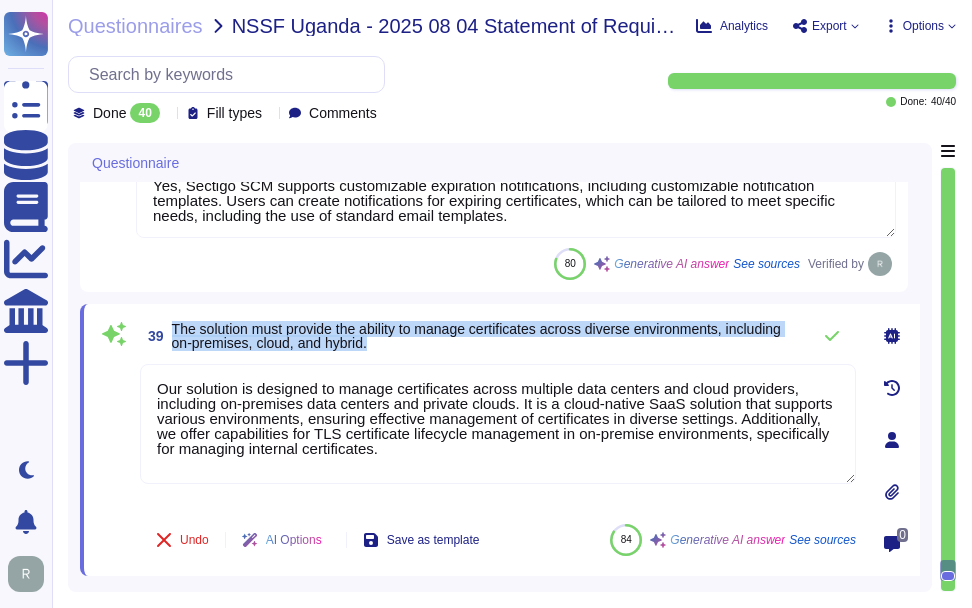 drag, startPoint x: 172, startPoint y: 324, endPoint x: 541, endPoint y: 340, distance: 369.3467 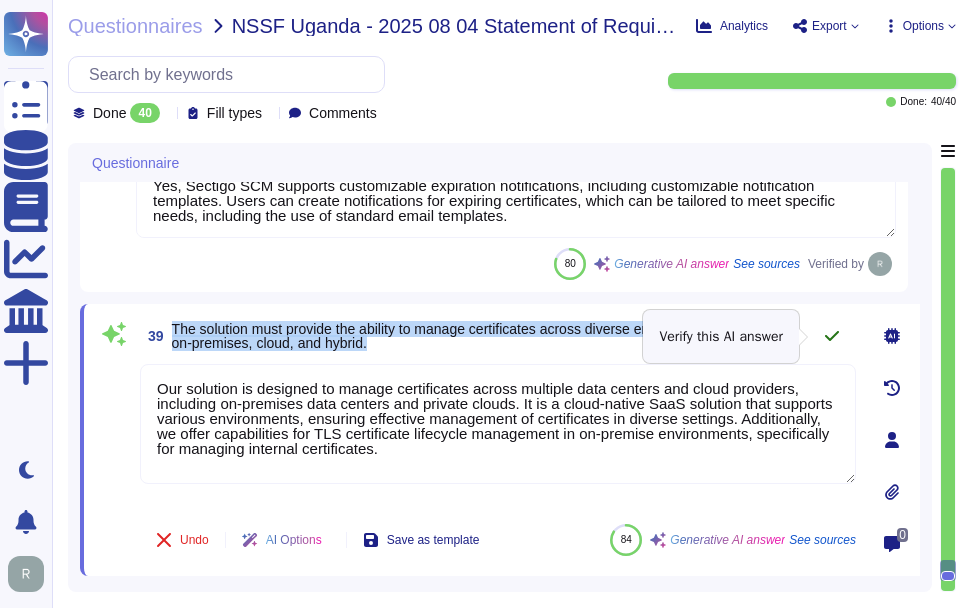 click 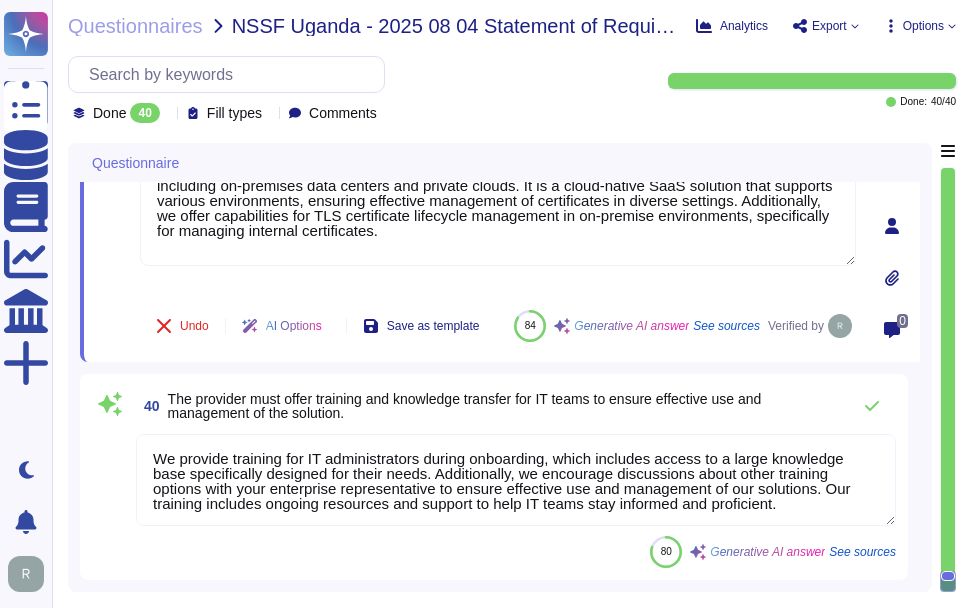 scroll, scrollTop: 9081, scrollLeft: 0, axis: vertical 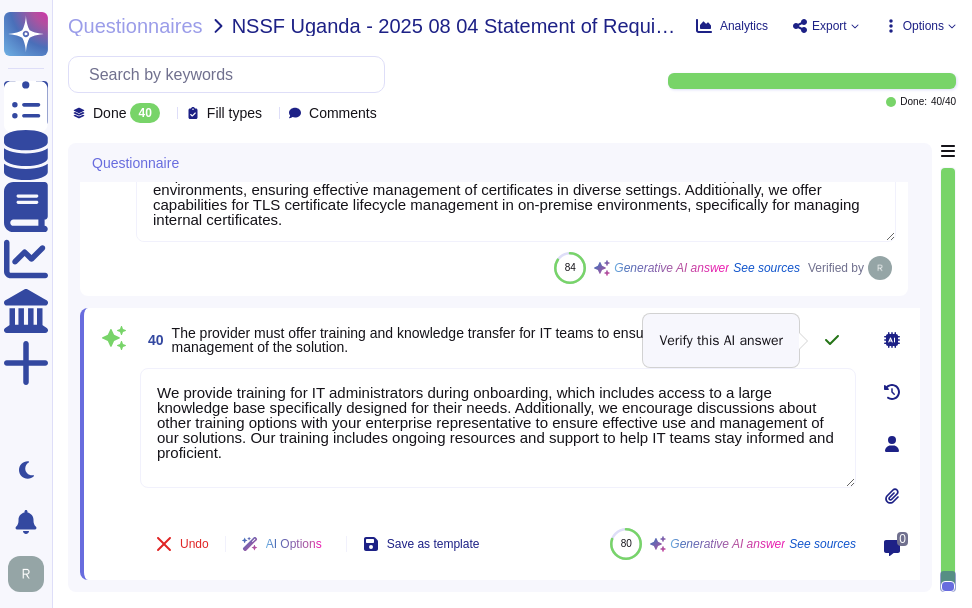 click 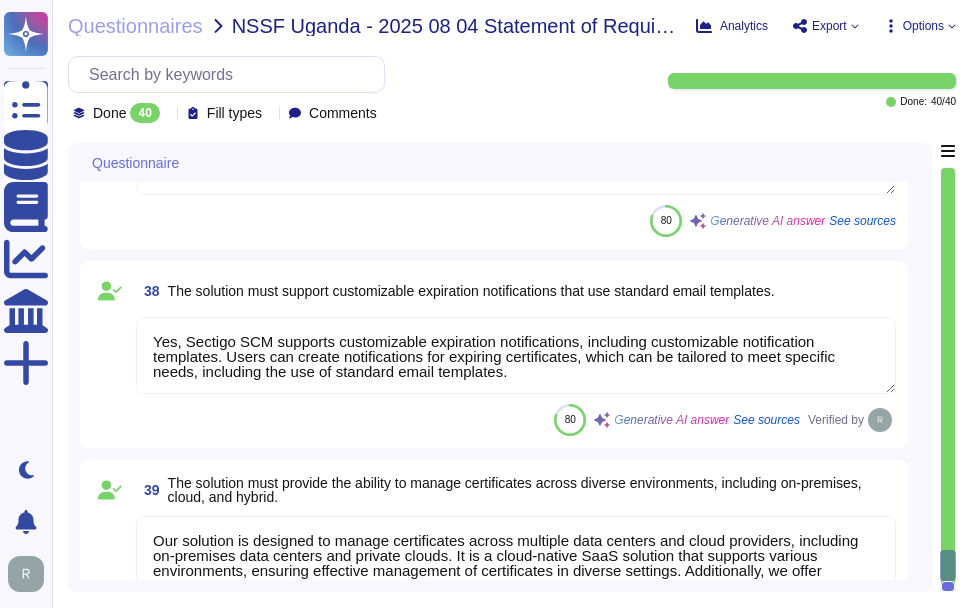 type on "Sectigo's Certificate Manager (SCM) supports automatic renewal and deployment of certificates with minimal manual intervention through several key features:
1. Automatic Renewal: Certificates can be automatically renewed based on organizationally defined workflows, ensuring renewal without manual intervention.
2. Enrollment Process: The auto-renewal feature can be set up during the certificate request process, aligning the renewal process with company policies.
3. API Integration: The SCM can automate certificate deployment to various environments, allowing for seamless integration and automation of certificate management.
4. Certificate Discovery: SCM can discover certificates from appliances accessible via the network, ensuring that certificates can be automatically identified and managed.
5. Support for Protocols: The solution supports protocols like ACME, EST, and SCEP for certificate management, facilitating automatic issuance and renewal.
6. Validation: The SCM solution automatically validates ..." 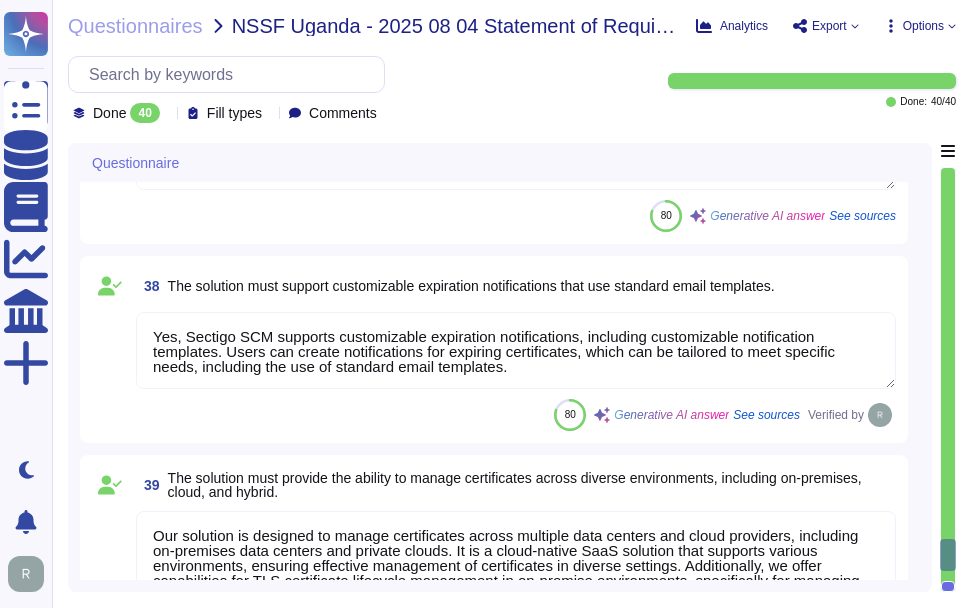 type on "The service supports integration with Active Directory, allowing for seamless authentication. Additionally, Azure AD SSO can be implemented for user sign-in, enhancing the authentication process." 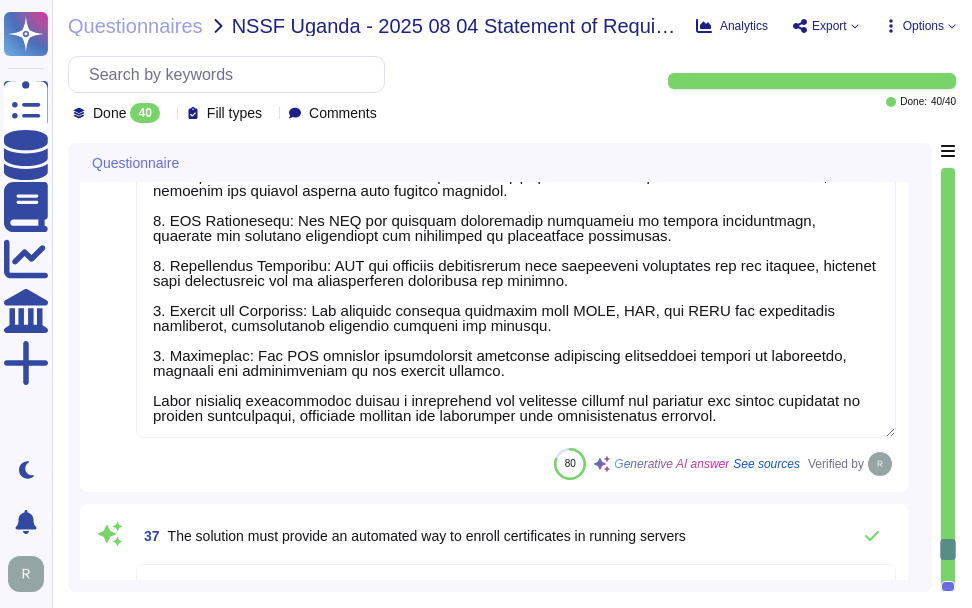 type on "Sectigo's Certificate Manager (SCM) supports the issuance and management of Extended Validation (EV), Organization Validation (OV), and Domain Validation (DV) certificates. This capability ensures that our solution meets the requirements for managing various types of certificates effectively." 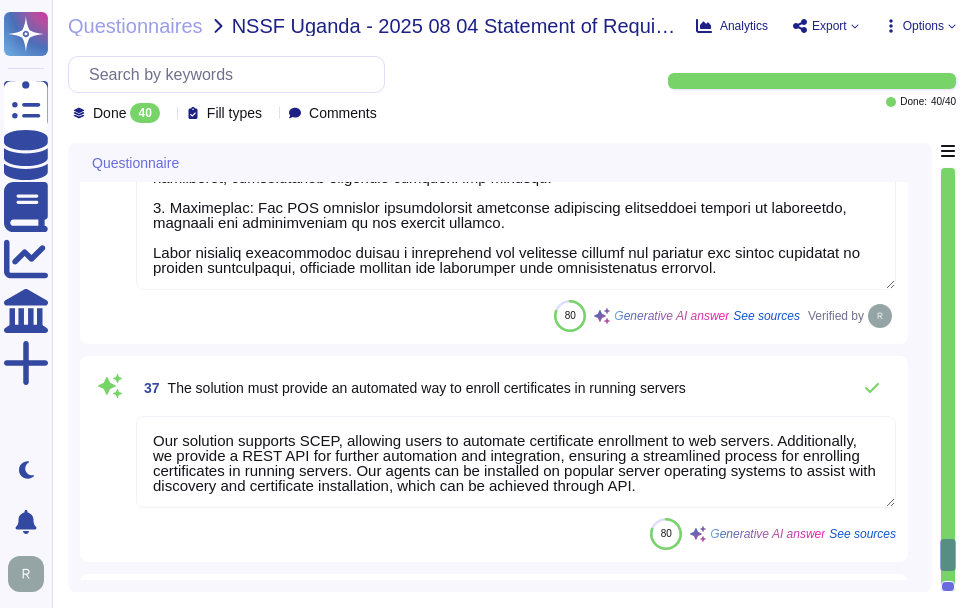scroll, scrollTop: 8301, scrollLeft: 0, axis: vertical 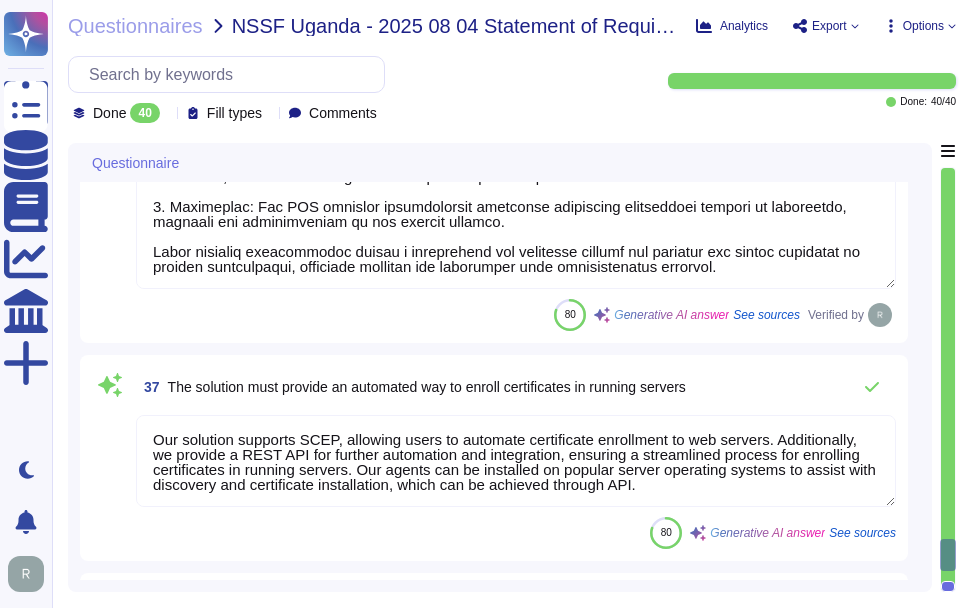 type on "We provide training for IT administrators during onboarding, which includes access to a large knowledge base specifically designed for their needs. Additionally, we encourage discussions about other training options with your enterprise representative to ensure effective use and management of our solutions. Our training includes ongoing resources and support to help IT teams stay informed and proficient." 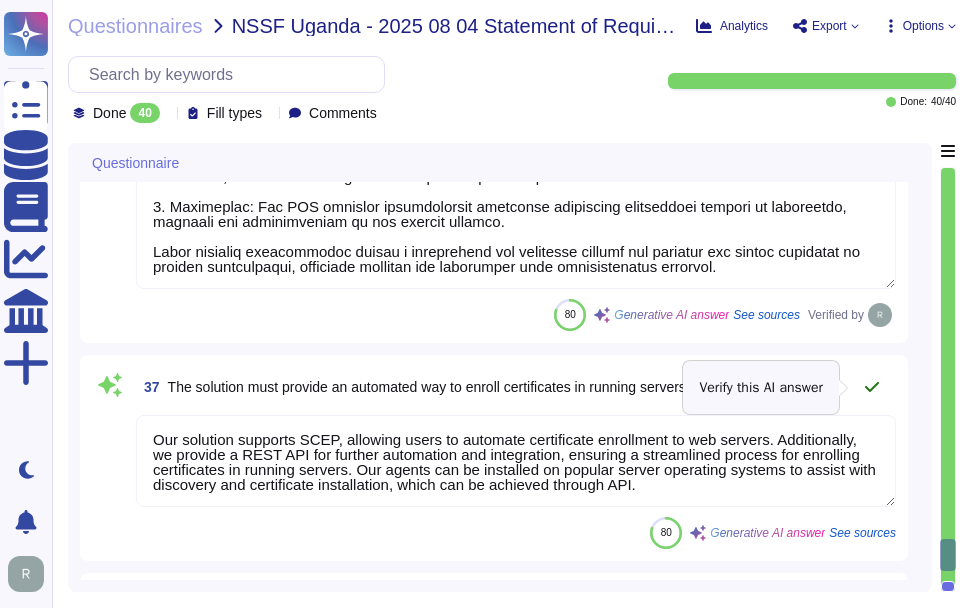click 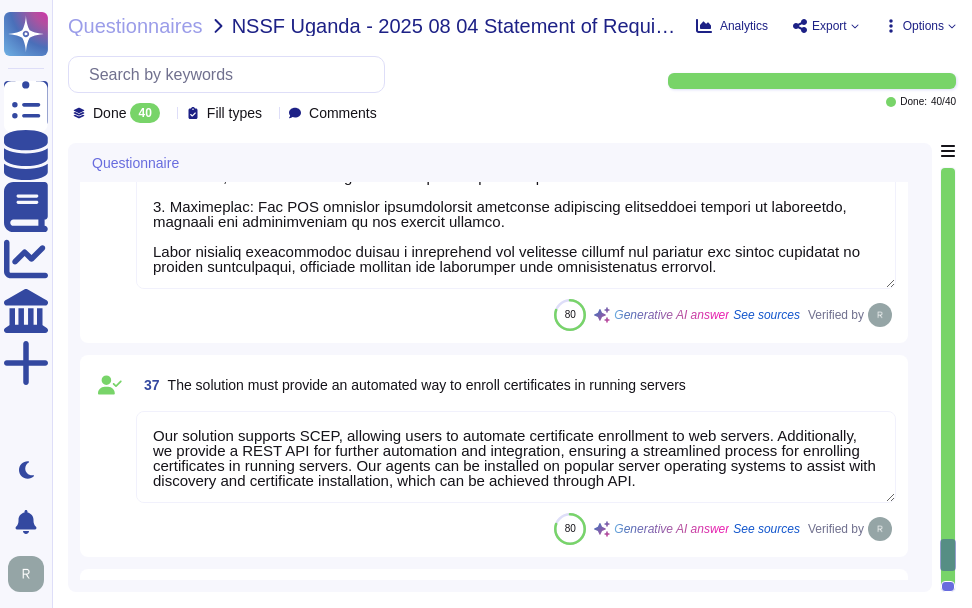 scroll, scrollTop: 2, scrollLeft: 0, axis: vertical 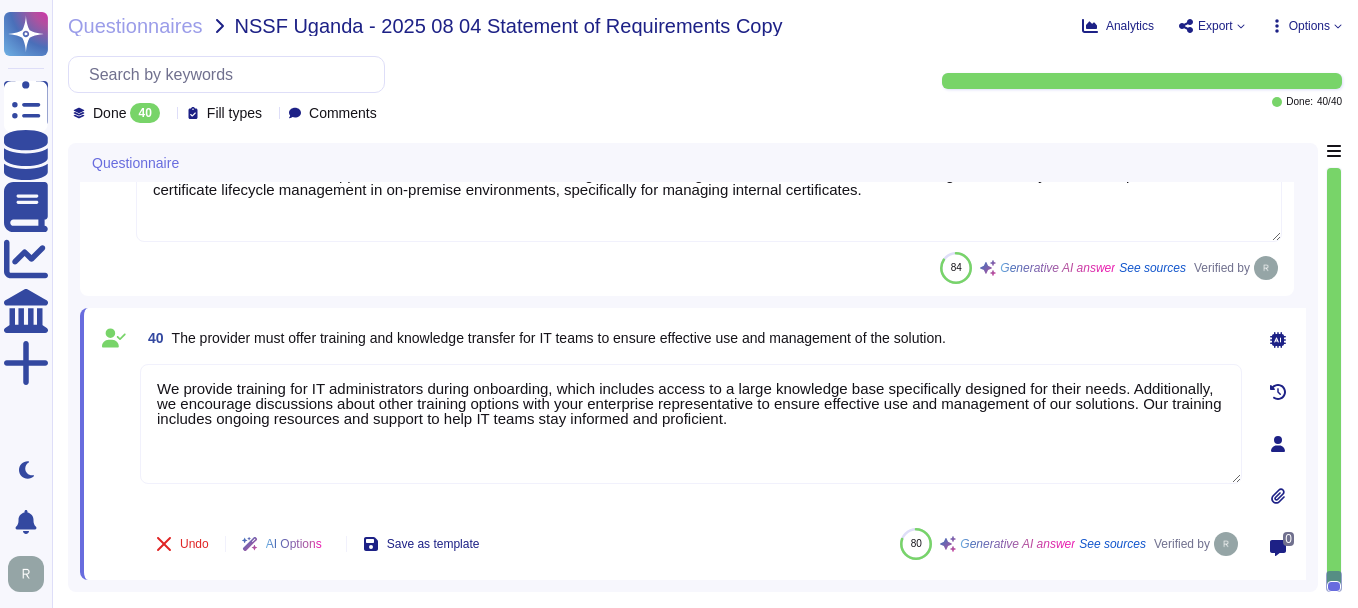 click on "Undo AI Options Save as template 80 Generative AI answer See sources Verified by" at bounding box center [691, 544] 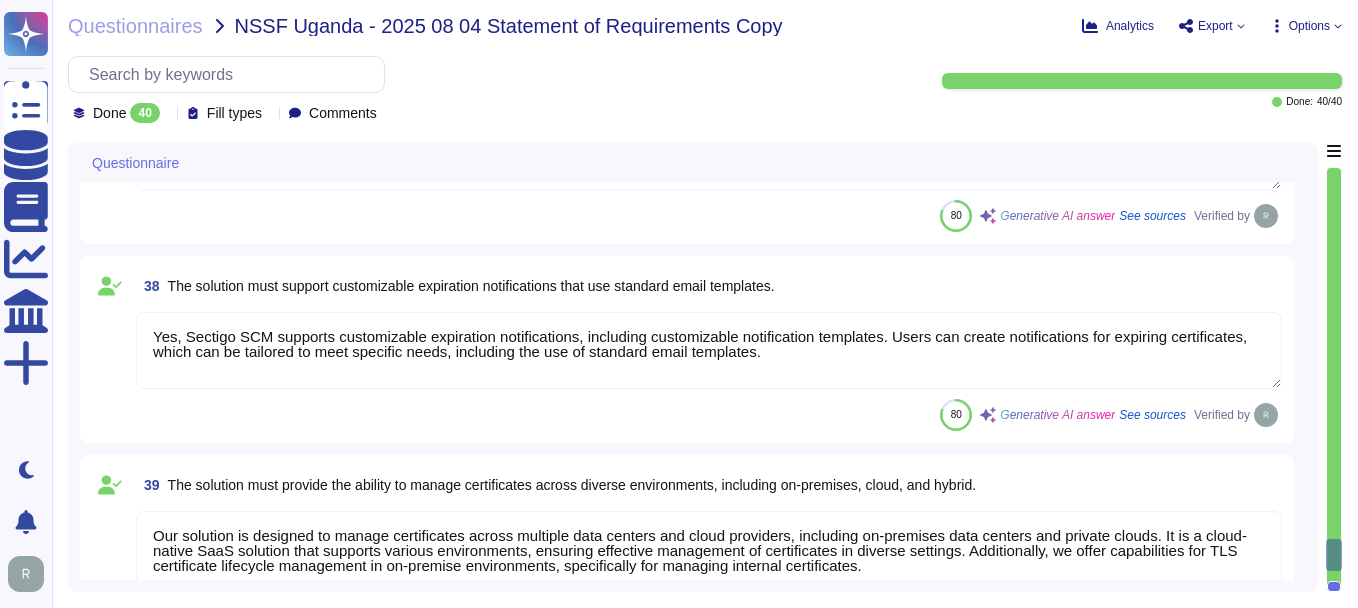 type on "The service supports integration with Active Directory, allowing for seamless authentication. Additionally, Azure AD SSO can be implemented for user sign-in, enhancing the authentication process." 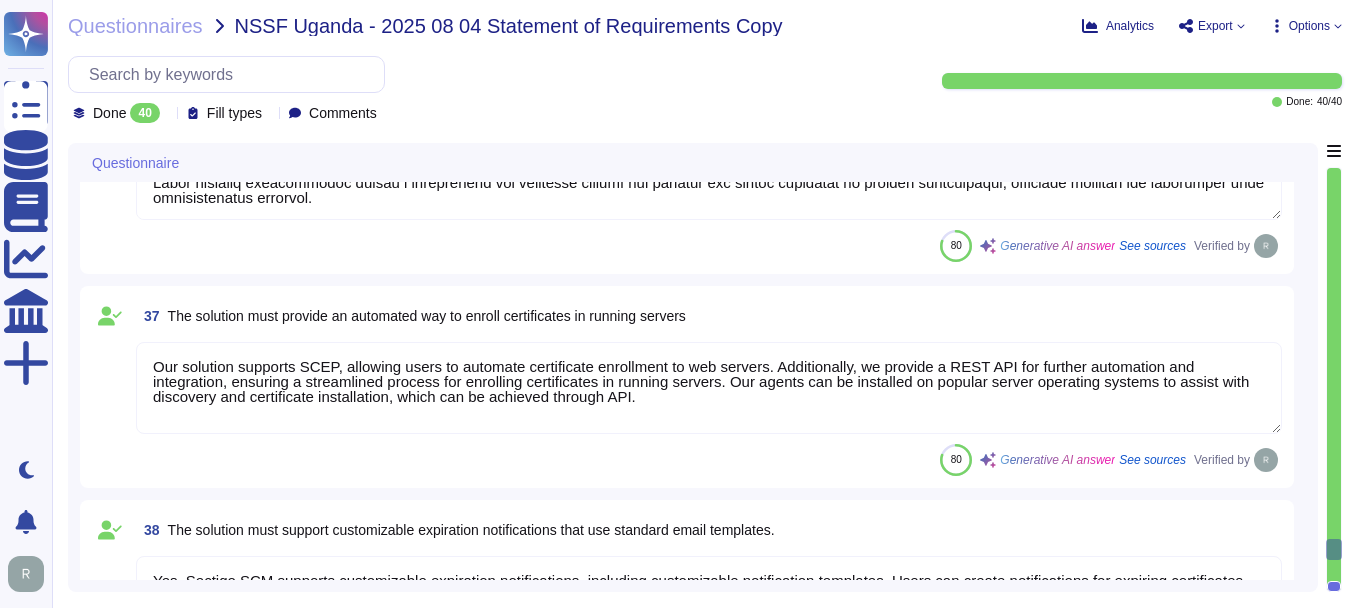 type on "Sectigo's Certificate Manager (SCM) supports the issuance and management of Extended Validation (EV), Organization Validation (OV), and Domain Validation (DV) certificates. This capability ensures that our solution meets the requirements for managing various types of certificates effectively." 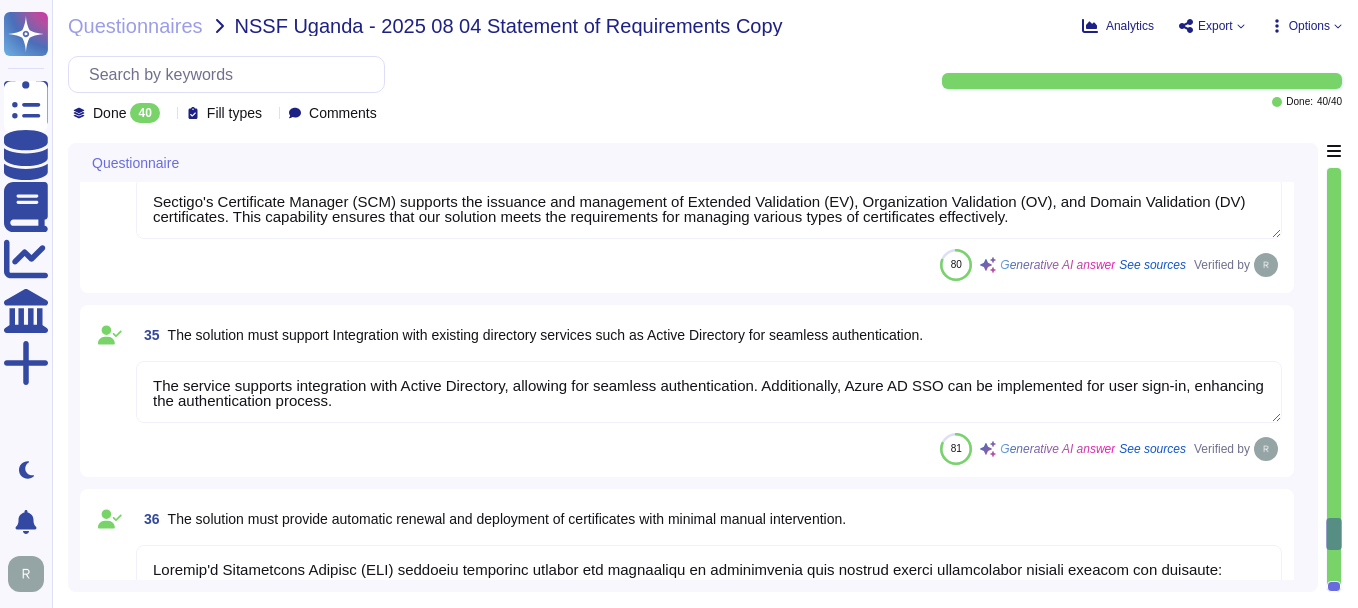 type on "Our solution is designed to support disaster recovery and high availability options to maintain business continuity through a comprehensive approach that includes:
1. Redundant Infrastructure: We utilize redundant compute, storage, and network components to maximize availability and ensure seamless service continuity in the event of a failure.
2. Geographically Distributed Data Centers: Our system is hosted in redundant, synchronized data centers located in Secaucus, [STATE], and Manchester, [COUNTRY], allowing for seamless failover capabilities.
3. Disaster Recovery Plan: We have a well-documented Disaster Recovery Plan that is tested annually, including full failover exercises to ensure quick recovery from incidents. Our infrastructure allows for failover from the primary to the secondary data center in under twelve hours, with a recovery point of less than an hour.
4. Continuous Backups: Backups are made continually and tested regularly, with a comprehensive backup and restore procedure to minimize..." 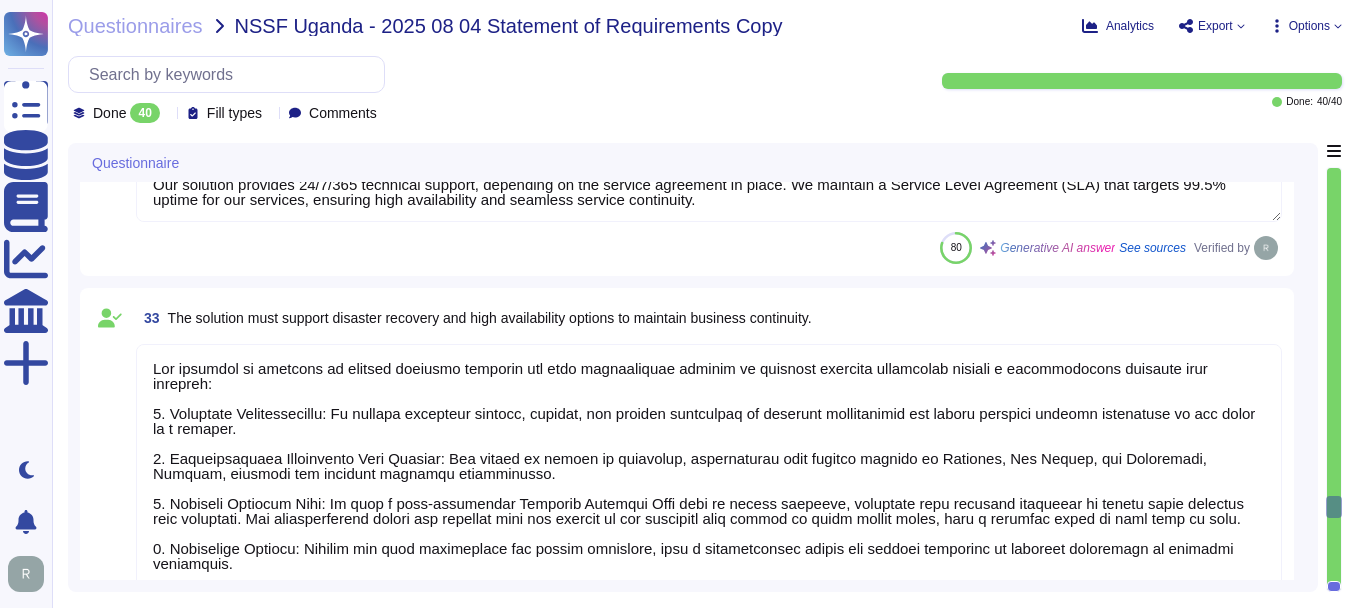 type on "Our solution provides a comprehensive and documented RESTful API that supports various operations for integrating certificate management with existing IT systems. This API facilitates automation of tasks related to the issuance and management of SSL, client and device certificates, domain management, and more. It supports both pull and push operations, enabling seamless integration with various management tools and platforms, including over fifty options for DevOps tools and CI/CD pipelines. For detailed documentation and further integration capabilities, we recommend checking our official resources." 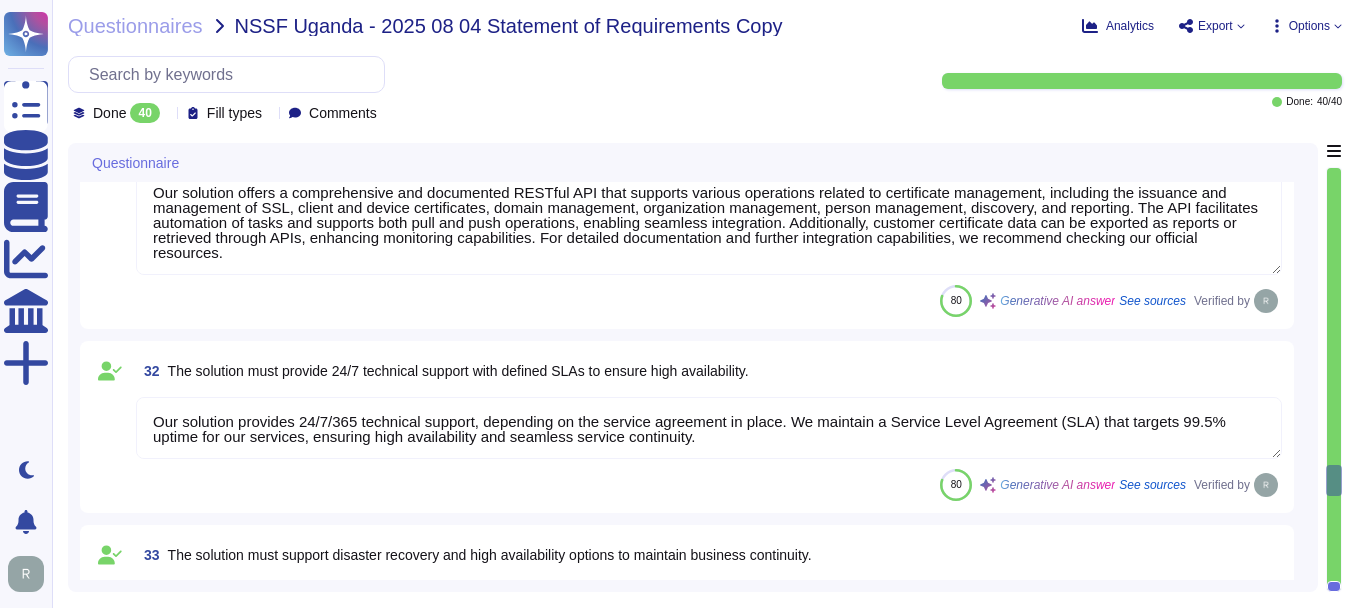 type on "Our solution employs Role-Based Access Control (RBAC) to effectively govern user access rights based on defined roles and responsibilities. This approach ensures that access is provisioned according to the specific duties of each user, allowing them to access only the resources necessary for their roles, in line with the principle of least privilege.
Key elements of our RBAC implementation include:
1. Role Definition: Clearly defined roles based on responsibilities, with permissions assigned accordingly.
2. Access Provisioning: Access is provisioned based on the specific duties of each user.
3. Compliance Oversight: Permissions are managed by the Compliance department, ensuring unbiased oversight.
4. Periodic Access Reviews: Regular reviews of user access rights to ensure ongoing authorization and compliance.
5. Access Management: User access requests are formally submitted and approved by appropriate management.
6. Separation of Accounts: Individuals with administrative and regular roles have separate ..." 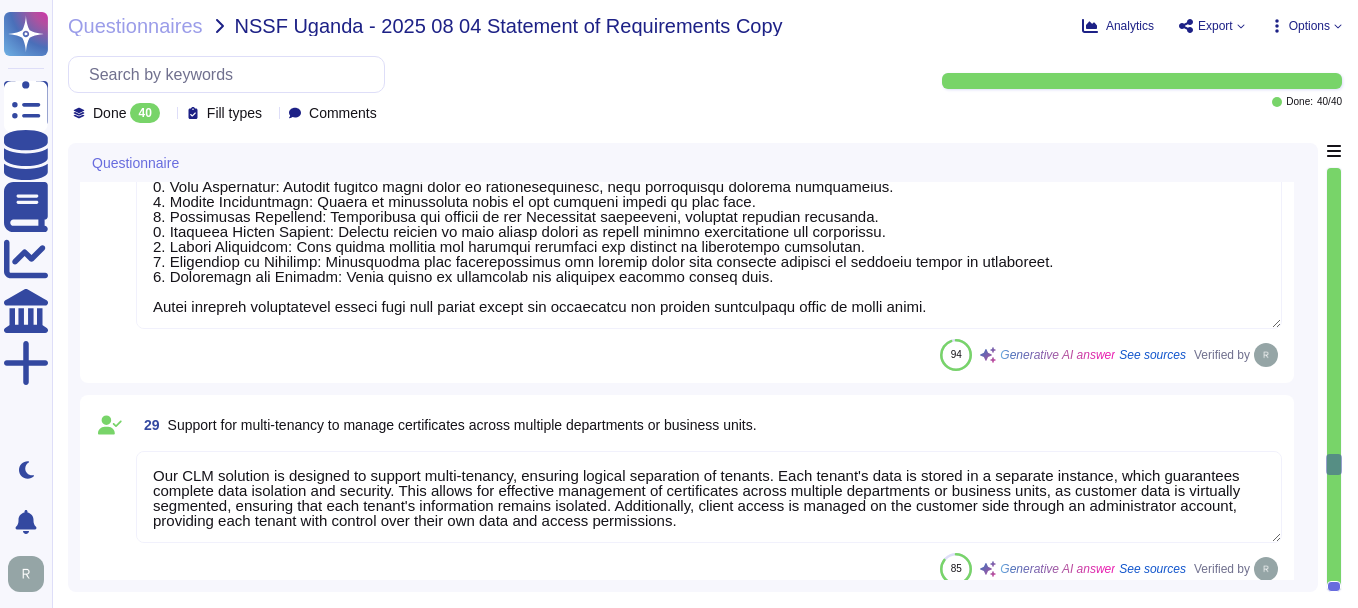 type on "Sectigo provides a user-friendly dashboard through its SCM, which includes advanced analytics and customizable reporting options. The dashboard allows for effective monitoring and visualization of data, and it can be integrated with reporting and alerting systems. Customers can access detailed metrics and analytics related to their certificate management, ensuring they can manage and optimize their usage effectively. For specific requirements or further details, please reach out to your enterprise sales representative." 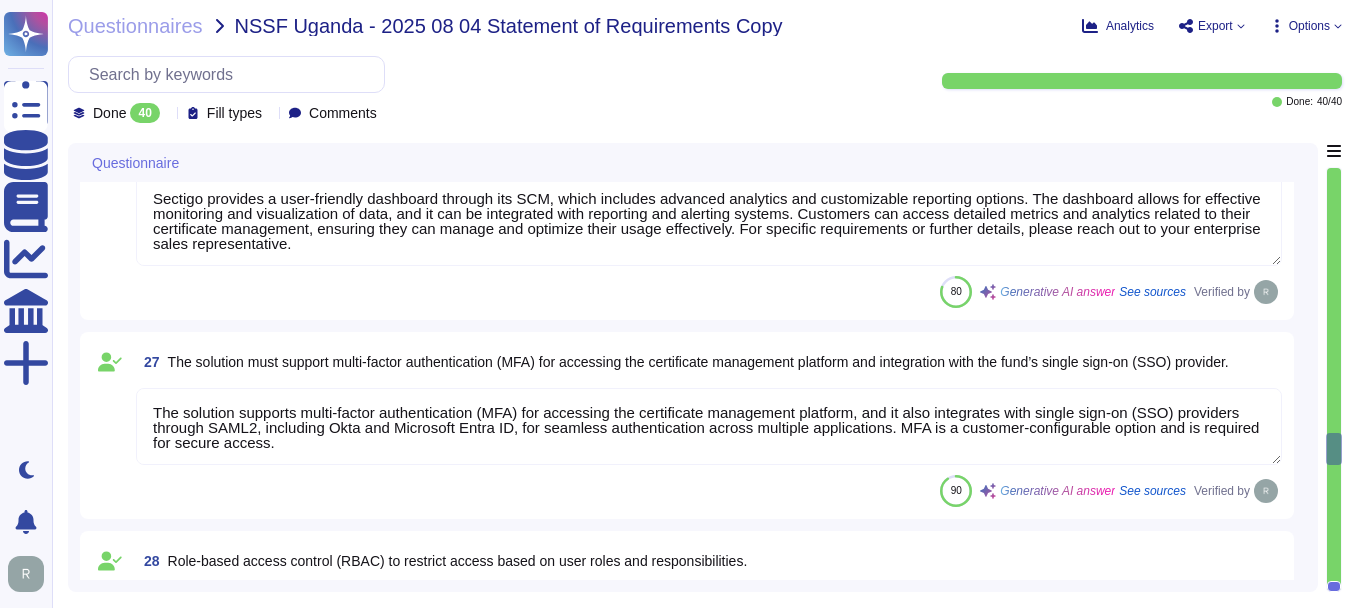 type on "Our solution is designed to efficiently handle high-volume requests, including the management of at least 1000 active certificates concurrently, without any degradation in system performance, latency, or reliability. Key aspects of our approach include:
1. Scalability: Sectigo SCM Enterprise is scalable to manage certificates across large enterprise environments, ensuring that scalability is not an issue for typical customer use cases.
2. Capacity Management: We maintain, monitor, and evaluate our current processing capacity and the use of system components, including infrastructure, data, and software. This comprehensive capacity management process allows us to manage capacity demand effectively and implement additional capacity as needed.
3. Proactive Monitoring: We continuously monitor resource usage to ensure adequate system performance and to identify when additional capacity is required. Our documented capacity management process sets boundaries for acceptable service performance and availability...." 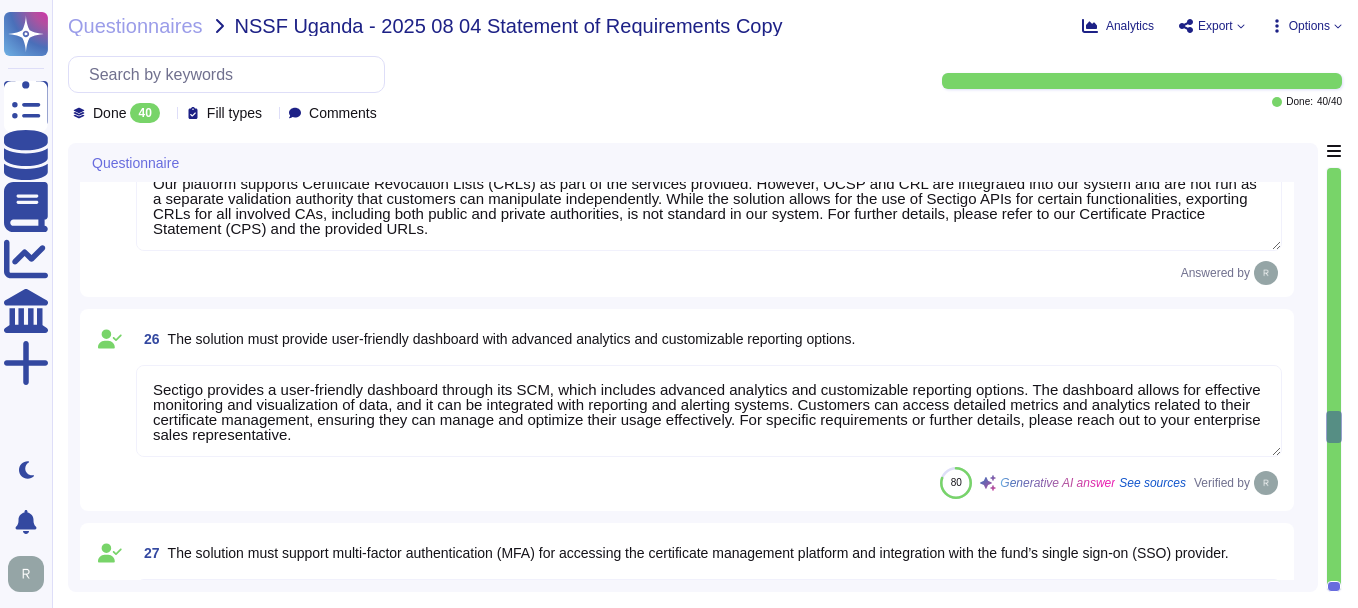 type on "Sectigo provides comprehensive logging and auditing capabilities essential for compliance and forensic purposes. Our logging system captures all security-relevant events, including user activities, security incidents, and system events. Audit logs are centralized, encrypted, timestamped, and securely stored, with access restricted to authorized personnel.
We retain audit trails for a period of three years, ensuring a comprehensive record for compliance and analysis. Our security team conducts regular reviews of the logs to monitor for suspicious activities, and we support the generation of audit reports that maintain the integrity of the original content and time ordering of audit records.
Additionally, we offer REST APIs for integrating logging information into your SIEM or log collections, facilitating real-time monitoring and analysis. If you have further questions or need additional information, please let us know." 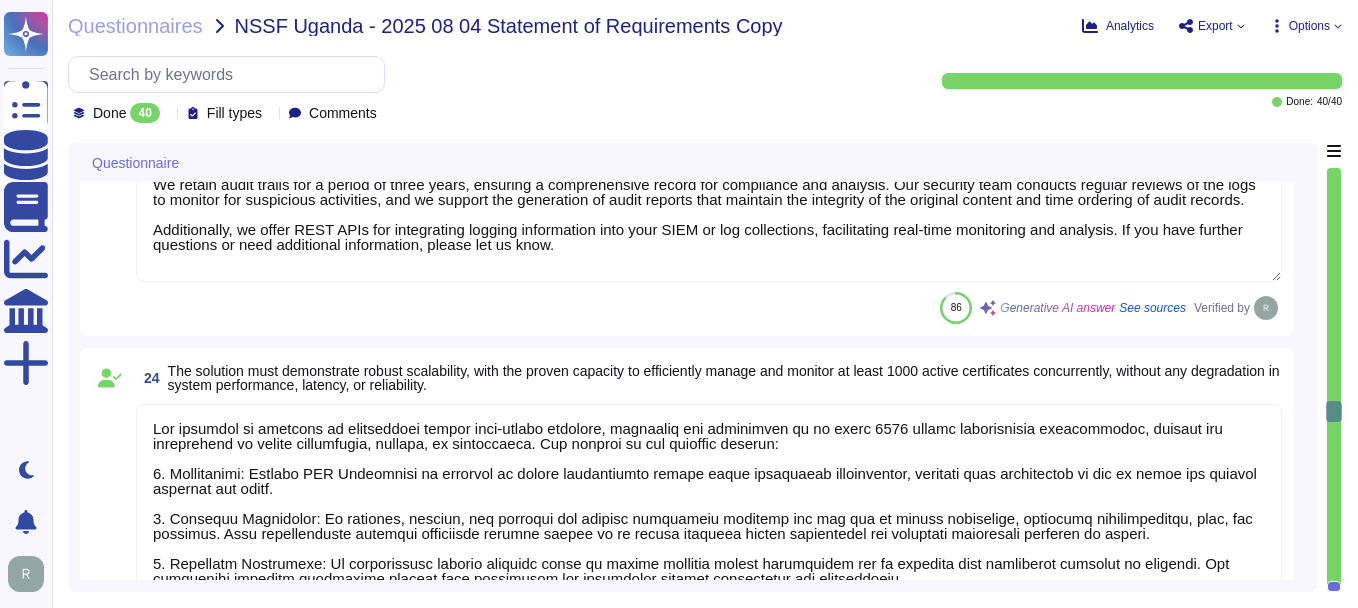 type on "Sectigo provides a robust solution for notifying users of real-time critical events such as certificate expiration and revocation. Notifications can be customized and are available through various channels, including:
- Email
- API
- Webhooks
- Teams
- Slack
Our system ensures that users are alerted about critical events, including potential misconfigurations, through these channels. This comprehensive approach allows for timely alerts to be directed to the appropriate users or teams, facilitating effective management of certificate statuses." 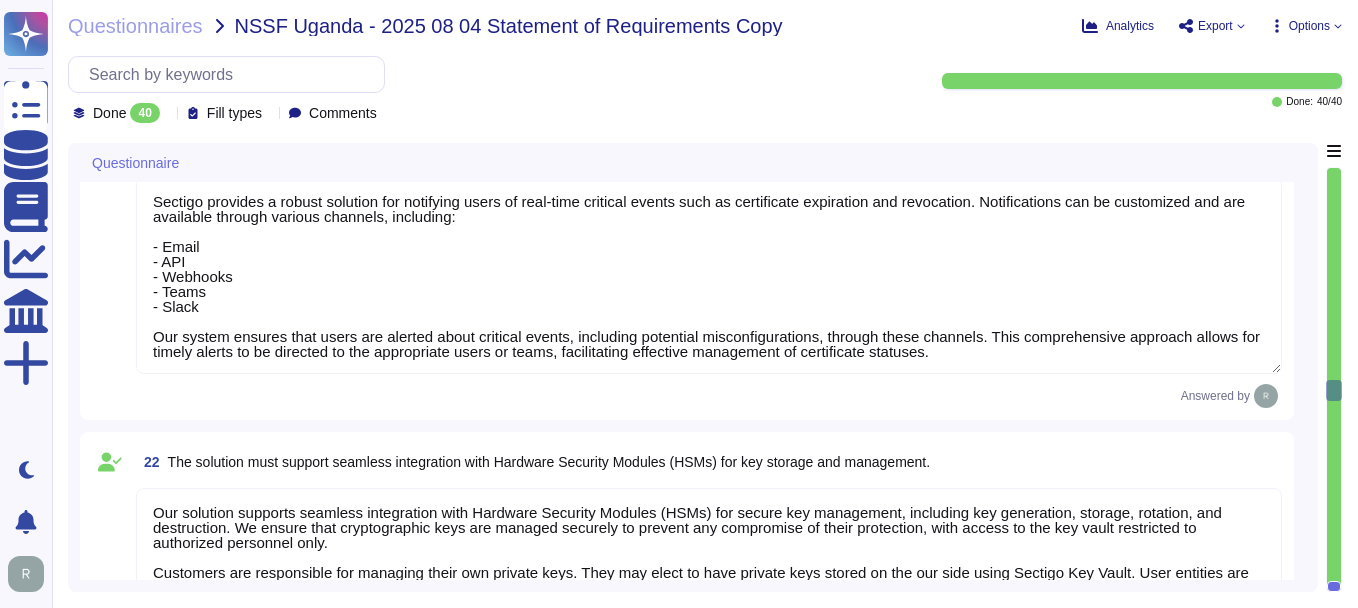 type on "Sectigo provides robust customization options that include the ability to change policies, templates, workflows, and automation rules to ensure compliance with industry security standards. Administrators can create automation profiles that serve as templates for automated certificate requests, allowing for the configuration of certificate types and the auto-renewal process. The use of Sectigo APIs enables the customization of workflows, ensuring that automation profiles can be tailored to meet specific organizational needs. This flexibility supports the enforcement of company policies on certificate issuance and renewal, ensuring compliance with both internal standards and industry regulations." 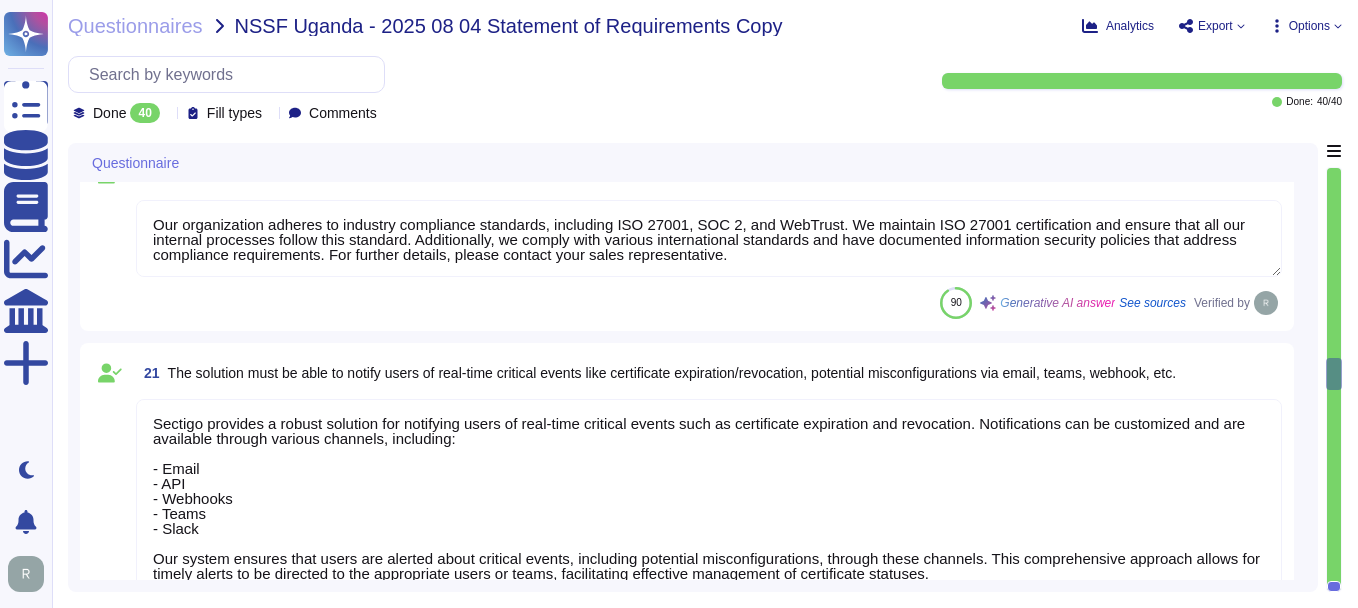 type on "Our solution provides comprehensive TLS/SSL certificate management to secure data in transit across web applications and services. We utilize TLS 1.2 or higher for all communications, ensuring that data is encrypted during transmission. We support the management of both public and private TLS certificates and implement strong access controls, including multi-factor authentication, to protect user accounts. Our commitment to secure protocols and encryption effectively addresses the risks associated with data transmission." 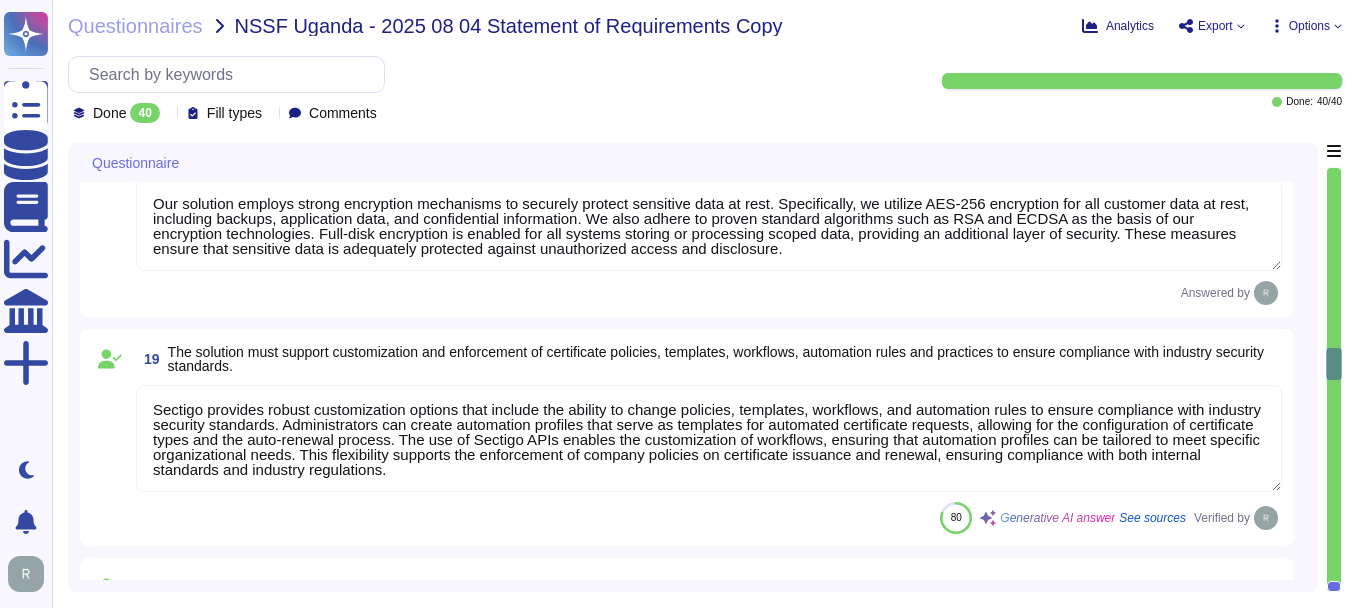 type on "Our solution ensures end-to-end encryption capabilities for corporate communications and sensitive data. We utilize end-to-end encryption protocols whenever technically possible, and private keys are transmitted using end-to-end encryption. Additionally, we enforce encryption using secure protocols like TLS 1.2 or higher for data in transit and AES-256 for data at rest, ensuring that all sensitive information is adequately protected against unauthorized access and disclosure." 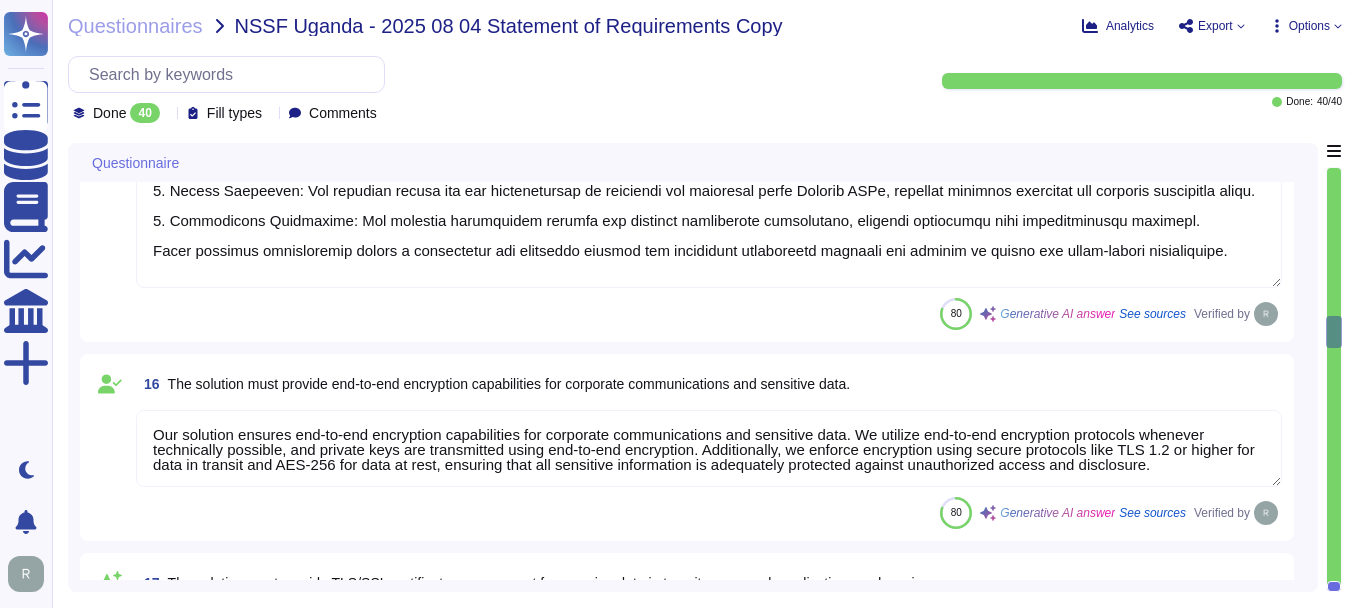 type on "Our solution supports the provisioning of Device Certificates via MDM Solution using the SCEP protocol, which is specifically designed for authenticating IoT devices and other connected infrastructure. Additionally, Sectigo Certificate Manager automates the distribution of certificates to enterprise devices, ensuring effective management of certificates on endpoints." 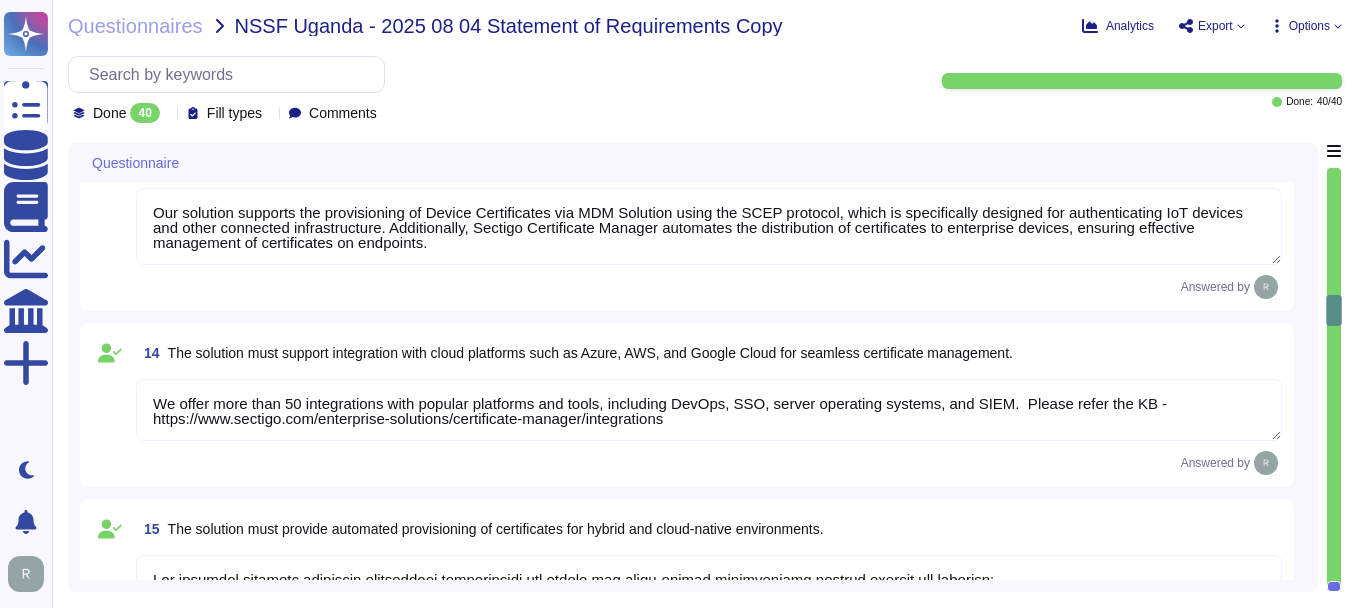 type on "Sectigo SCM Enterprise supports the issuance of Code Signing certificates, which includes the capability for key pair generation and the signing process. This allows for code signing for software and firmware for both internal and external use." 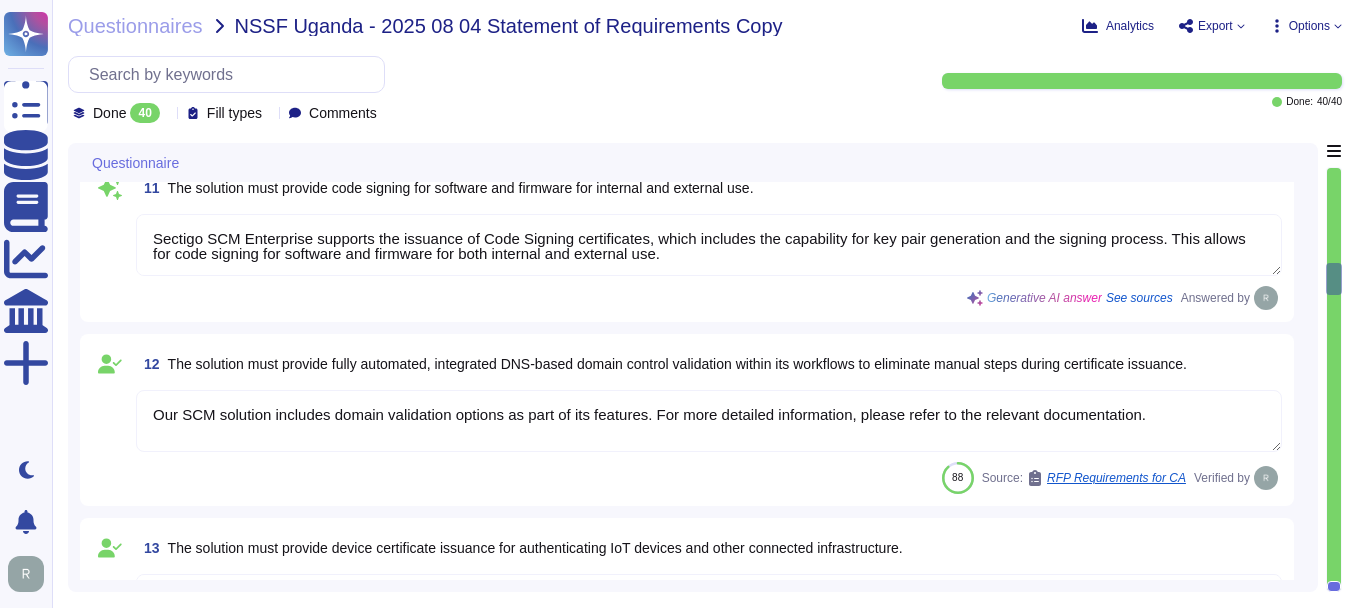 type on "Sectigo Certificate Manager (SCM) offers robust reporting capabilities and real-time visibility into certificate status and expiration. The SCM dashboard allows users to effectively track certificate status, including those that are expired or approaching expiration. It provides a comprehensive status tracking system for each certificate, displaying real-time updates and notifications. Users can create various reports through our API, ensuring that reporting on certificate status and associated domains is comprehensive and accessible. Additionally, certificate information, including issued, expired, revoked, and renewed dates, is tracked and available for download in popular file formats, enhancing visibility and management of the certificate landscape." 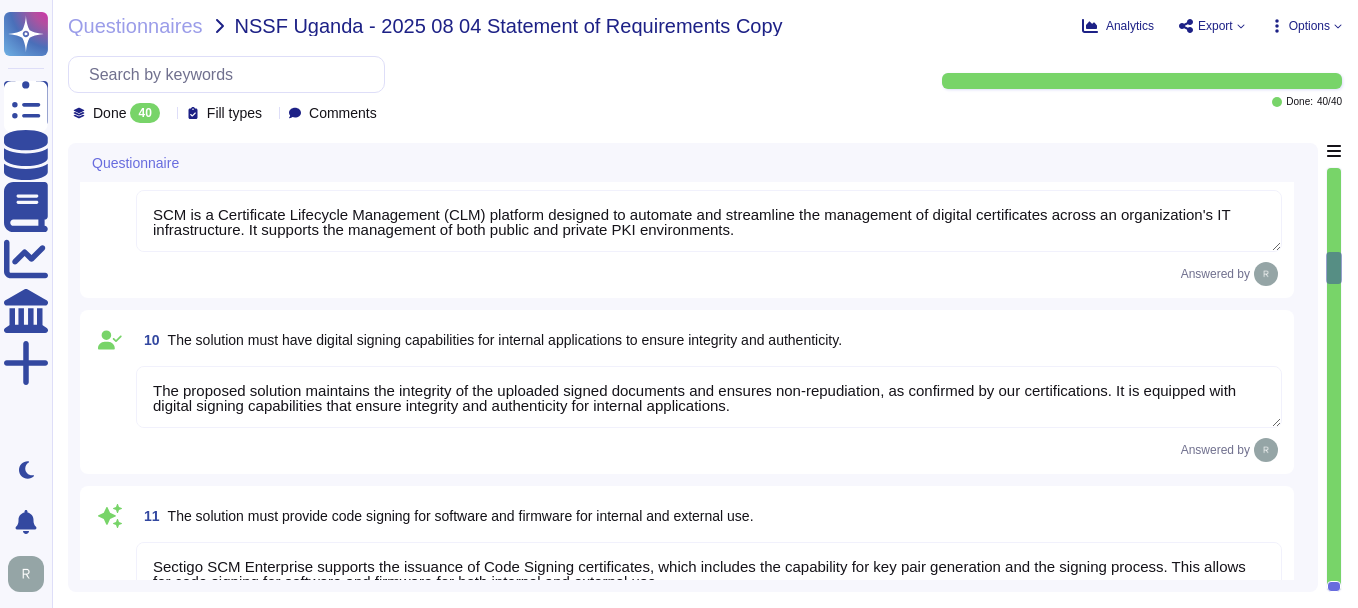type on "Sectigo SCM Enterprise supports all the mentioned automation features, including auto-renewal, provisioning, expiration alerts, requesting, and revocation, including revocation via REST API. Our Certificate Manager (SCM) automates certificate issuance and renewal, ensuring a streamlined and efficient process for managing the entire lifecycle of digital certificates." 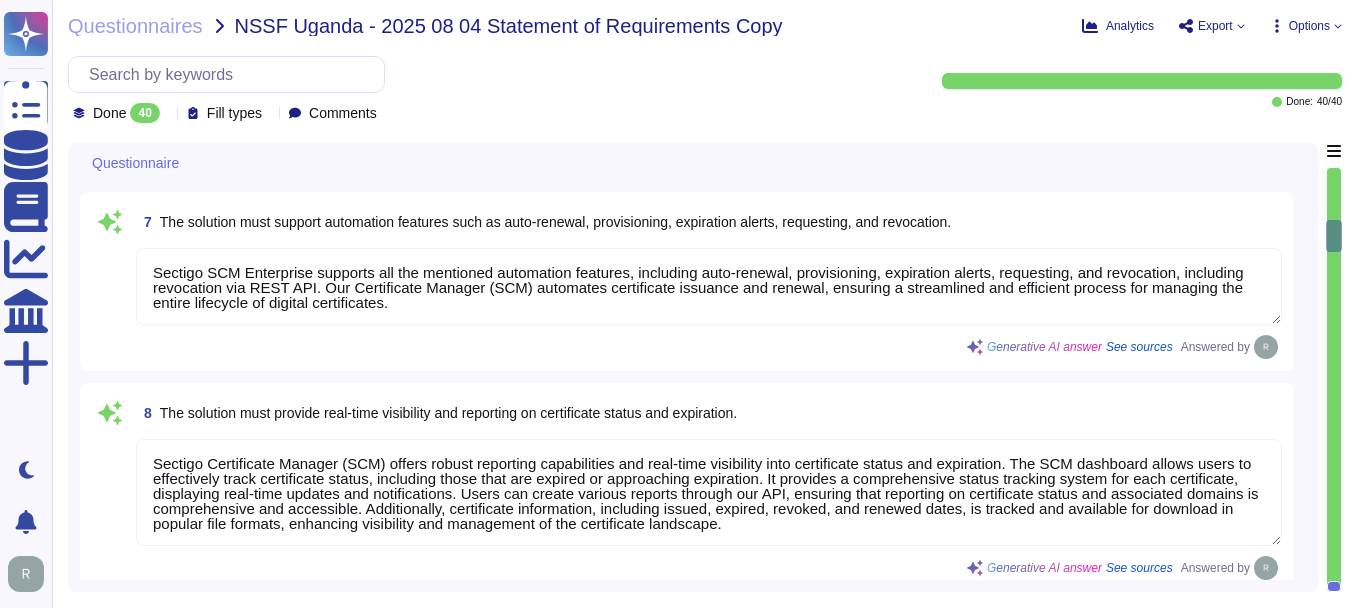 type on "The Sectigo Certificate Manager provides the capability to perform certificate discovery through both agent-based and agentless methods. The agent-based discovery allows for the triggering of certificate renewals and ensures compliance with company policies. The agentless discovery includes the ability to scan cloud providers and other network appliances.
Additionally, the solution includes reporting functionality, enabling users to export certificate data as a report or retrieve it through APIs in the desired format. This ensures comprehensive visibility and management of certificate deployments." 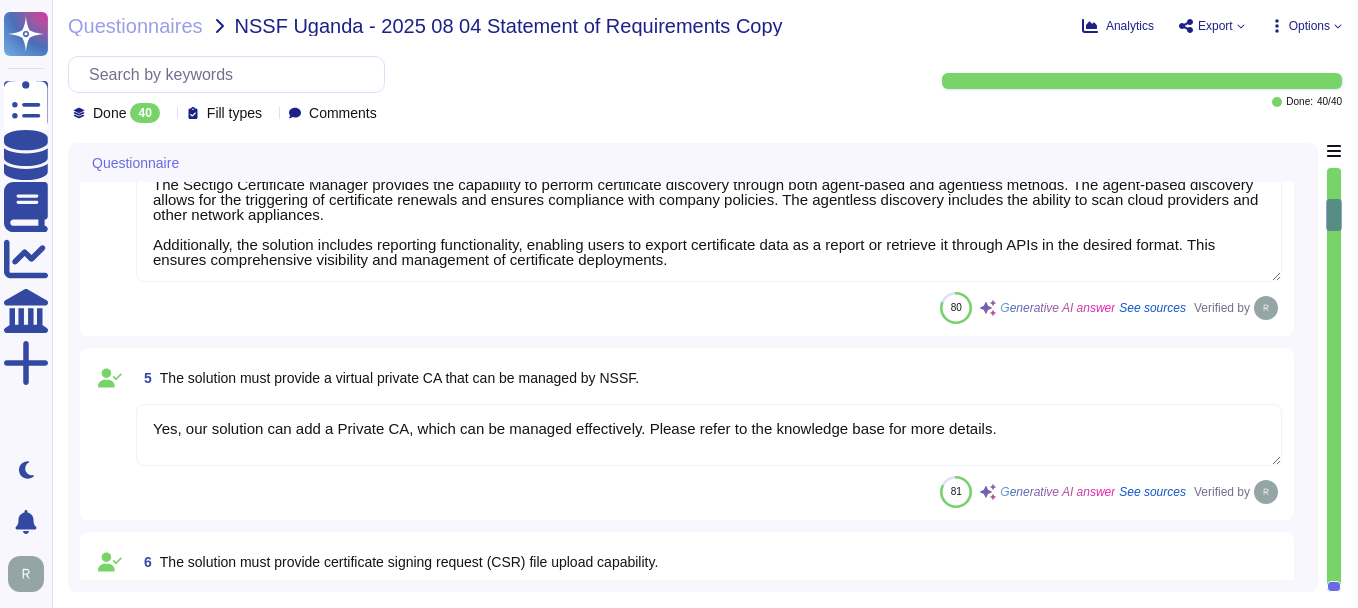 type on "Sectigo is a recognized Certificate Authority (CA) based in the United Kingdom, providing global digital certificate services. We operate CA services and are the world's leading CA, offering a variety of web security products and services." 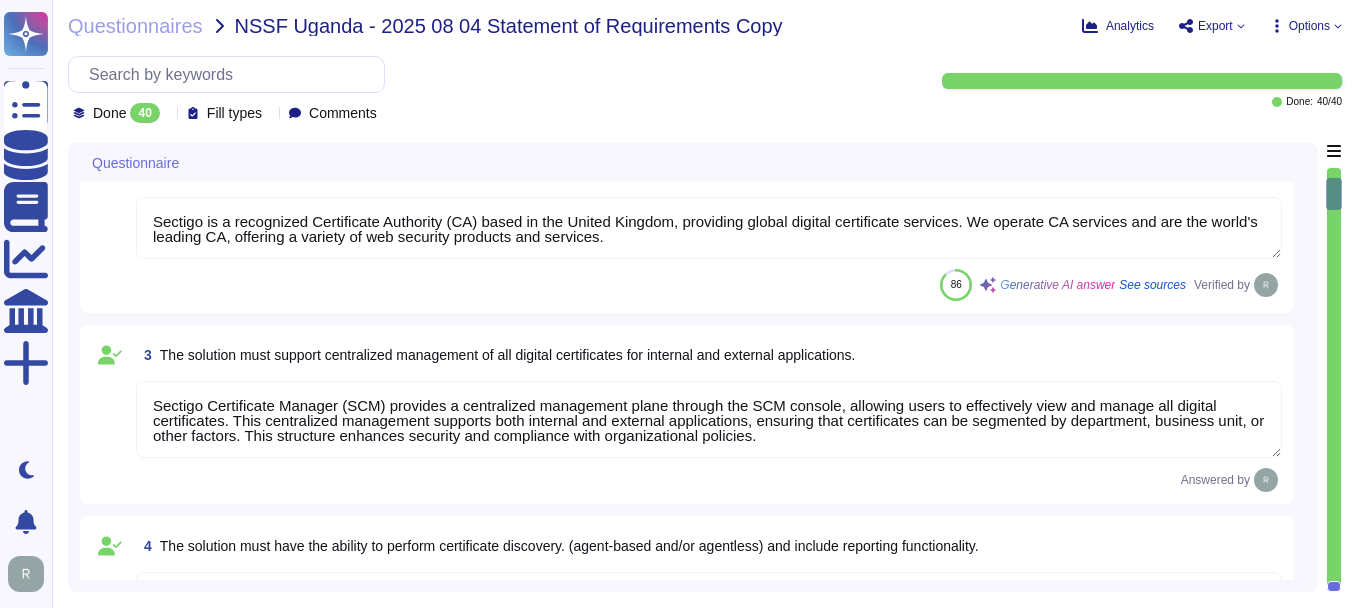 type on "Sectigo's Certificate Manager can manage internal certificates generated by ADCS as an internal CA. For external digital certificates, they must be issued by a trusted certification authority whose Certificate Policy (CP) and/or Certification Practice Statement (CPS) is appropriate for the given use case." 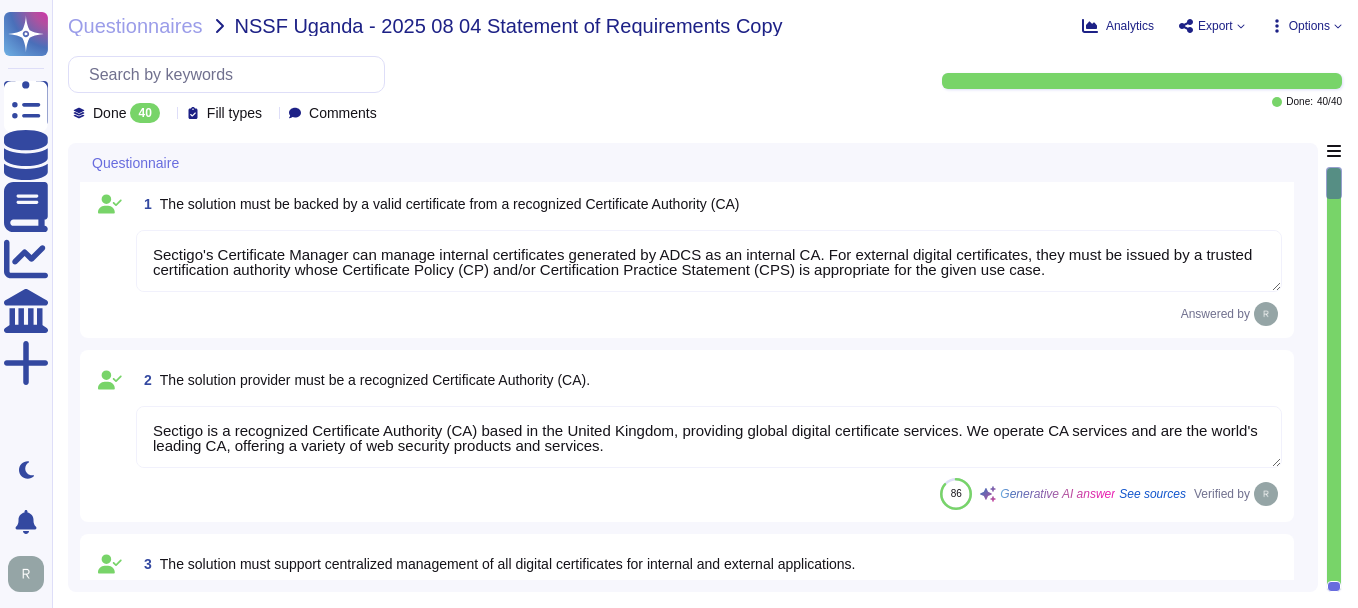 scroll, scrollTop: 0, scrollLeft: 0, axis: both 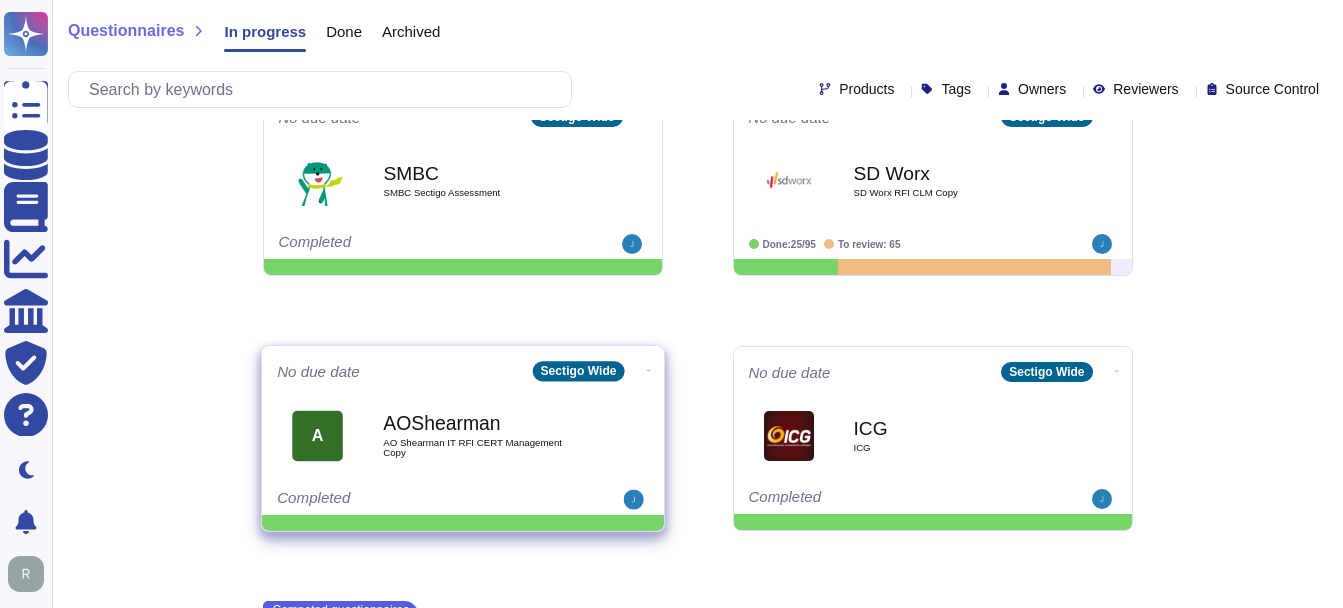 click on "AOShearman AO Shearman IT RFI CERT Management Copy" at bounding box center (484, 435) 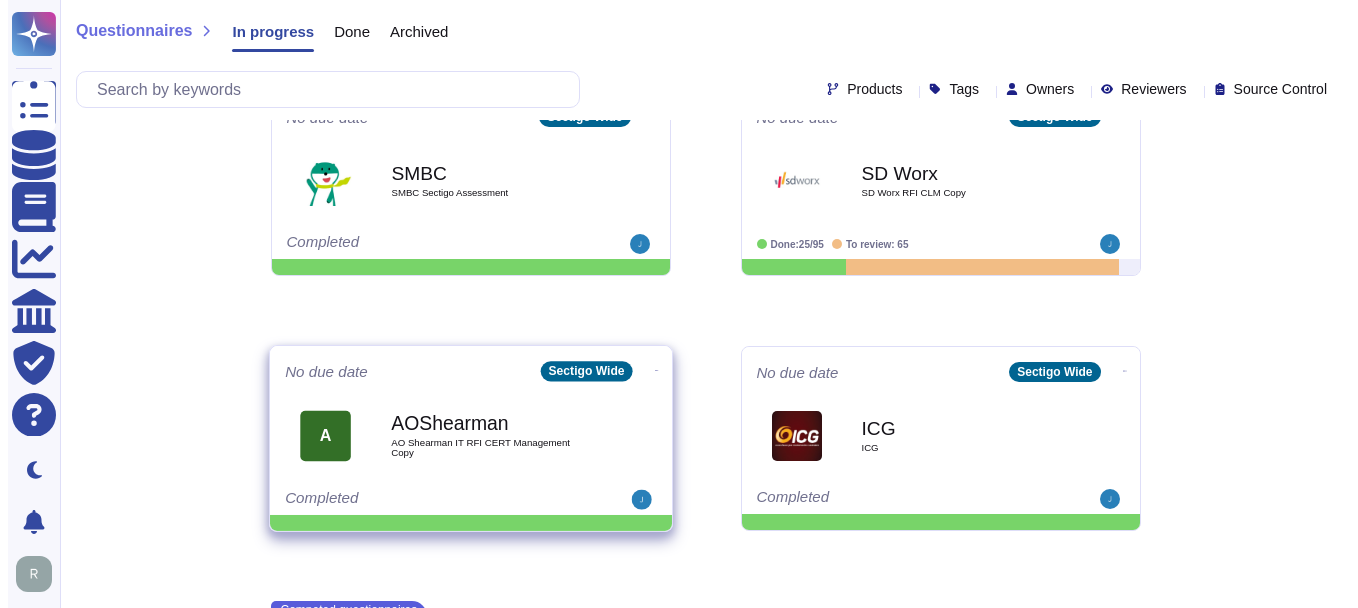 scroll, scrollTop: 0, scrollLeft: 0, axis: both 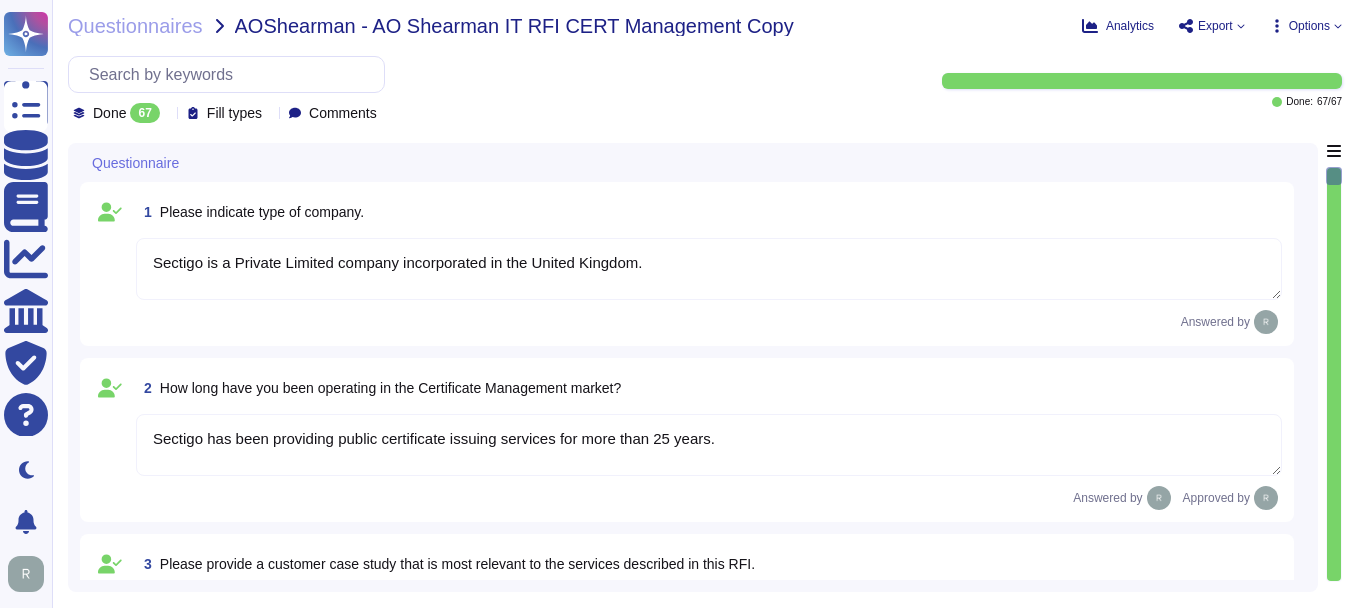 type on "Sectigo is a Private Limited company incorporated in the United Kingdom." 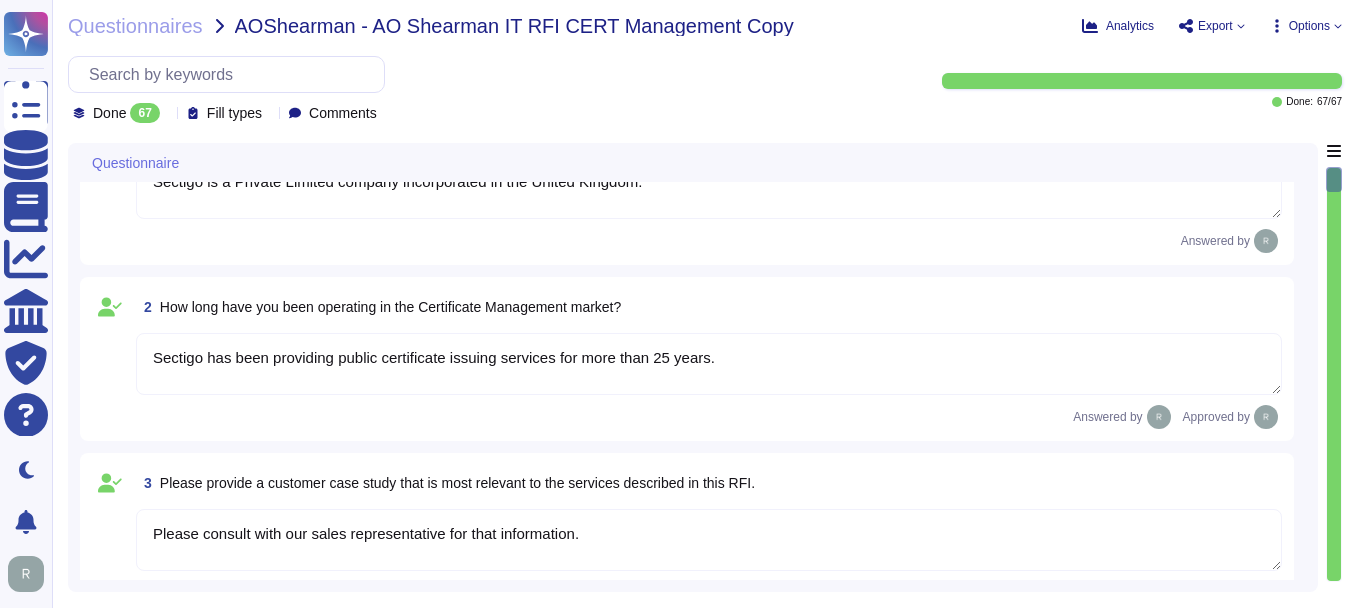 type on "Sectigo has been providing public certificate issuing services for more than 25 years." 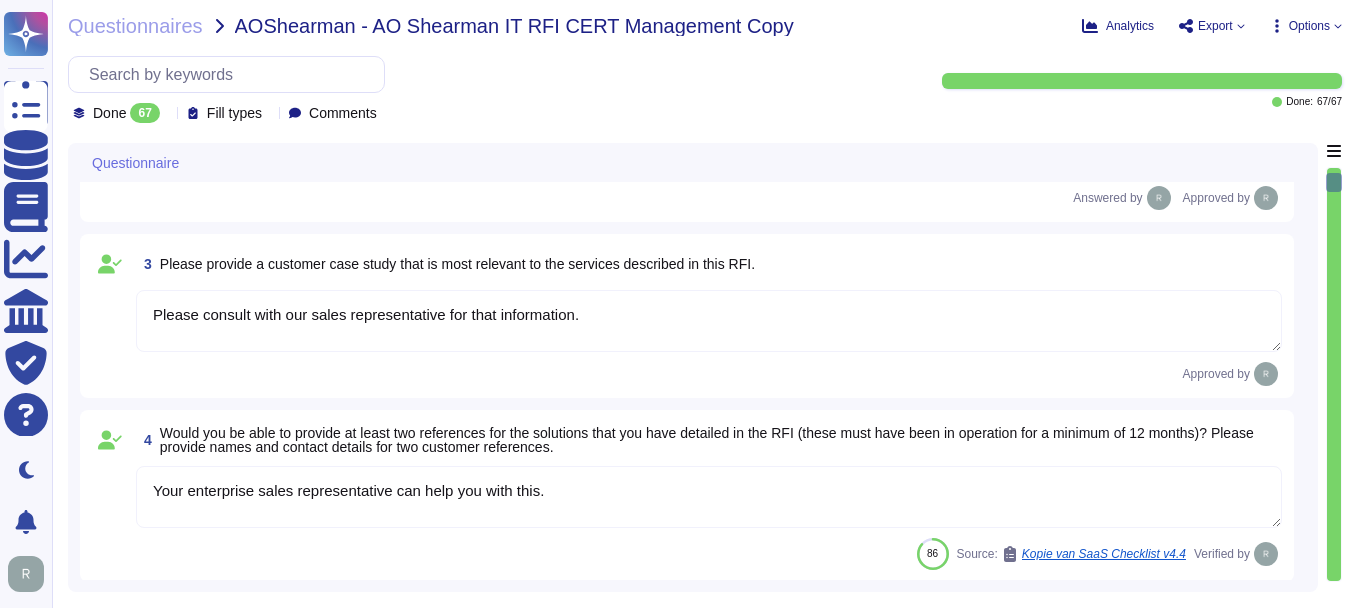 type on "The current version of the SaaS software is 25.5.5" 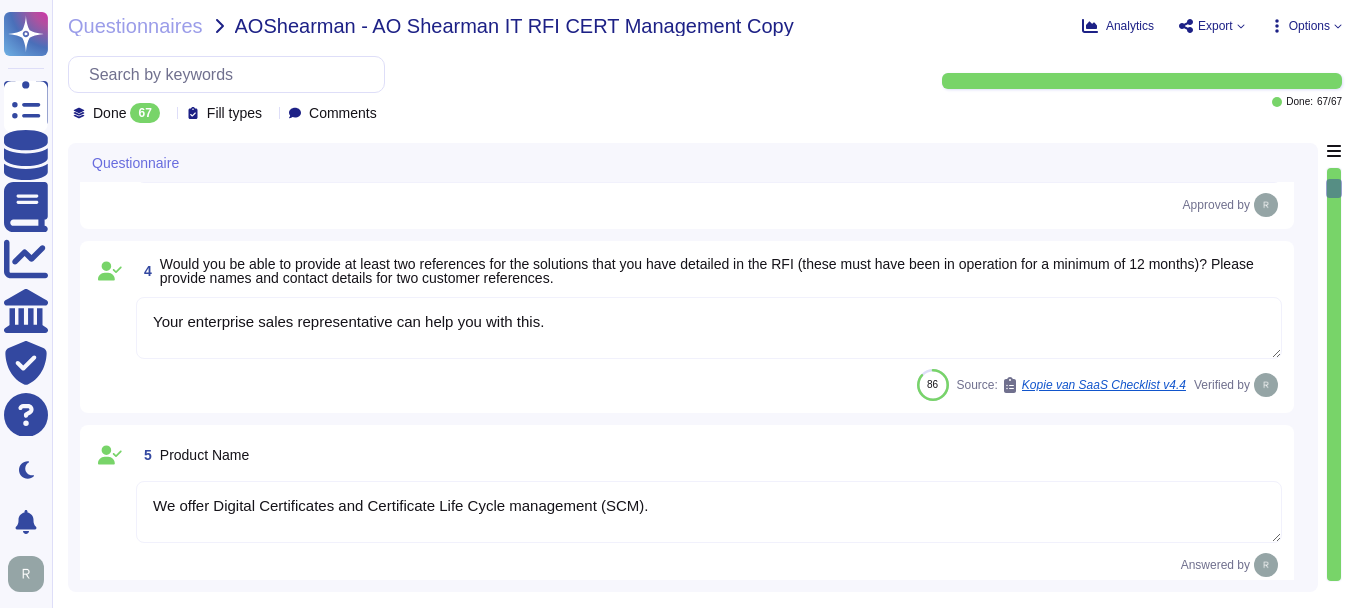 type on "29th July 2025" 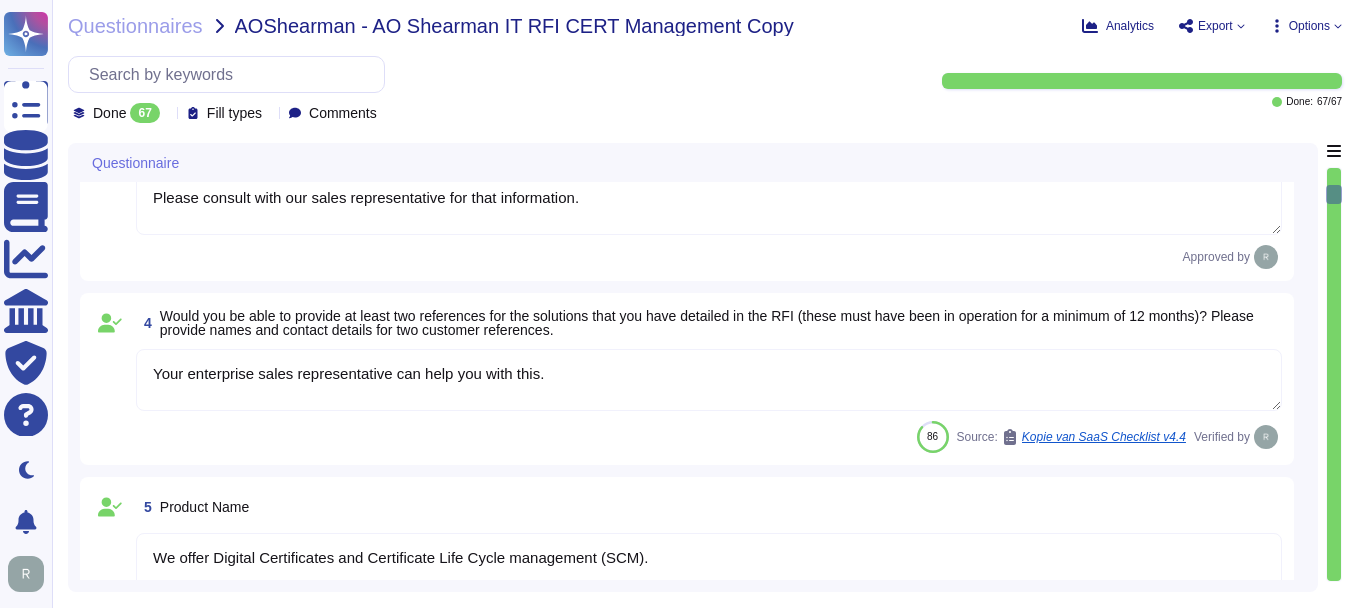type on "29th July 2025" 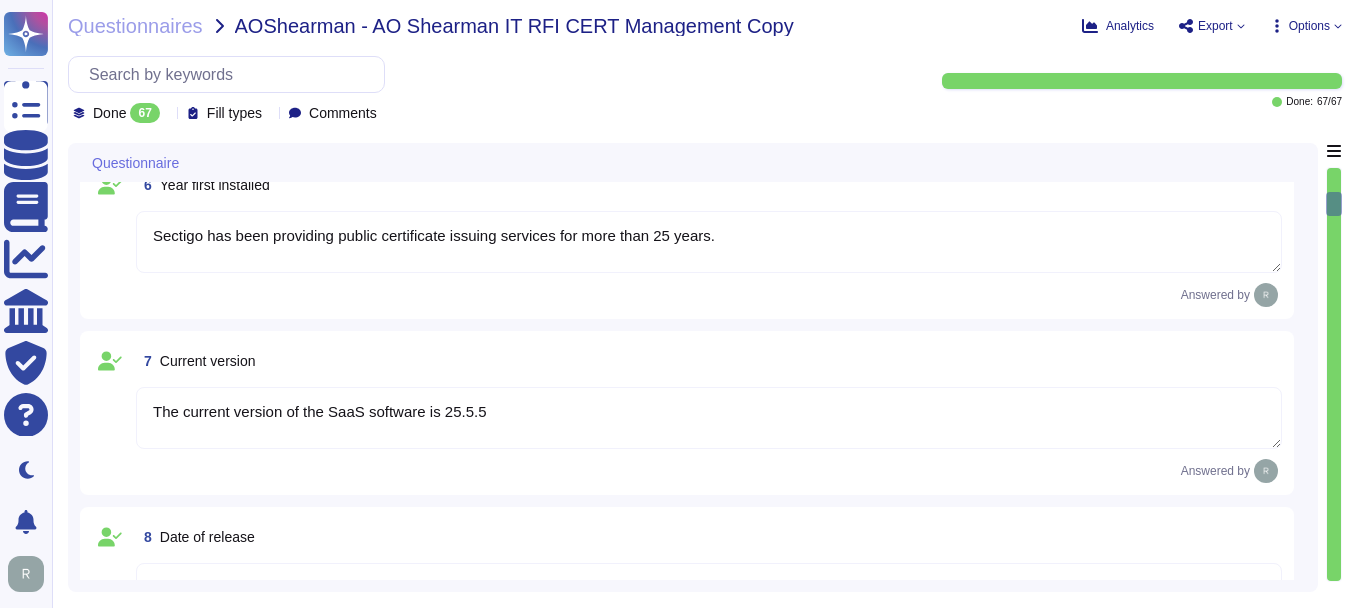 type on "Your enterprise sales representative will share the details." 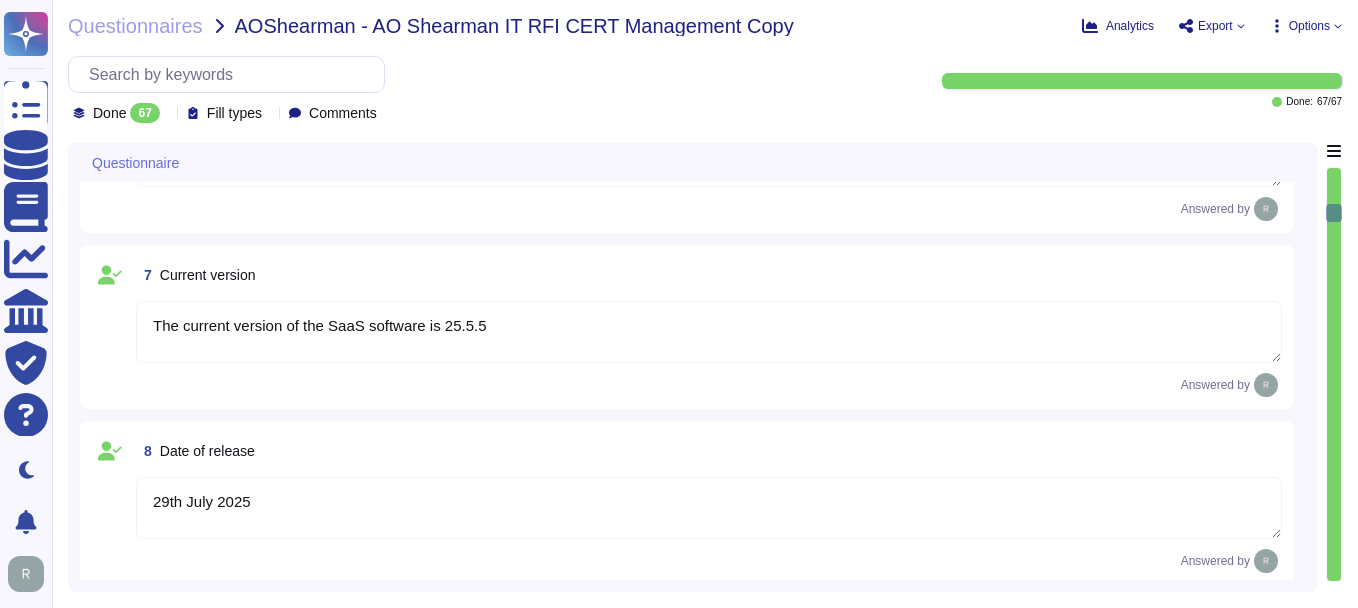 type on "Yes, Sectigo Certificate Manager can identify all certificates in your environment. It automates the discovery of certificates by scanning the network, ensuring comprehensive visibility and management of certificate deployments. This functionality allows for the creation of a complete inventory of all certificates. Additionally, it can discover certificates from appliances that are accessible via a network level and can initiate a TLS handshake to request the certificate and certificate chain." 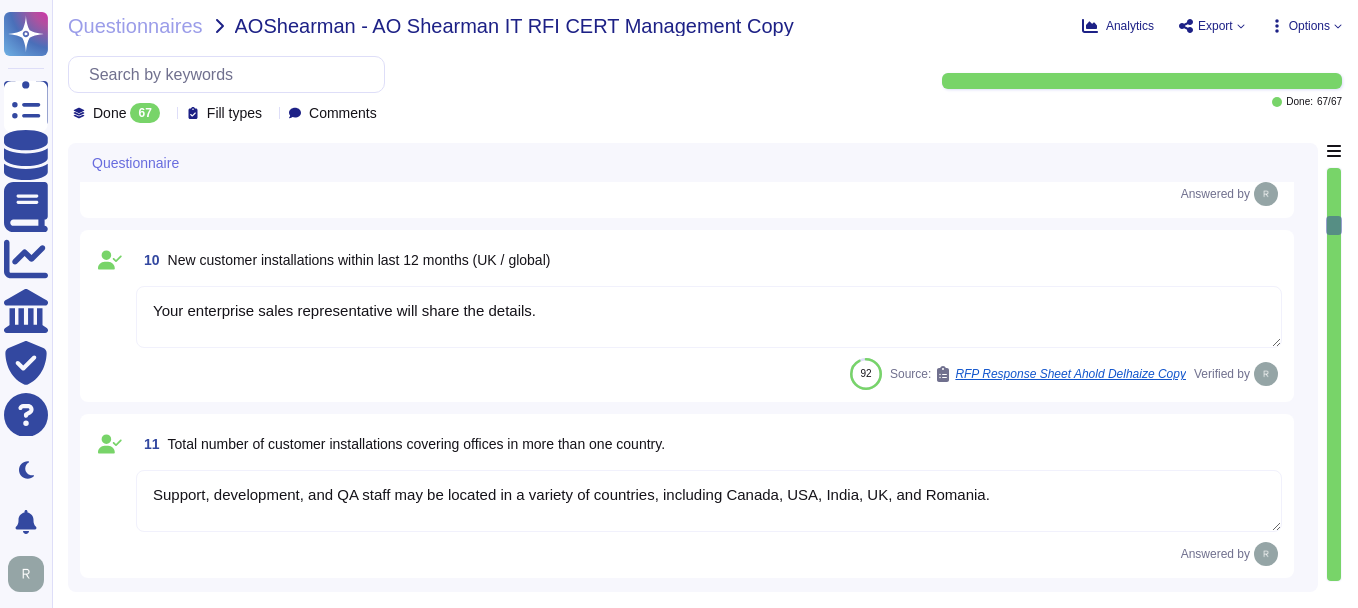 type on "Yes, our Sectigo Certificate Manager solution provides proactive updates regarding any changes in the SSL landscape, including alerts for pending digital certificate expirations. The user or administrator is automatically notified of a pending digital certificate expiration prior to expiry, ensuring timely management of certificates." 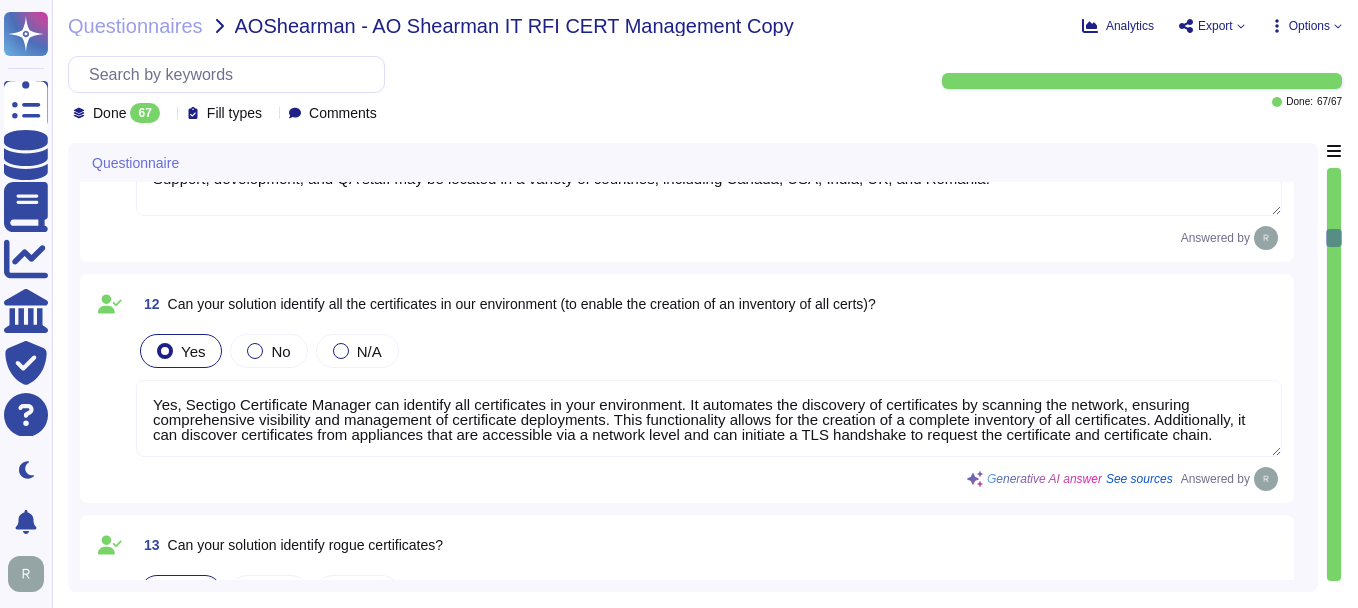 type on "Yes, our solution integrates with Microsoft CA - ADCS for private certificate management through Sectigo CA connectors Agent.
Please refer the KB -https://docs.sectigo.com/scm/scm-administrator/understanding-scep-endpoints" 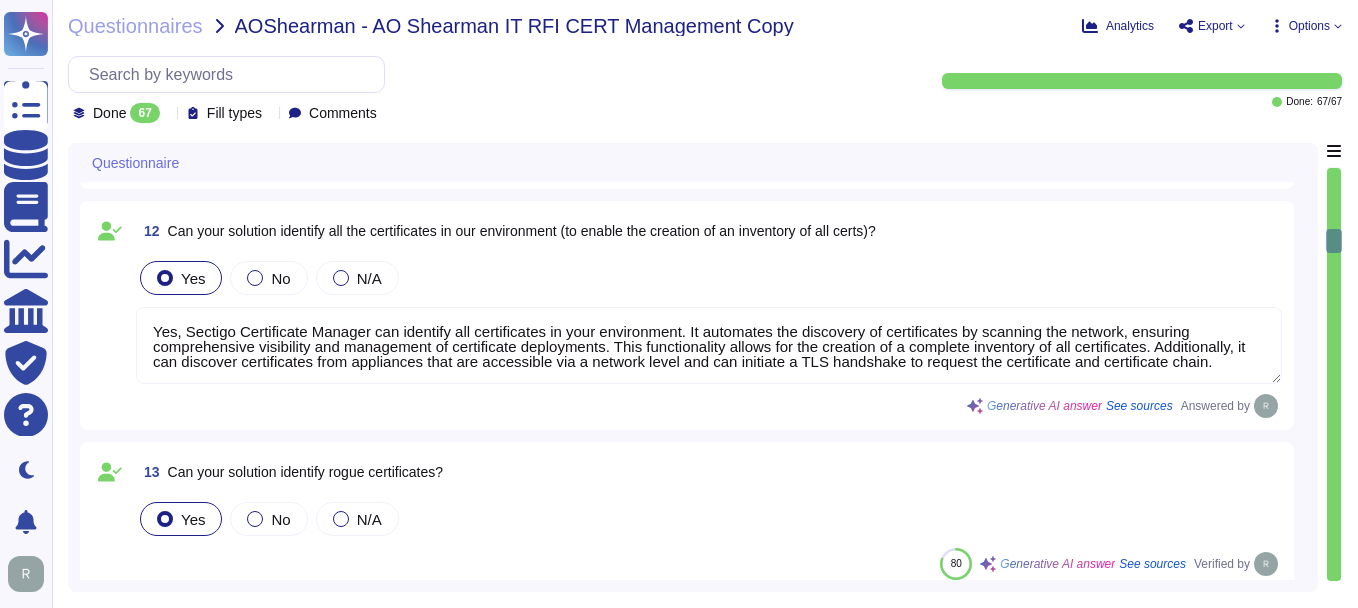 scroll, scrollTop: 1900, scrollLeft: 0, axis: vertical 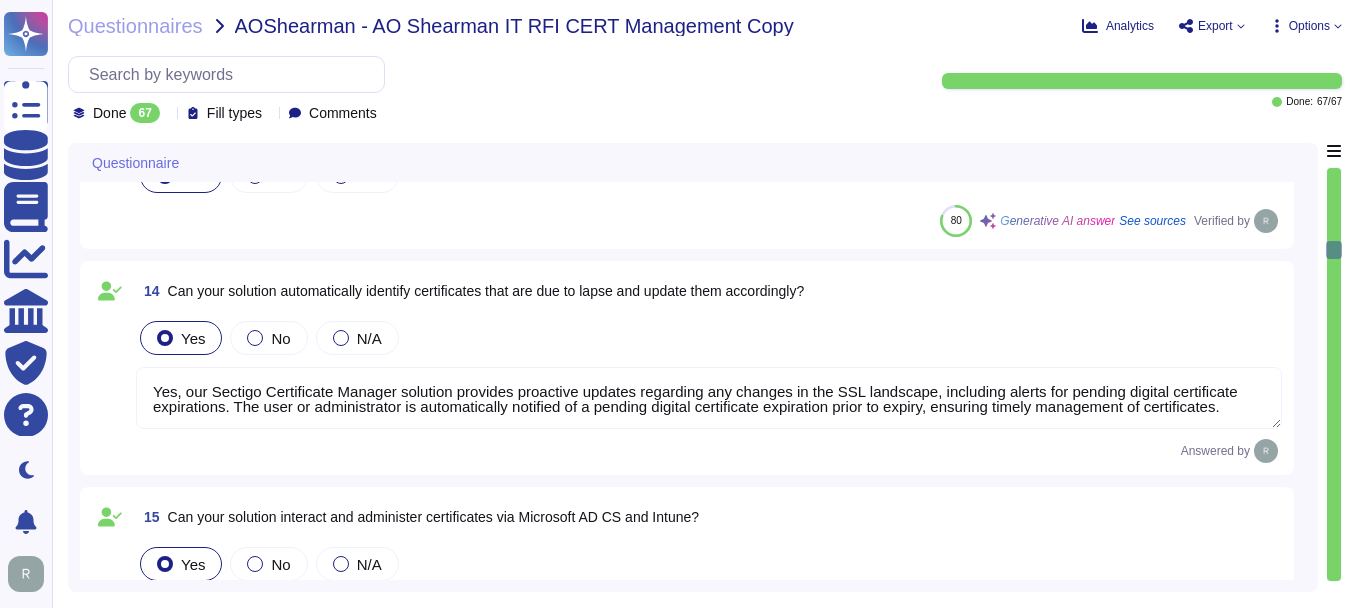 type on "Notification, if it occurs, will depend on the nature of the incident." 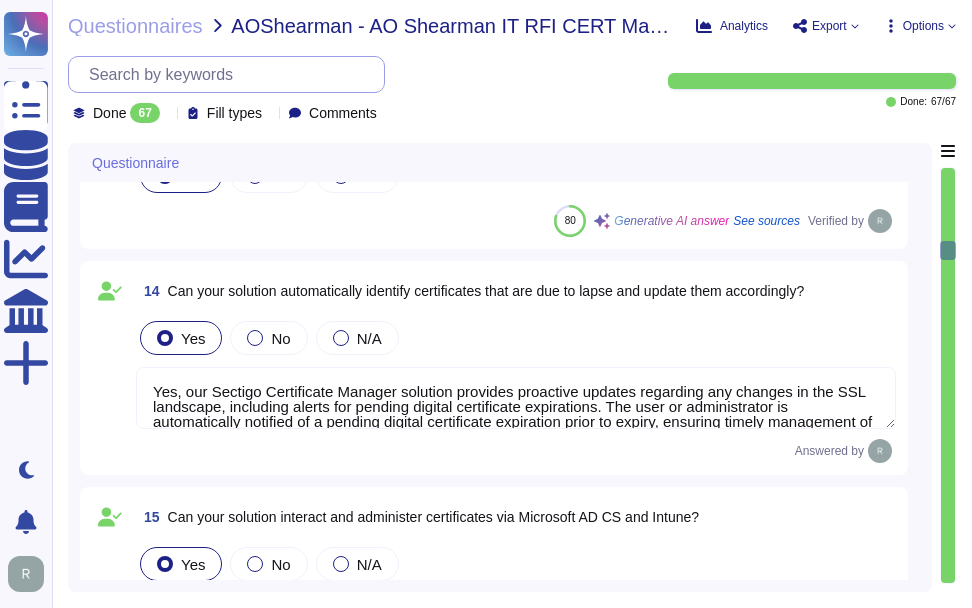 click at bounding box center (231, 74) 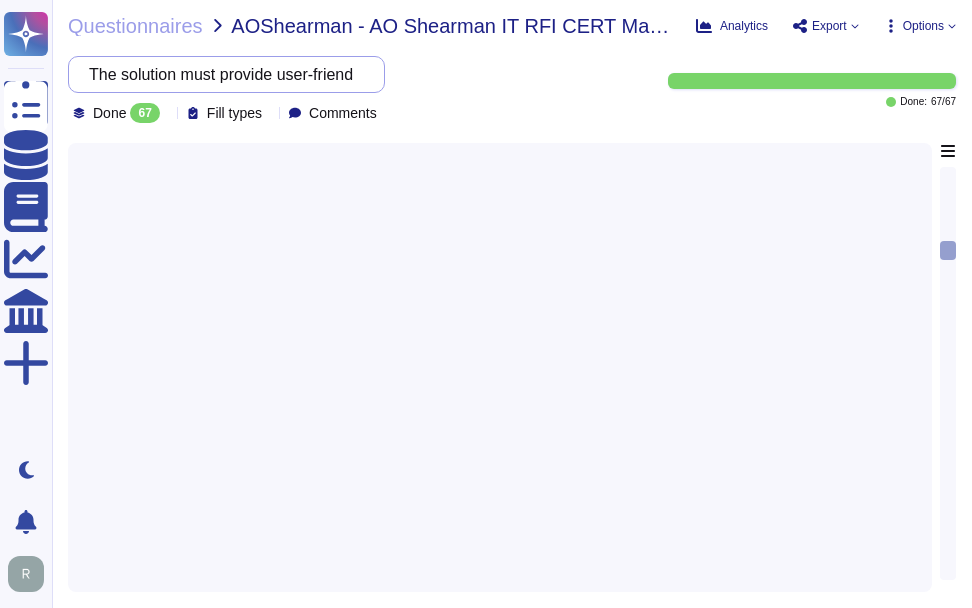 scroll, scrollTop: 0, scrollLeft: 511, axis: horizontal 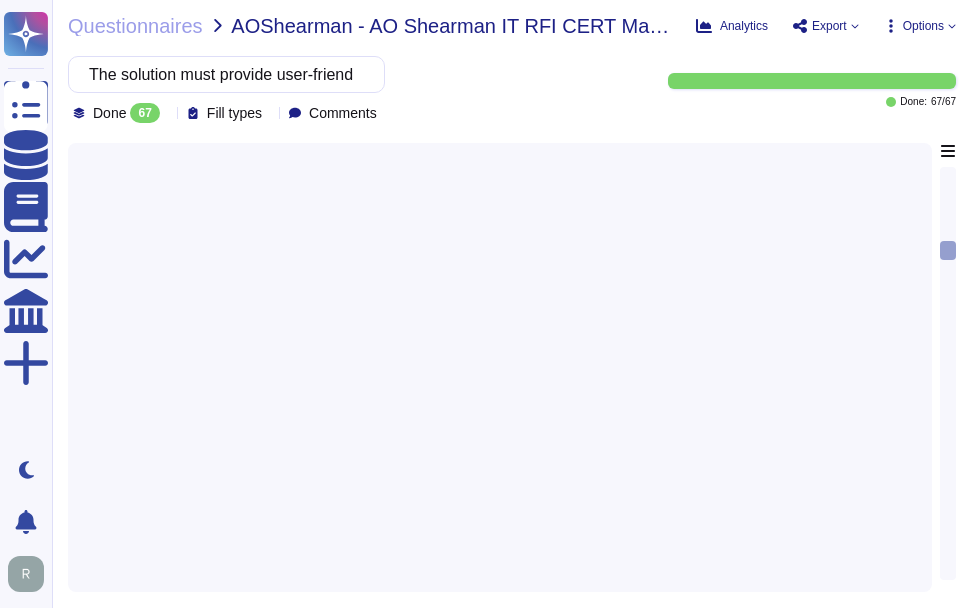 click at bounding box center [500, 361] 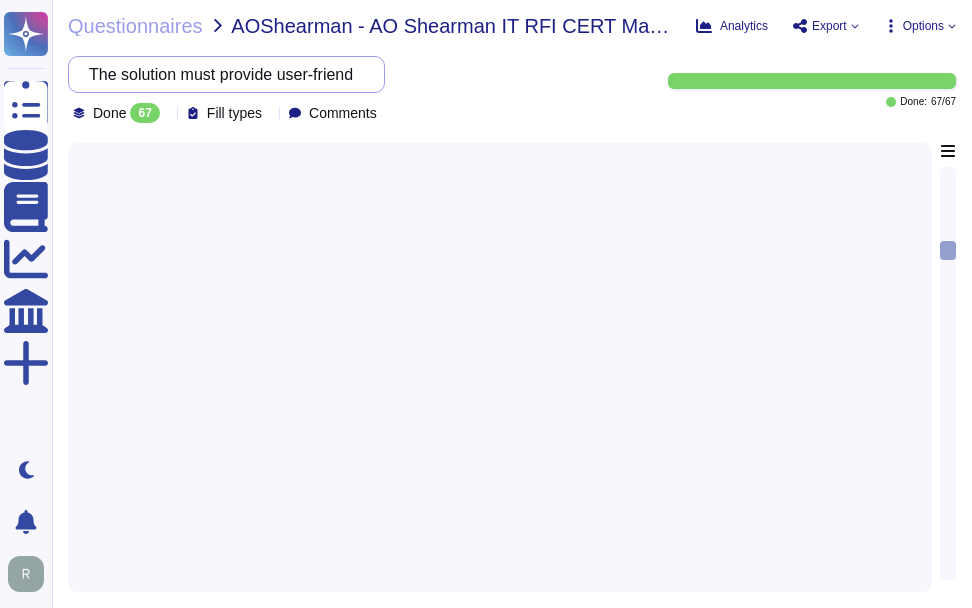 scroll, scrollTop: 0, scrollLeft: 30, axis: horizontal 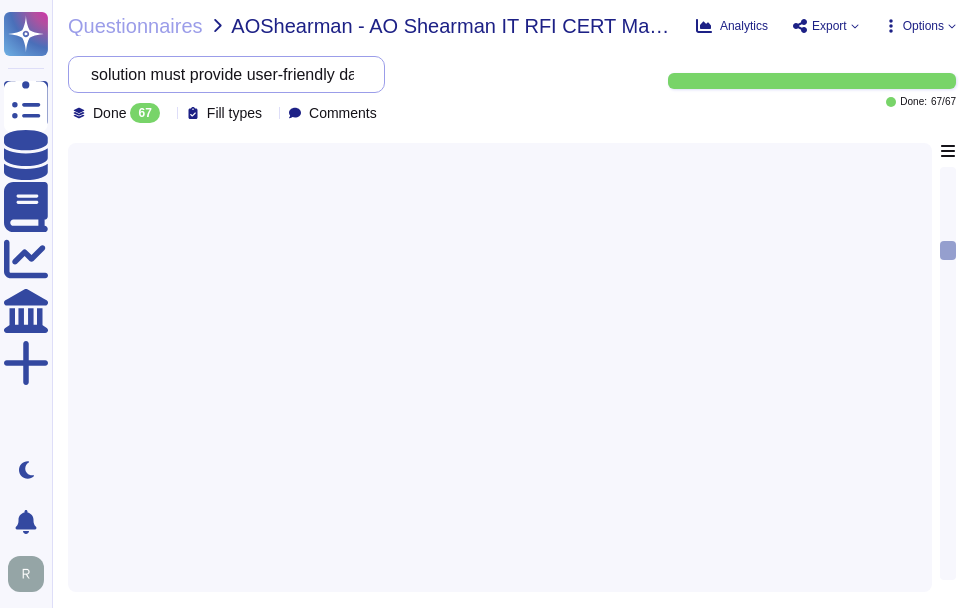 drag, startPoint x: 390, startPoint y: 72, endPoint x: 135, endPoint y: 81, distance: 255.15877 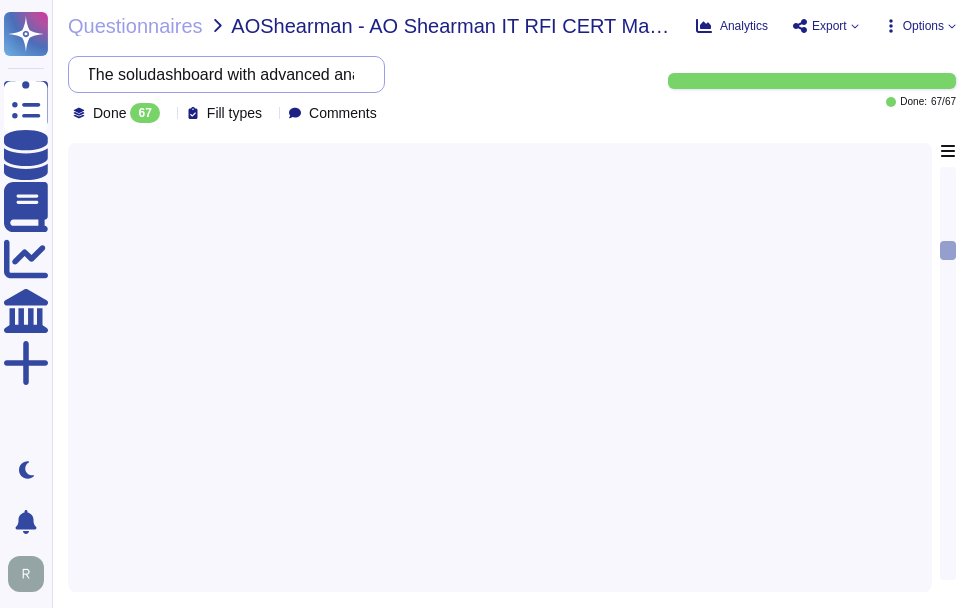 scroll, scrollTop: 0, scrollLeft: 288, axis: horizontal 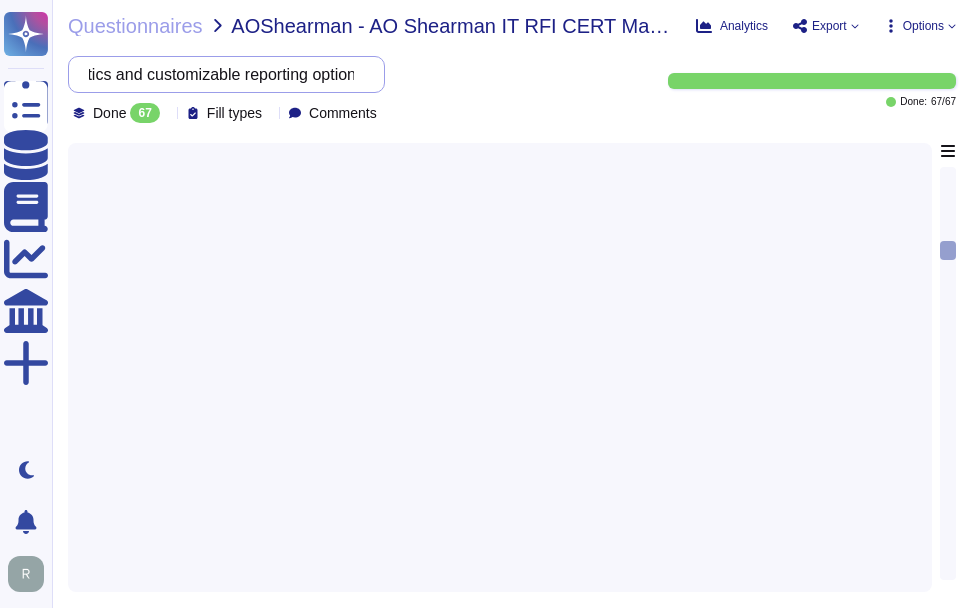 drag, startPoint x: 107, startPoint y: 74, endPoint x: 416, endPoint y: 72, distance: 309.00647 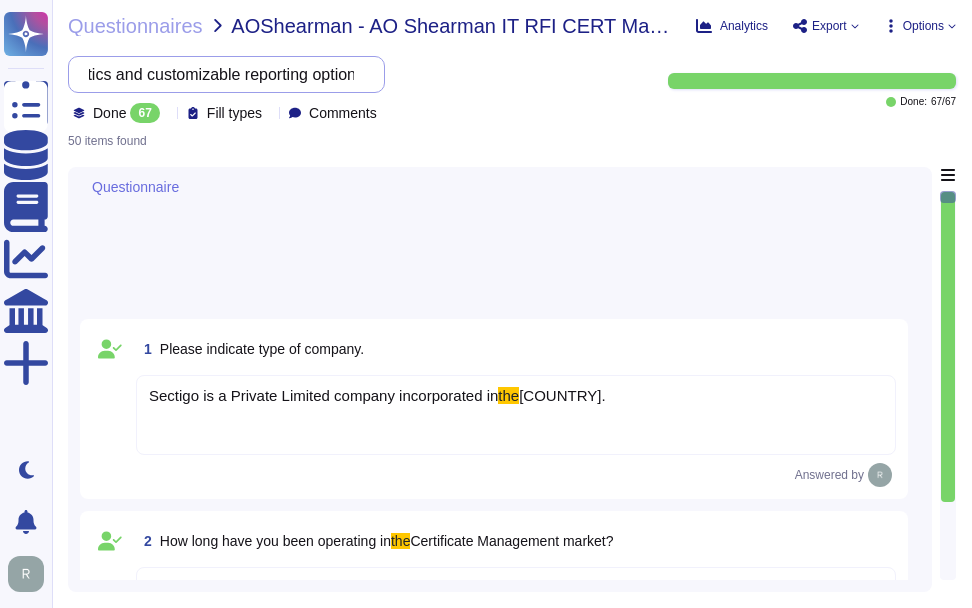 scroll, scrollTop: 0, scrollLeft: 0, axis: both 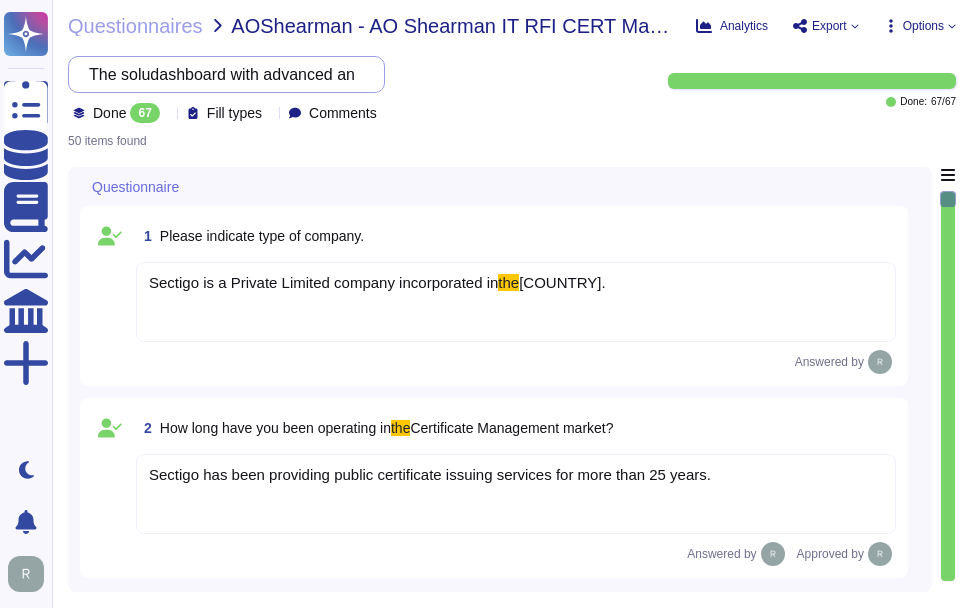 type on "The" 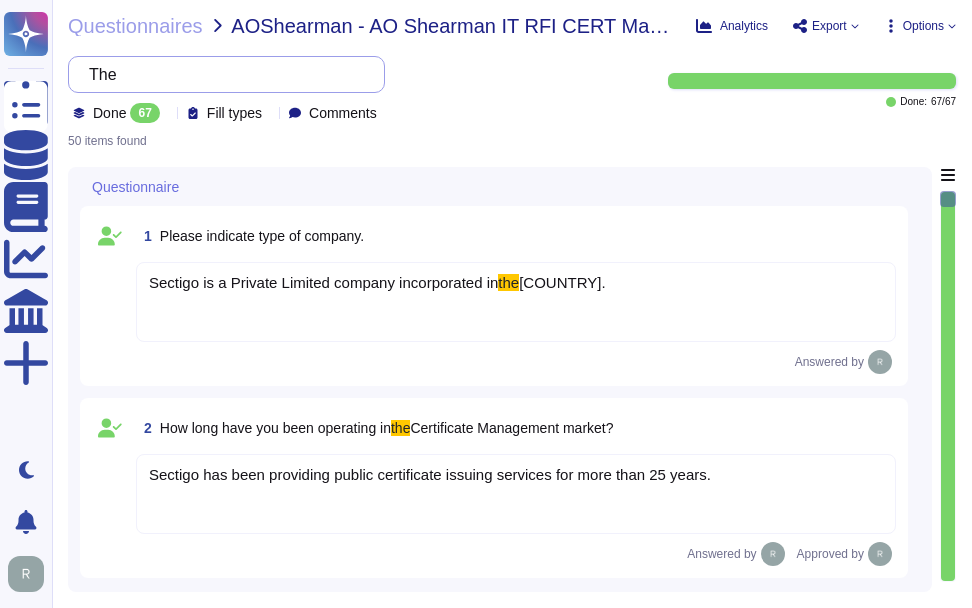 drag, startPoint x: 150, startPoint y: 76, endPoint x: 82, endPoint y: 76, distance: 68 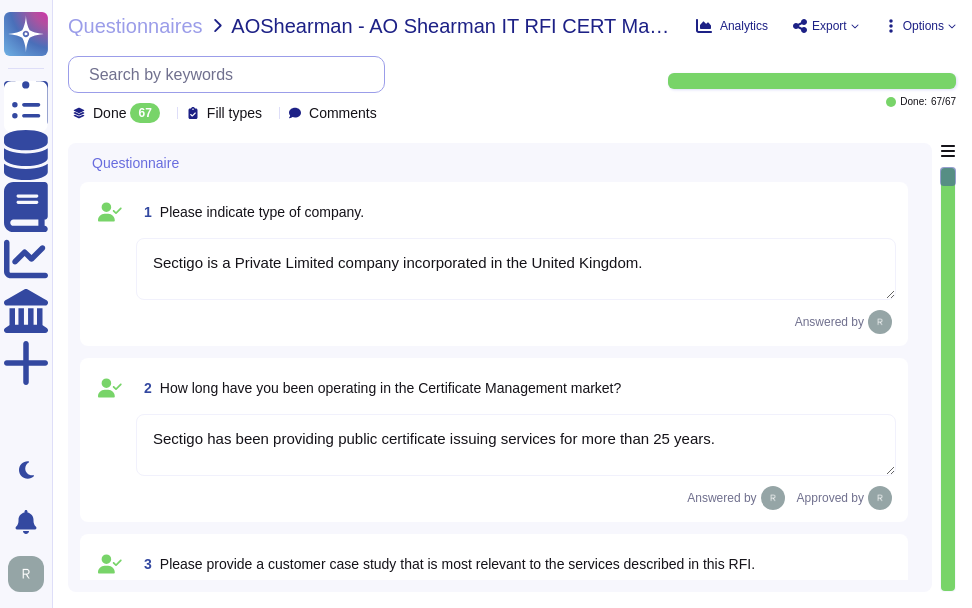 type on "Sectigo is a Private Limited company incorporated in the United Kingdom." 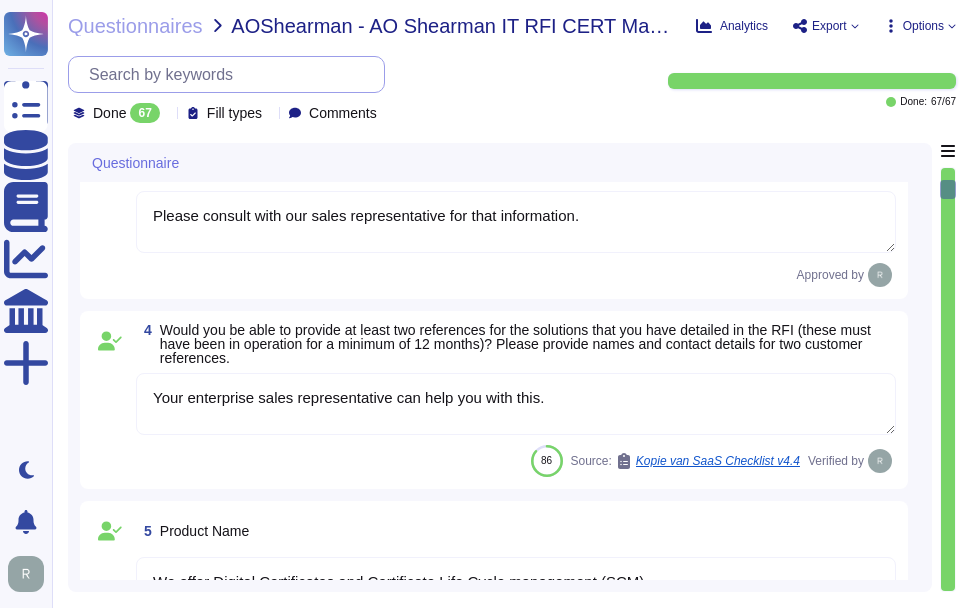 type on "Sectigo has been providing public certificate issuing services for more than 25 years." 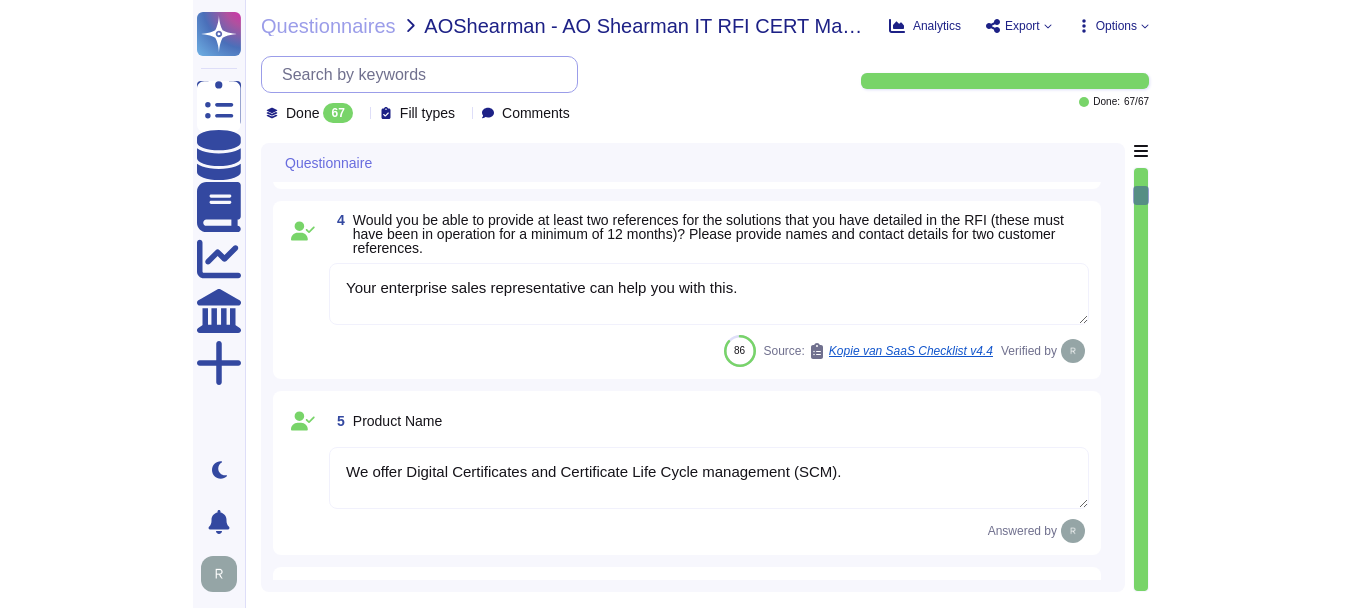 scroll, scrollTop: 700, scrollLeft: 0, axis: vertical 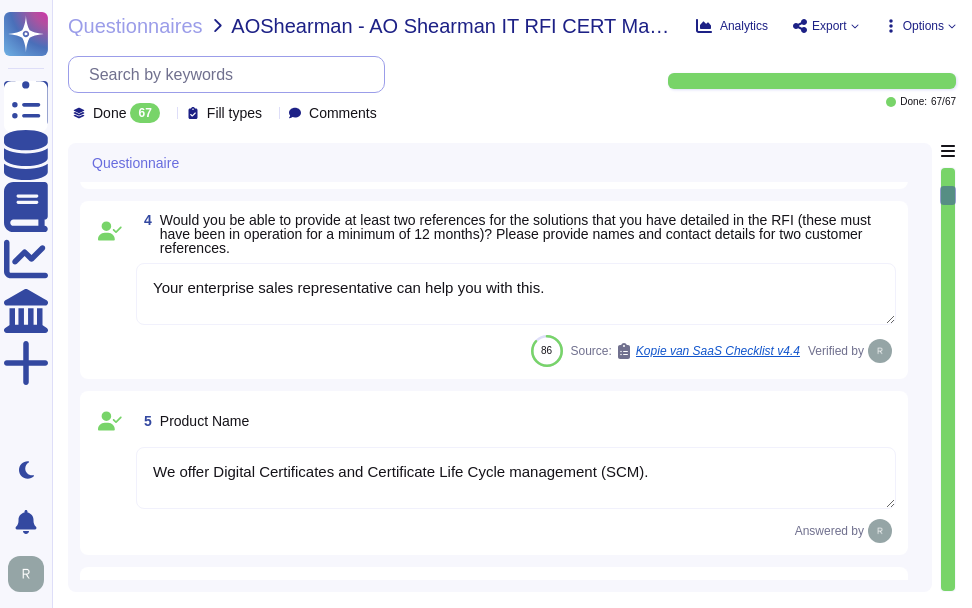 type on "Sectigo has more than 700,000 customers globally." 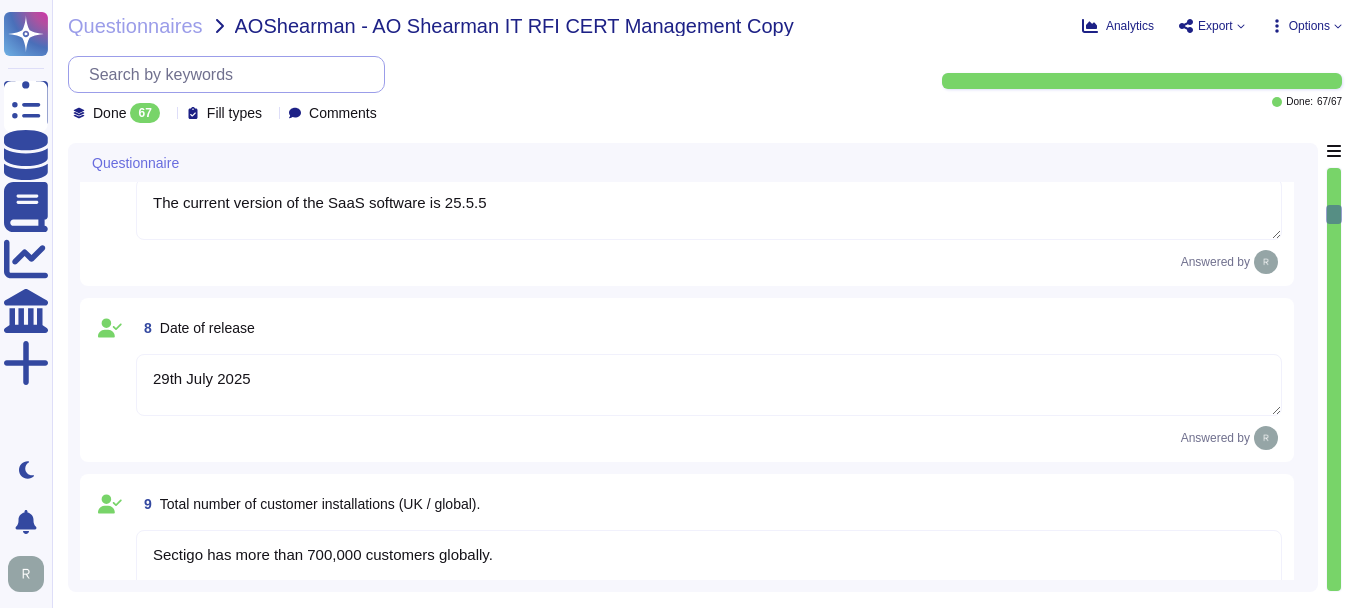 type on "Your enterprise sales representative will share the details." 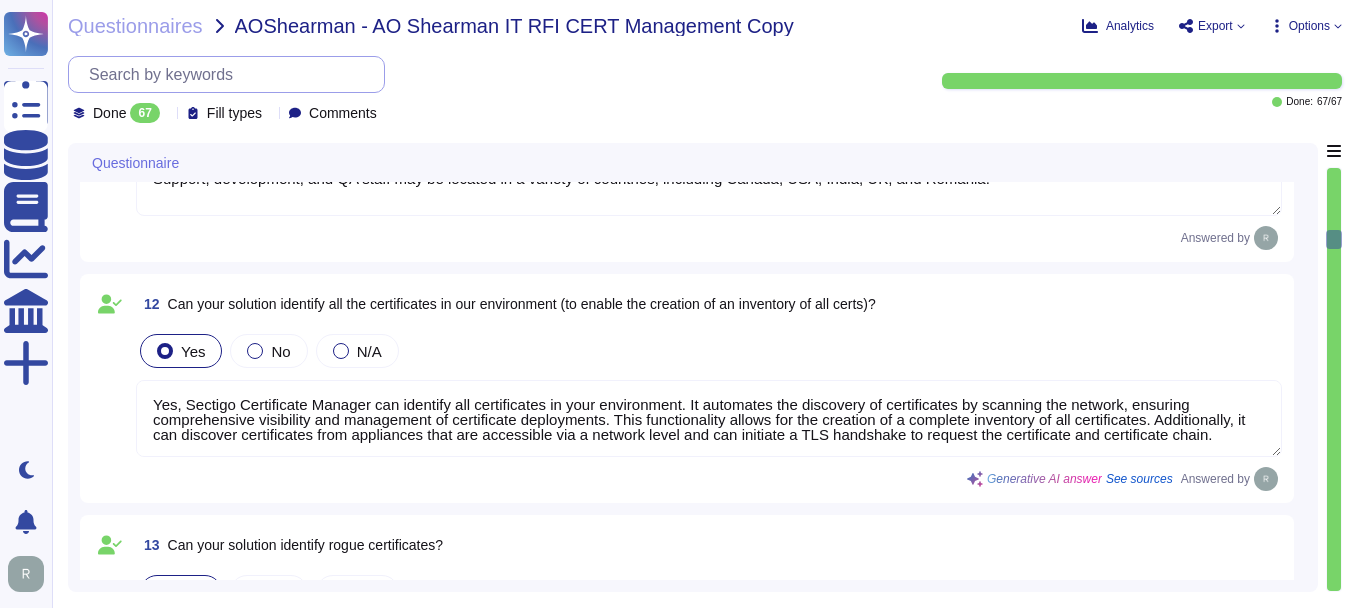 type on "Yes, our Sectigo Certificate Manager solution provides proactive updates regarding any changes in the SSL landscape, including alerts for pending digital certificate expirations. The user or administrator is automatically notified of a pending digital certificate expiration prior to expiry, ensuring timely management of certificates." 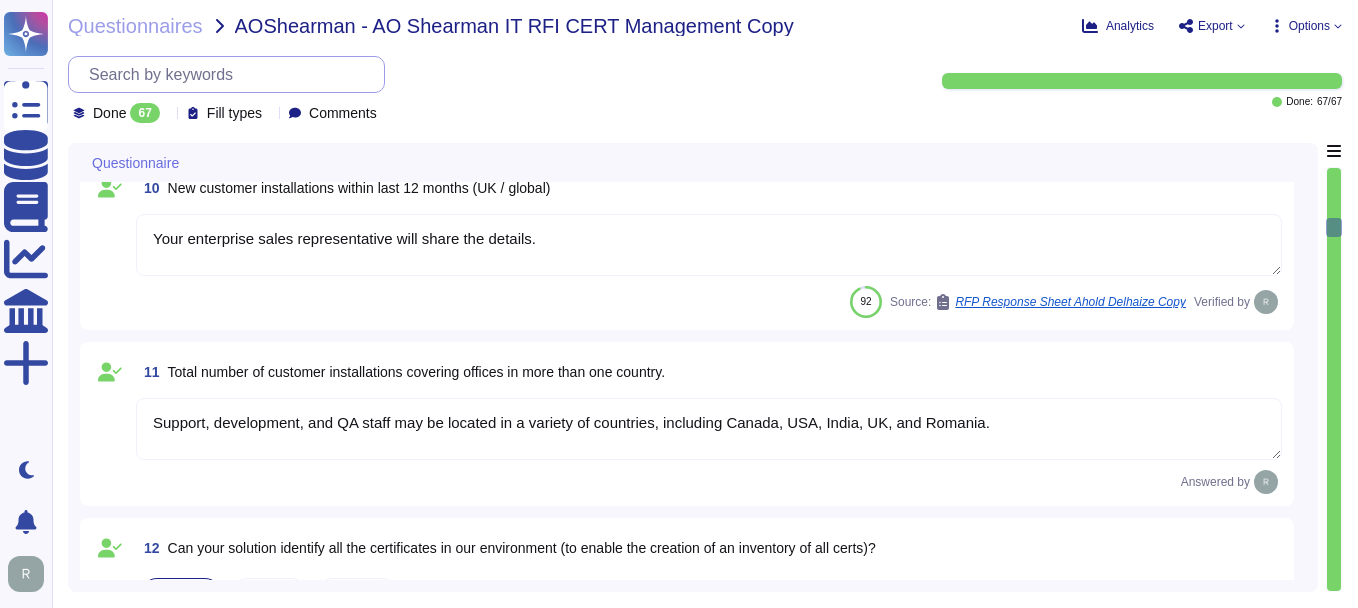type on "Sectigo has been providing public certificate issuing services for more than 25 years." 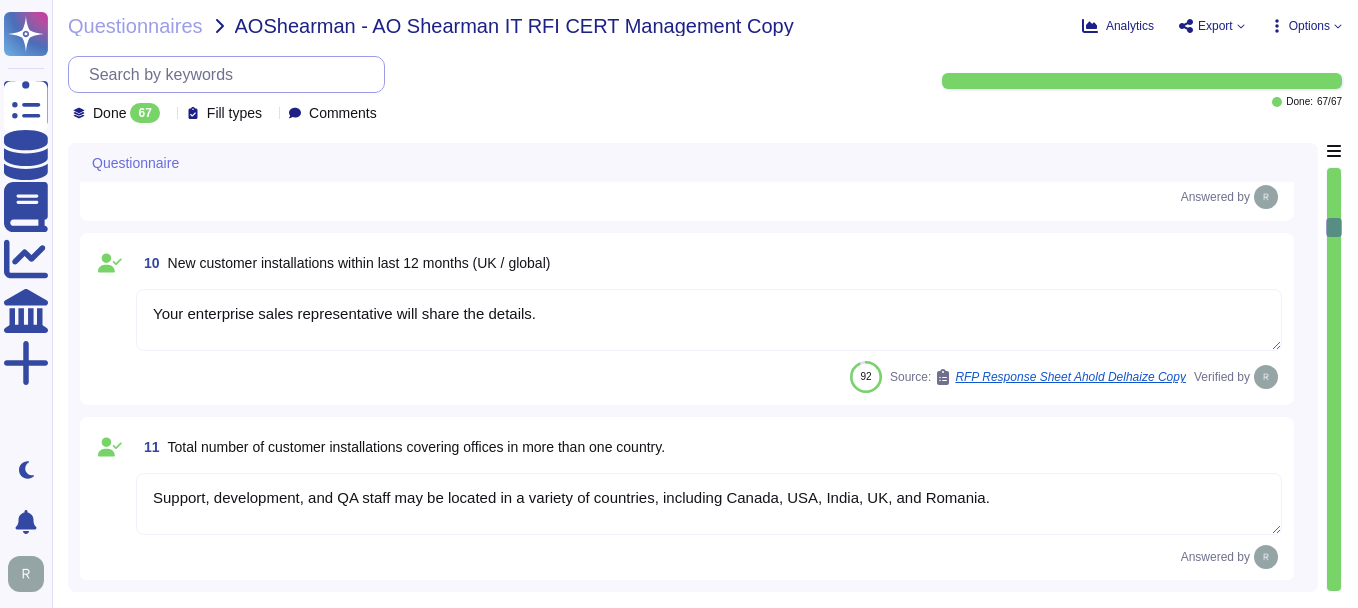 type on "Yes, our Sectigo Certificate Manager solution provides proactive updates regarding any changes in the SSL landscape, including alerts for pending digital certificate expirations. The user or administrator is automatically notified of a pending digital certificate expiration prior to expiry, ensuring timely management of certificates." 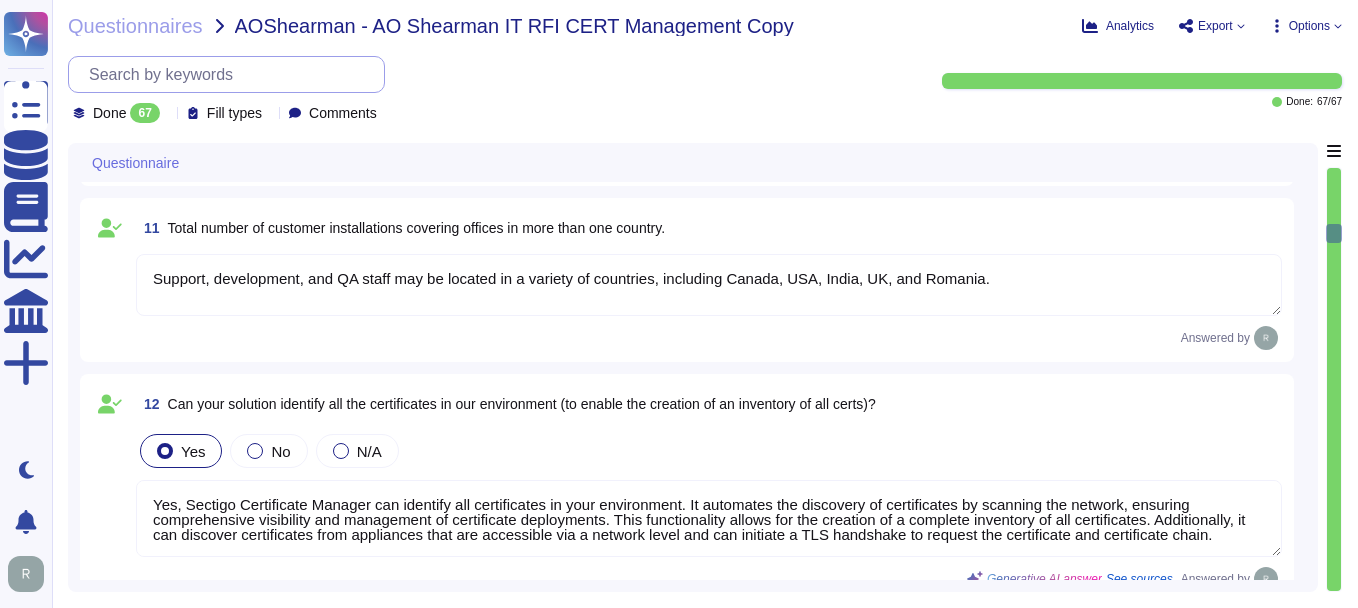 type on "Yes, our solution integrates with Microsoft CA - ADCS for private certificate management through Sectigo CA connectors Agent.
Please refer the KB -https://docs.sectigo.com/scm/scm-administrator/understanding-scep-endpoints" 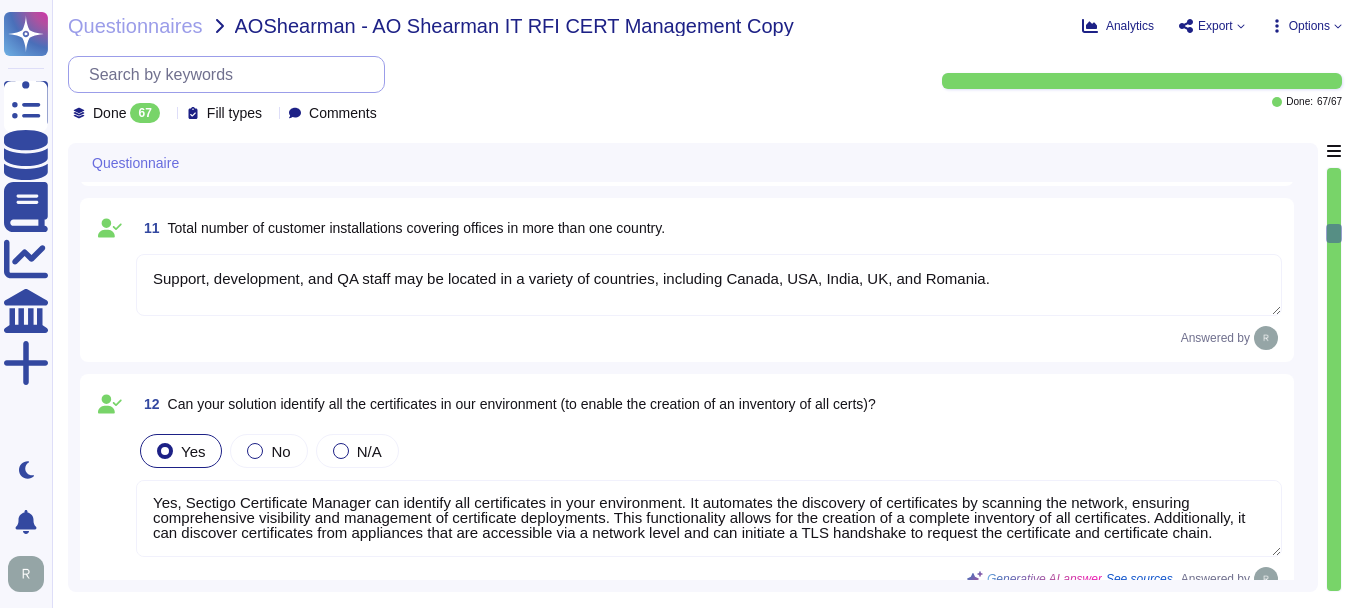 scroll, scrollTop: 1792, scrollLeft: 0, axis: vertical 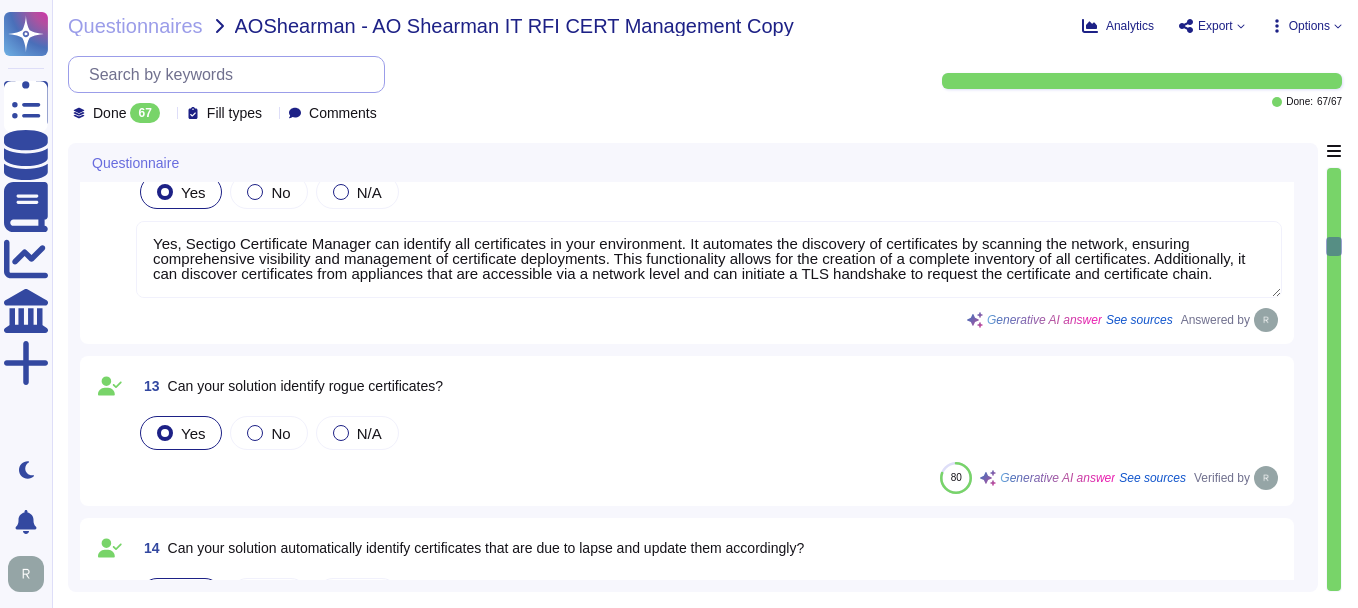 type on "Yes, our solution is designed to be CA agnostic, allowing for the discovery and management of certificates from various Certificate Authorities (CAs) such as DigiCert and Entrust. It supports flexibility in changing the CA brand if necessary and can manage certificates from multiple CAs effectively through our SaaS platform." 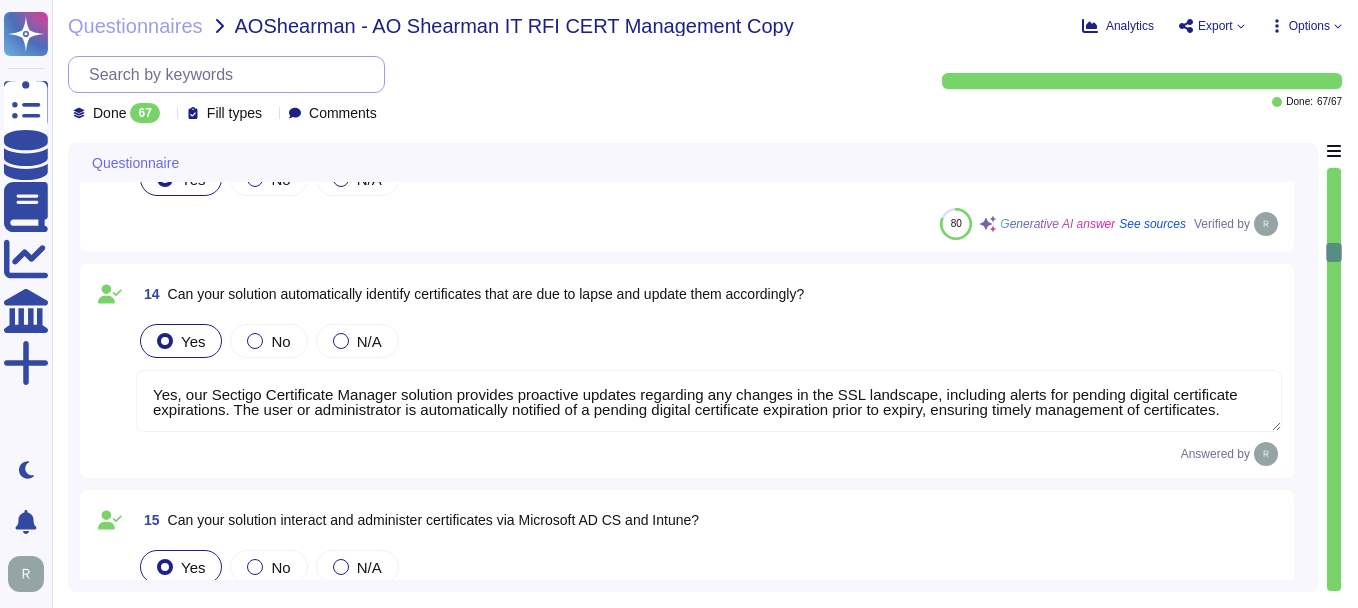 type on "Notification, if it occurs, will depend on the nature of the incident." 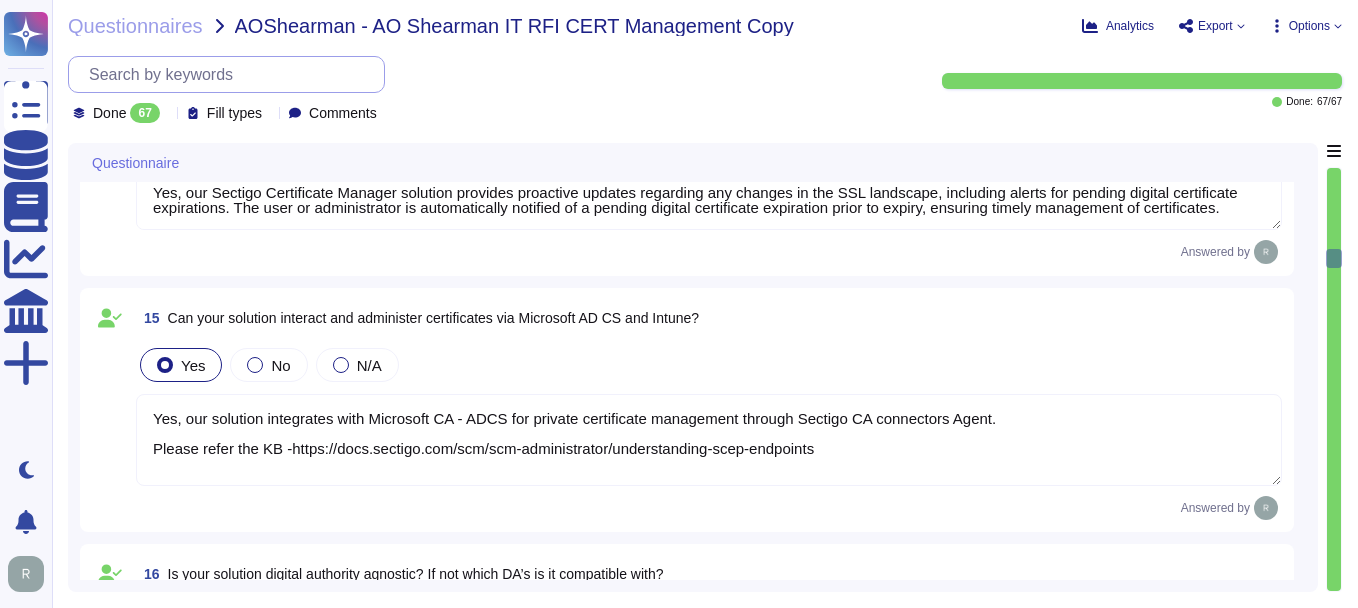 type on "Yes, our solution can identify certificates that do not comply with the organization's policy through network scanning, ensuring comprehensive visibility and management of certificate deployments. Additionally, we maintain ISO 27001 certification, and our internal processes follow the ISO 27001 standard, which supports our commitment to compliance." 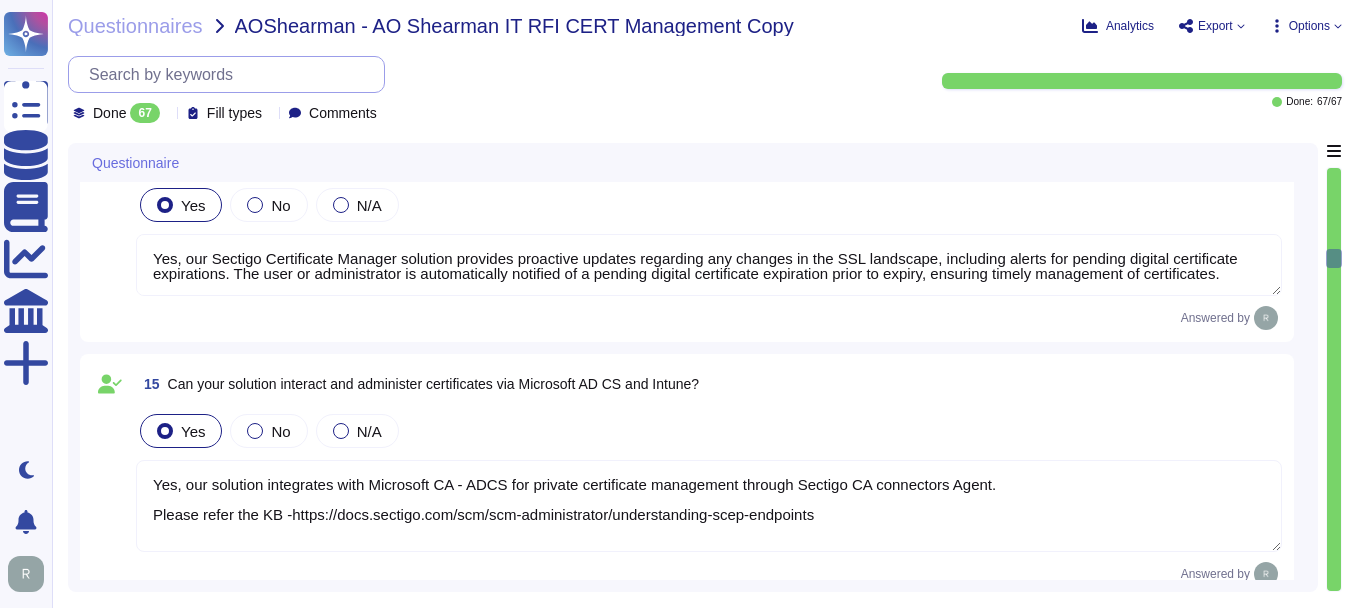 scroll, scrollTop: 2292, scrollLeft: 0, axis: vertical 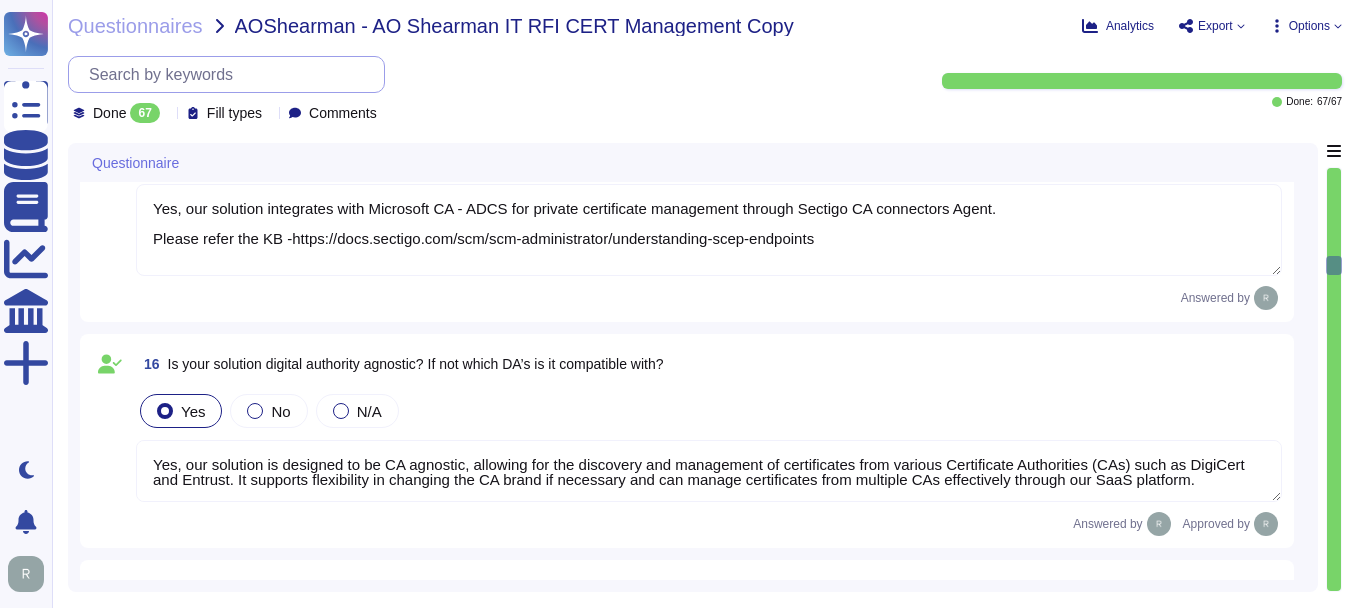type on "Yes, our solution, Sectigo Certificate Manager (SCM), offers robust reporting capabilities that provide a comprehensive view of the certificate landscape in your environment. Users can view the status of certificates, including valid, expired, and those approaching expiration, through the SCM dashboard. Additionally, certificate information, including issued, expired, revoked, and renewed dates, is tracked and can be downloaded in popular file formats. This ensures that all relevant information is easily accessible and manageable, allowing for effective oversight of your certificate status." 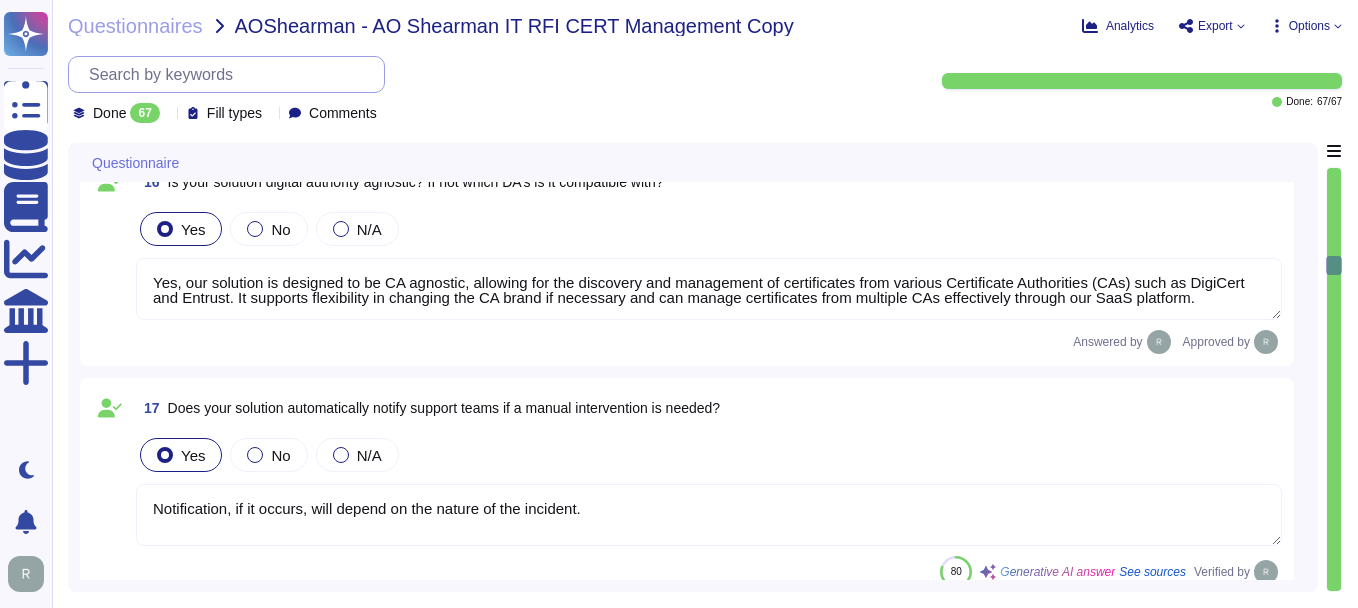 scroll, scrollTop: 2792, scrollLeft: 0, axis: vertical 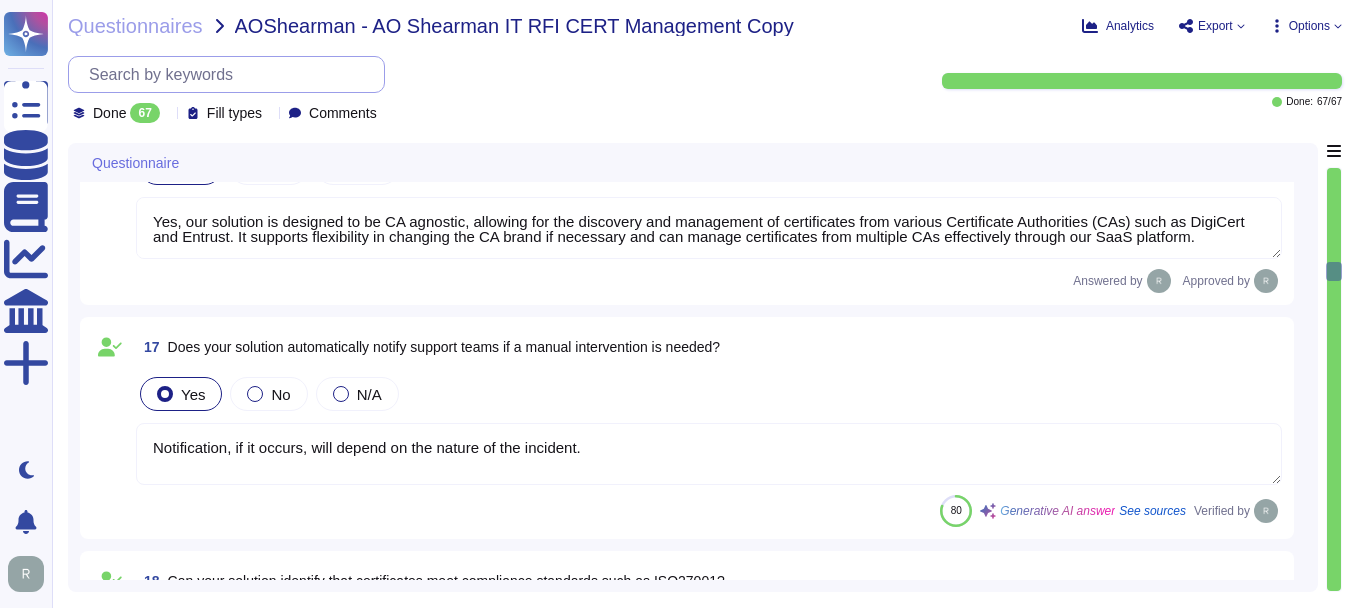 type on "Yes, our solution, Sectigo Certificate Manager, provides comprehensive logging and auditing capabilities for all certificate-related activities. It logs all user and administrator logins and actions, ensuring a detailed record of activities. The audit trails for detecting and responding to cybersecurity events are retained for a period of three years, allowing for a comprehensive record for compliance and analysis. Additionally, all user actions are audited, and certificate information is available for download in popular file formats using our reporting capability." 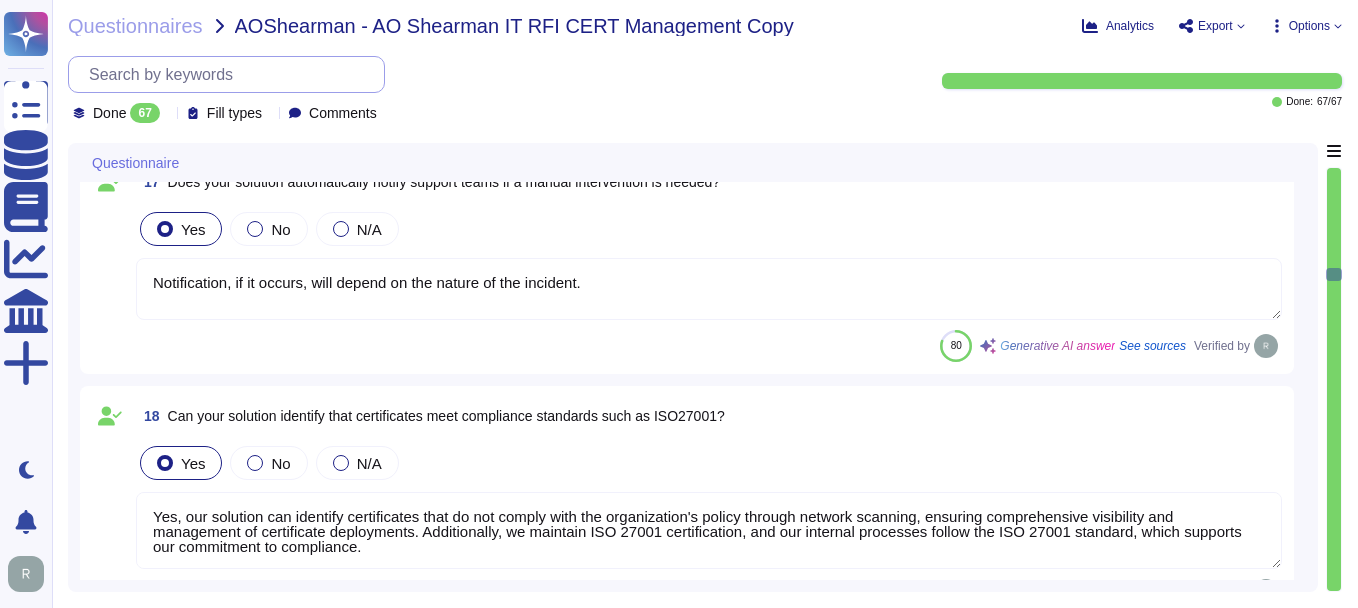 scroll, scrollTop: 2992, scrollLeft: 0, axis: vertical 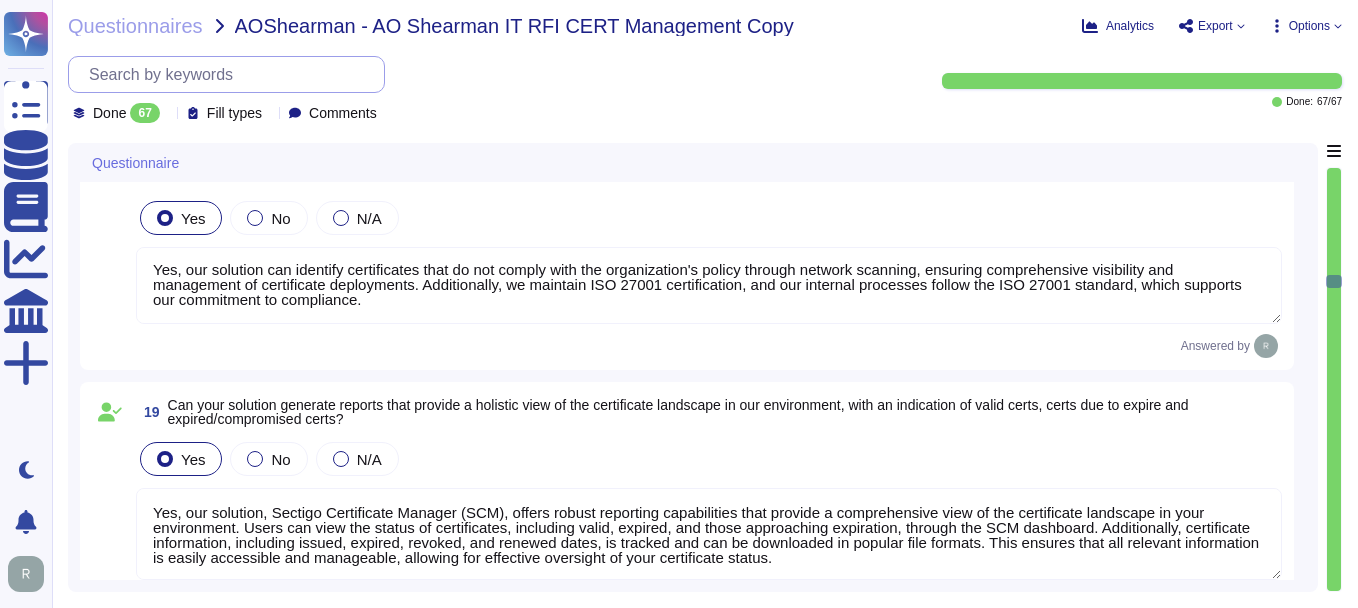 type on "Sectigo provides APIs and webhooks to bring alerts into monitoring solutions, and we offer logging information that can be integrated into SIEM or log collections. This integration can support a proactive security incident response. If you have any further questions or need more information, please let us know." 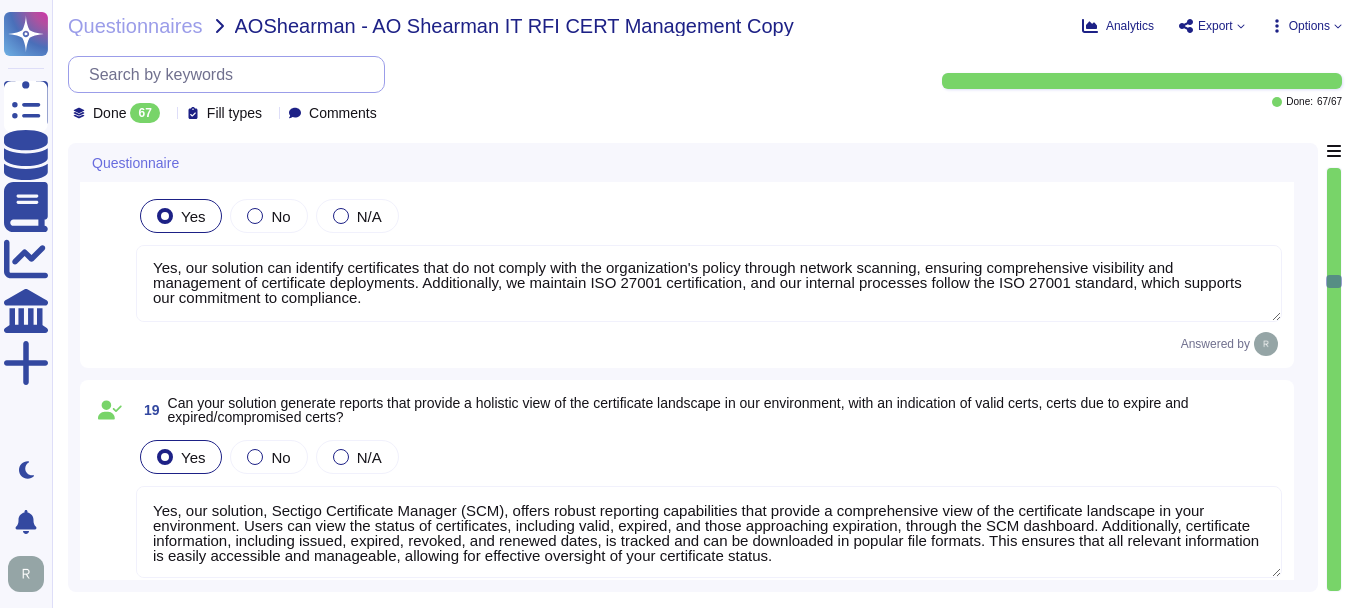 scroll, scrollTop: 2, scrollLeft: 0, axis: vertical 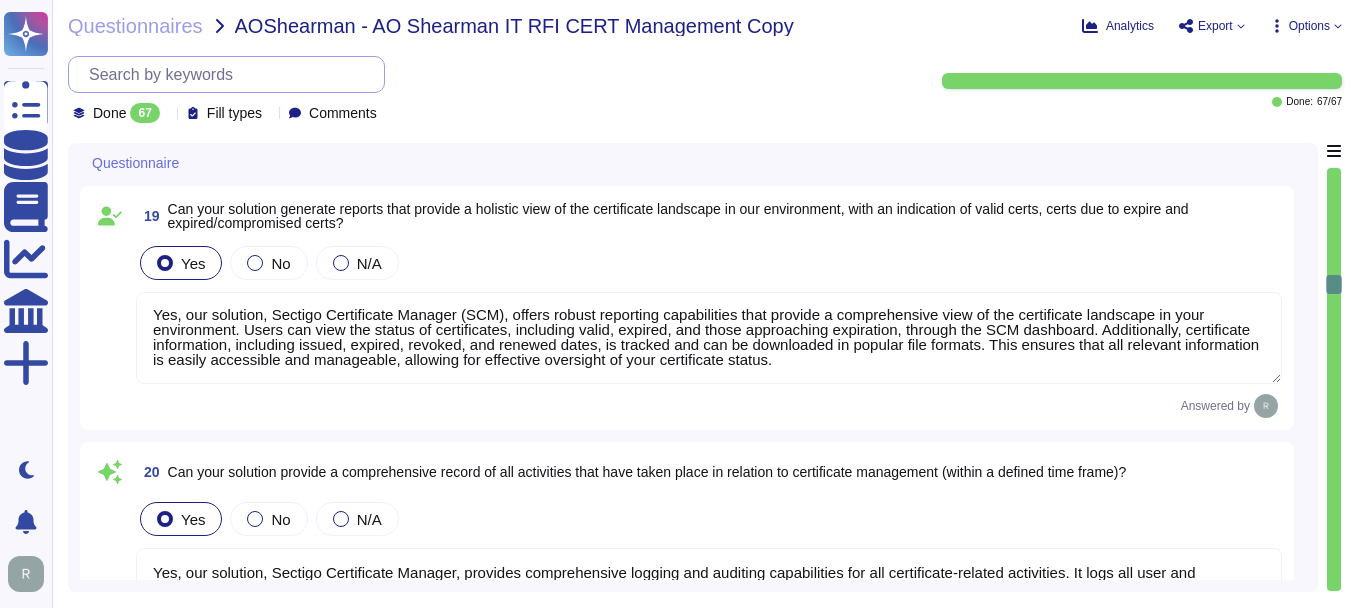 type on "Yes, our solution supports highly secure access controls, including single sign-on (SSO) through SAML2 and integration with Okta for authentication. We also enforce strong password requirements and multi-factor authentication (MFA) for enhanced security." 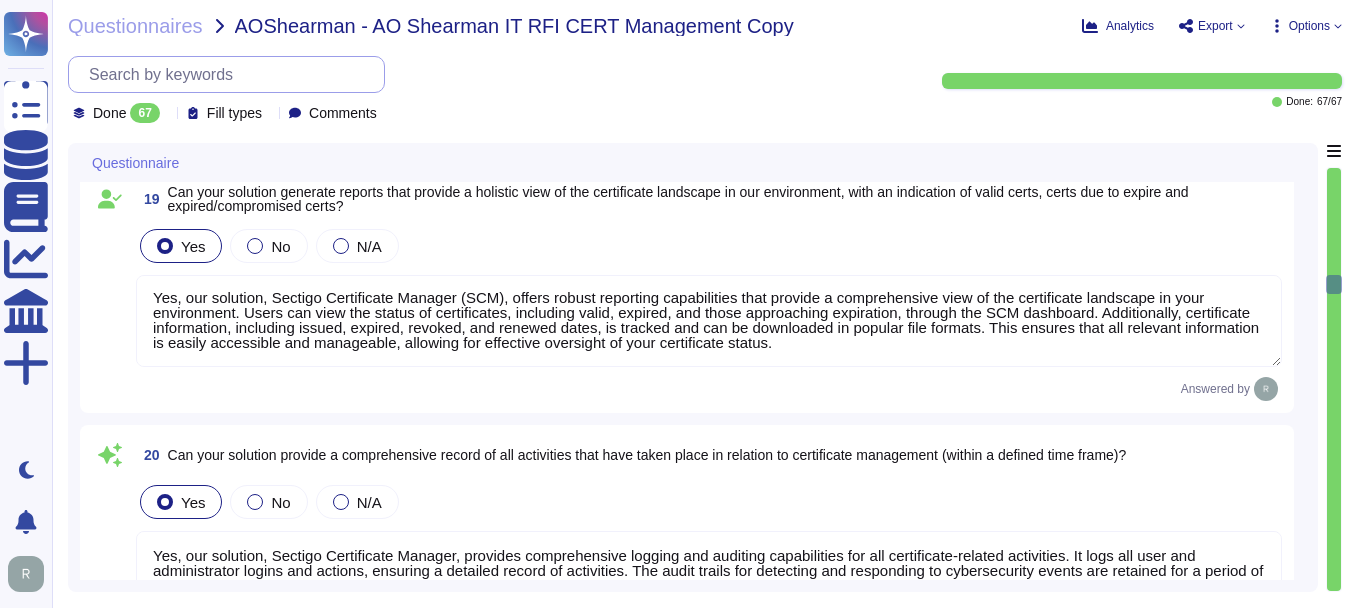 scroll, scrollTop: 3392, scrollLeft: 0, axis: vertical 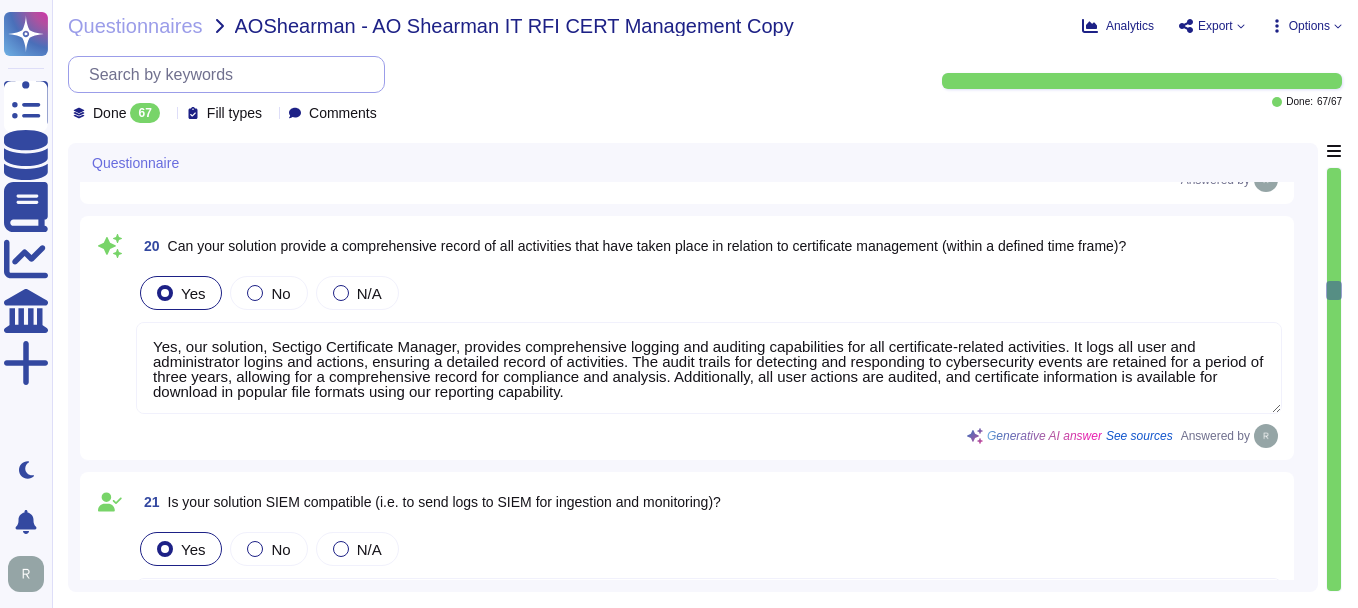 type on "Yes, our solution offers a Role-Based Access Control (RBAC) model to ensure that users only have access to the features they require, in line with the principle of least privilege. Access is provisioned based on the specific duties of each user, allowing them to access only the resources necessary for their roles. We also conduct periodic access reviews to maintain compliance and security." 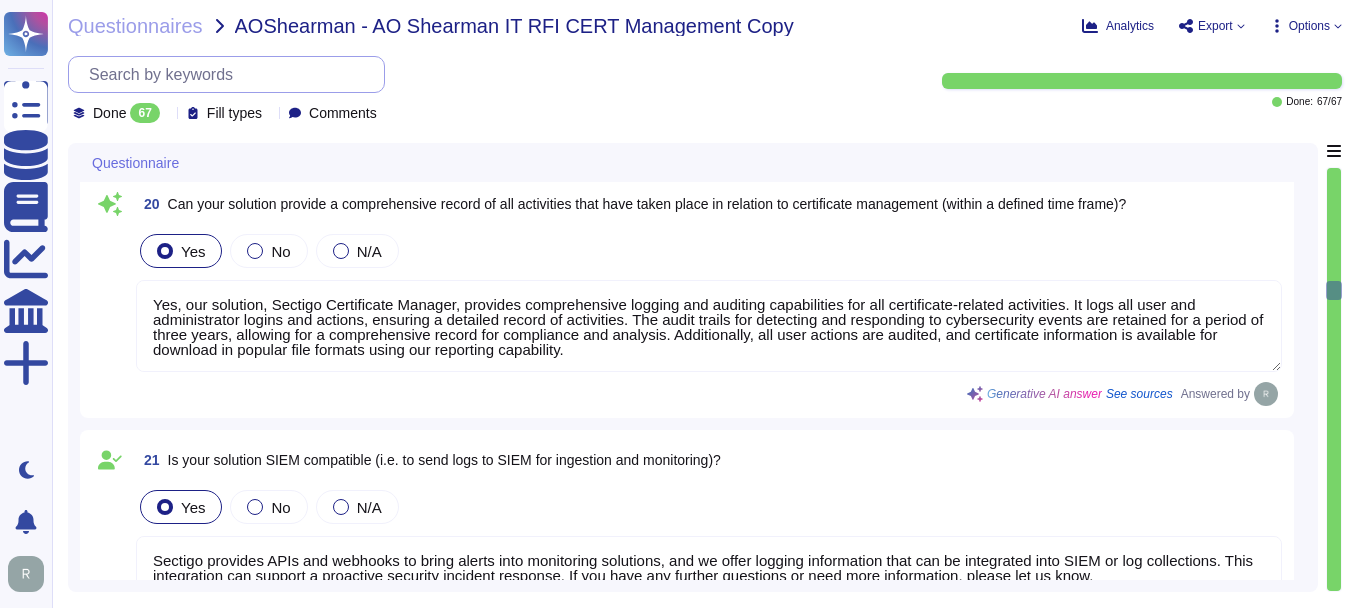 scroll, scrollTop: 3692, scrollLeft: 0, axis: vertical 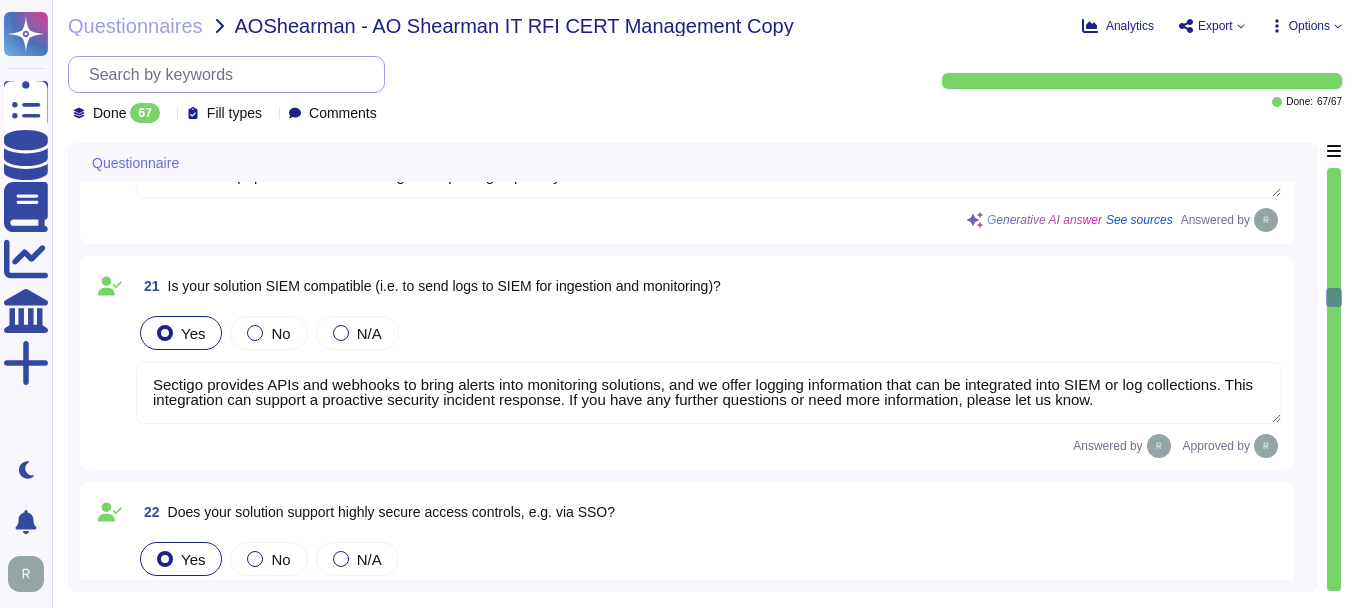 type on "Yes, our solution is scalable to manage certificates across large enterprise environments. We continuously monitor resource usage to ensure adequate system performance and identify when additional capacity is required. Our comprehensive capacity management process allows us to effectively manage capacity demand and implement additional capacity as needed, ensuring that scalability is not an issue for typical customer use cases." 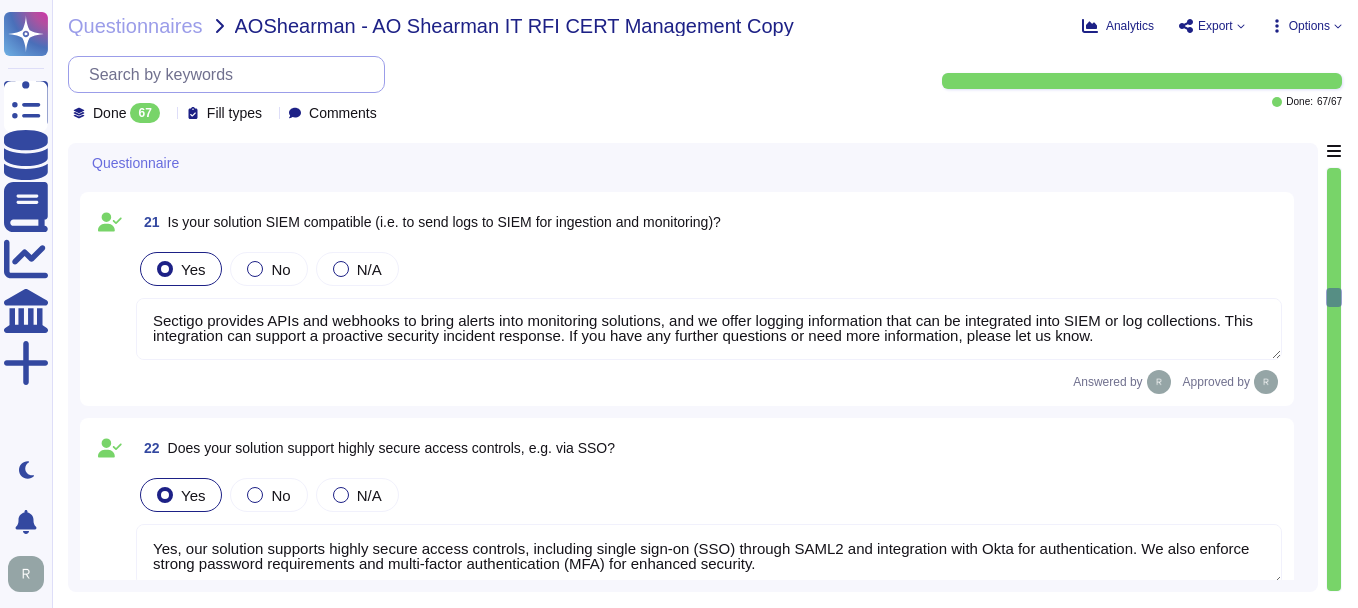 scroll, scrollTop: 3892, scrollLeft: 0, axis: vertical 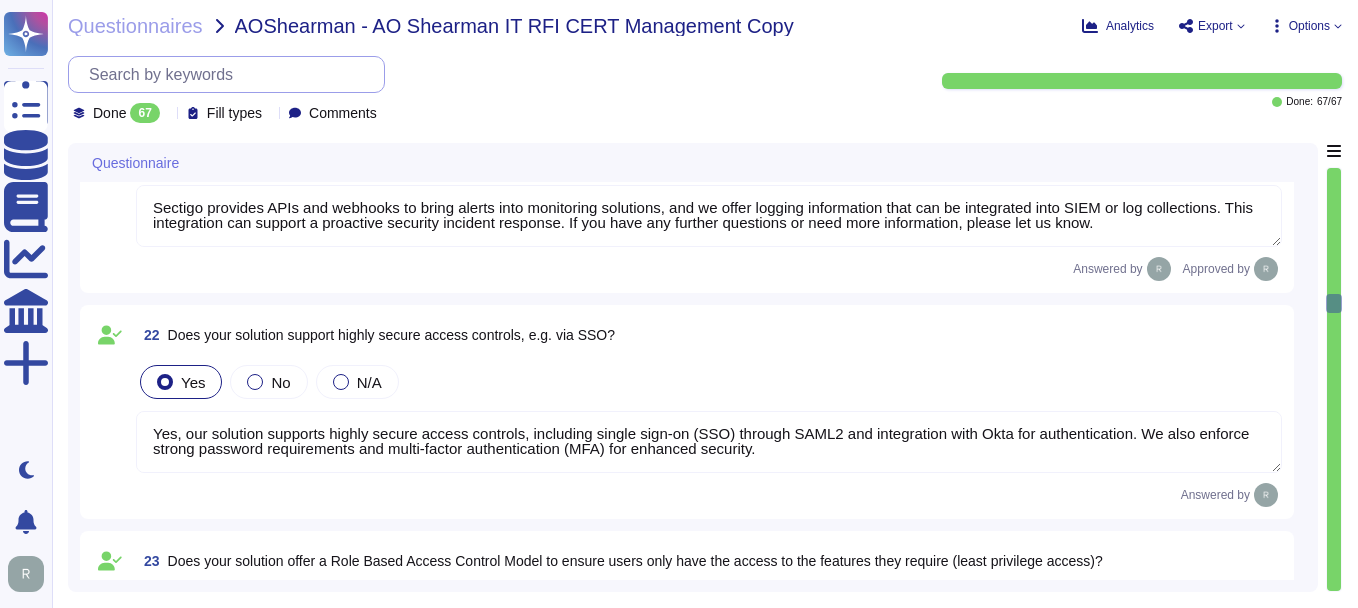 type on "Yes, our solution is designed to be adaptable to the changing landscape of certificate management, including the management of shortened certificate lifecycles. Sectigo Certificate Manager (SCM) allows for the automatic renewal of certificates based on organizationally defined workflows, ensuring that renewal processes align with evolving requirements. Our agile development approach enables us to respond to changes in regulations and standards, ensuring that our product remains effective and compliant. We continuously assess and enhance our product to meet the needs of our users in a dynamic environment." 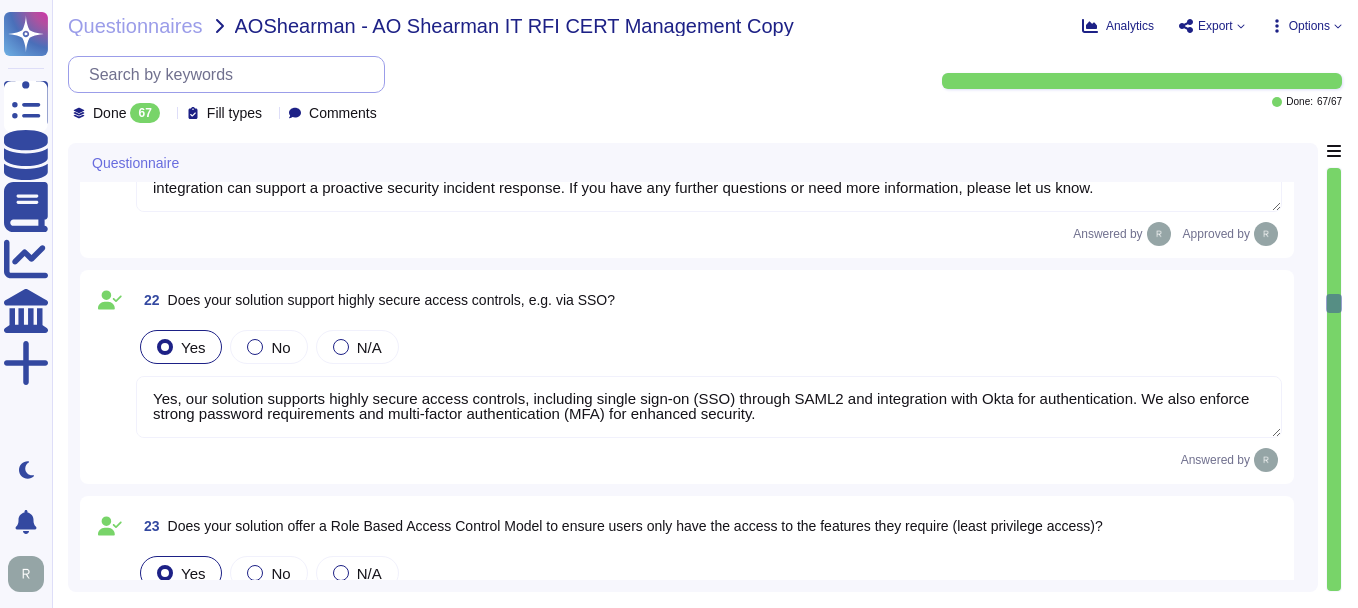 type 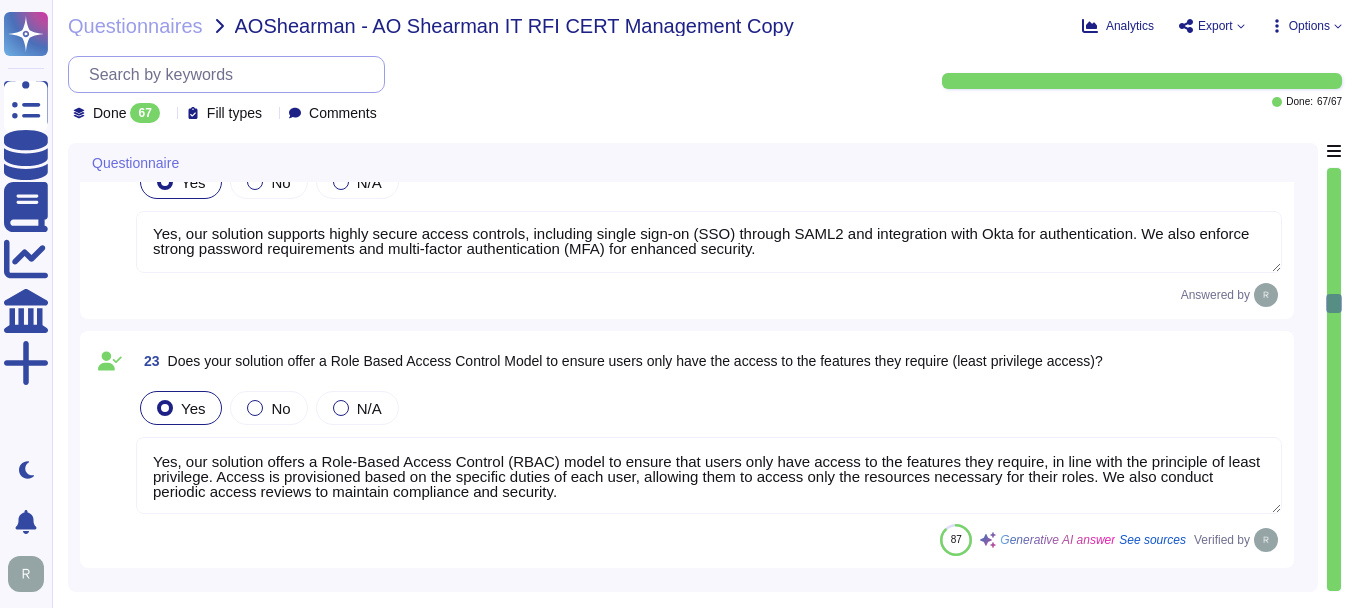 scroll, scrollTop: 4192, scrollLeft: 0, axis: vertical 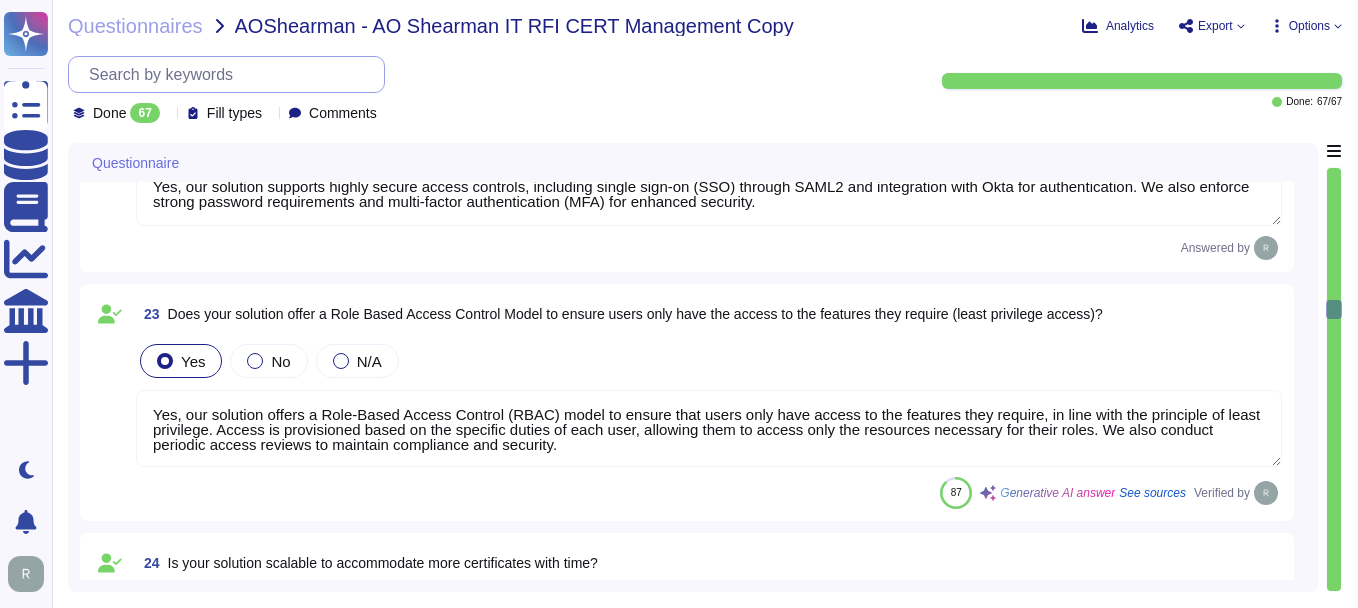 type on "Yes, Our solution features an intuitive, easy-to-navigate interface. Our solution offers a comprehensive and user-friendly interface designed to streamline the management of digital certificates across enterprises. The Sectigo Certificate Manager (SCM) dashboard provides a centralized, intuitive interface for managing your organization's digital certificates." 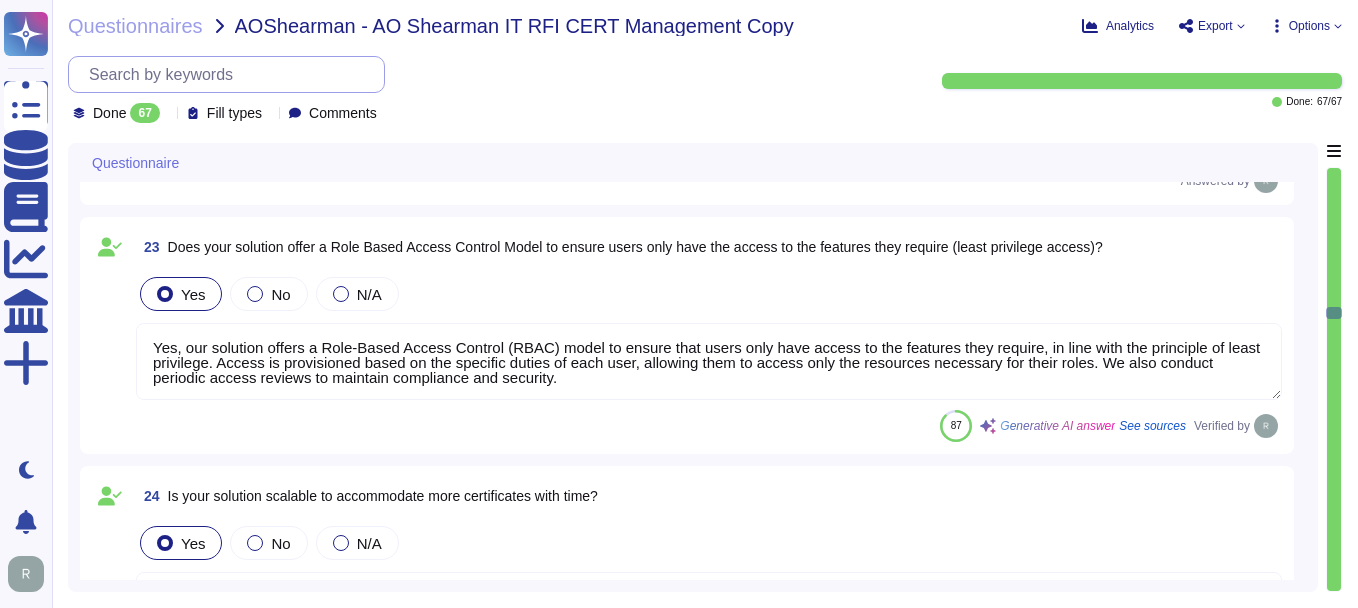 scroll, scrollTop: 4392, scrollLeft: 0, axis: vertical 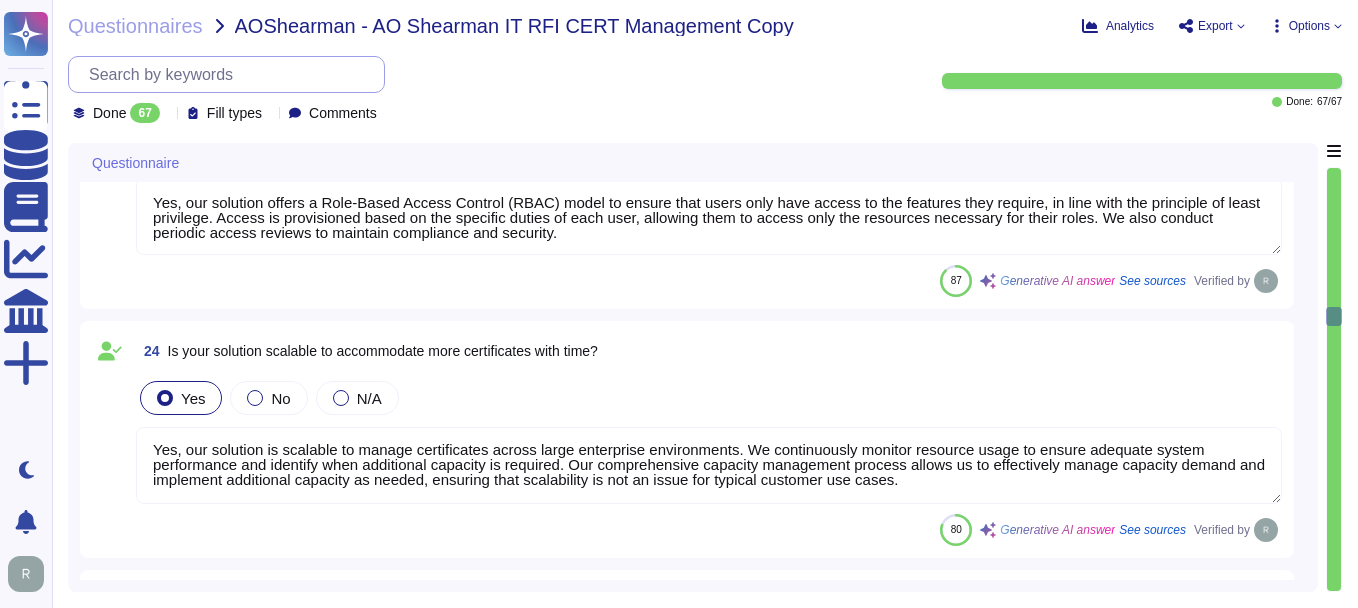 type on "Yes, users can request their own certificates via the solution through a self-service enrollment form. This form ensures that external users or applicants are validated or approved before obtaining certificates." 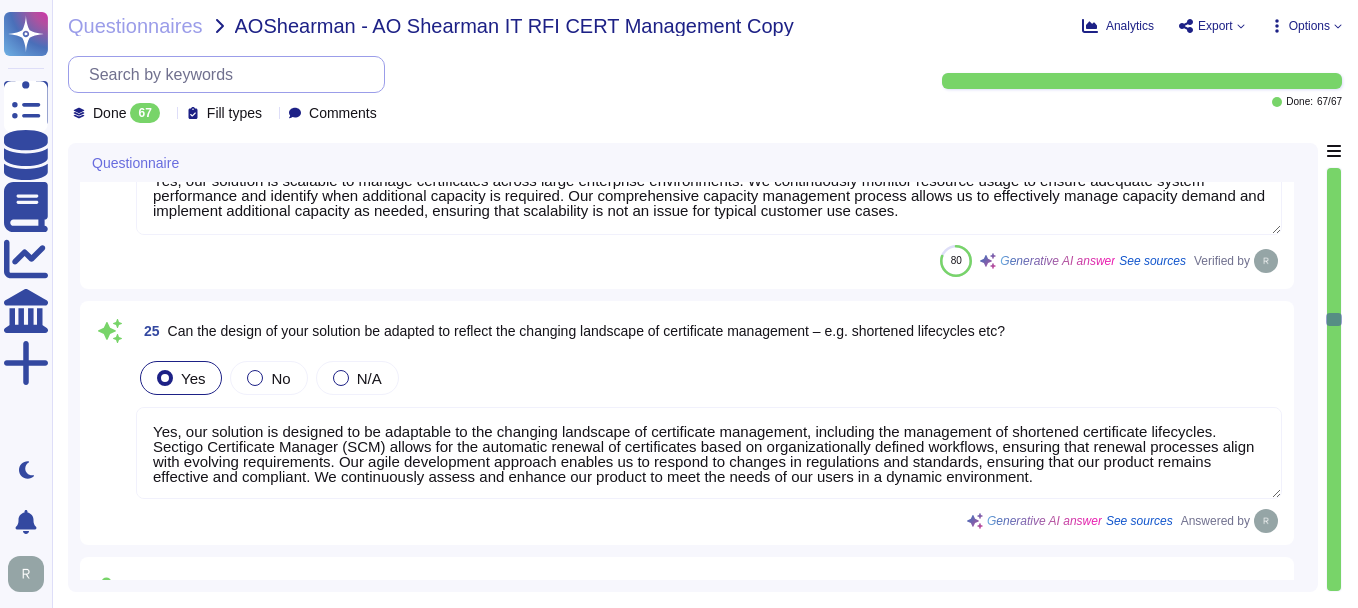 scroll, scrollTop: 4692, scrollLeft: 0, axis: vertical 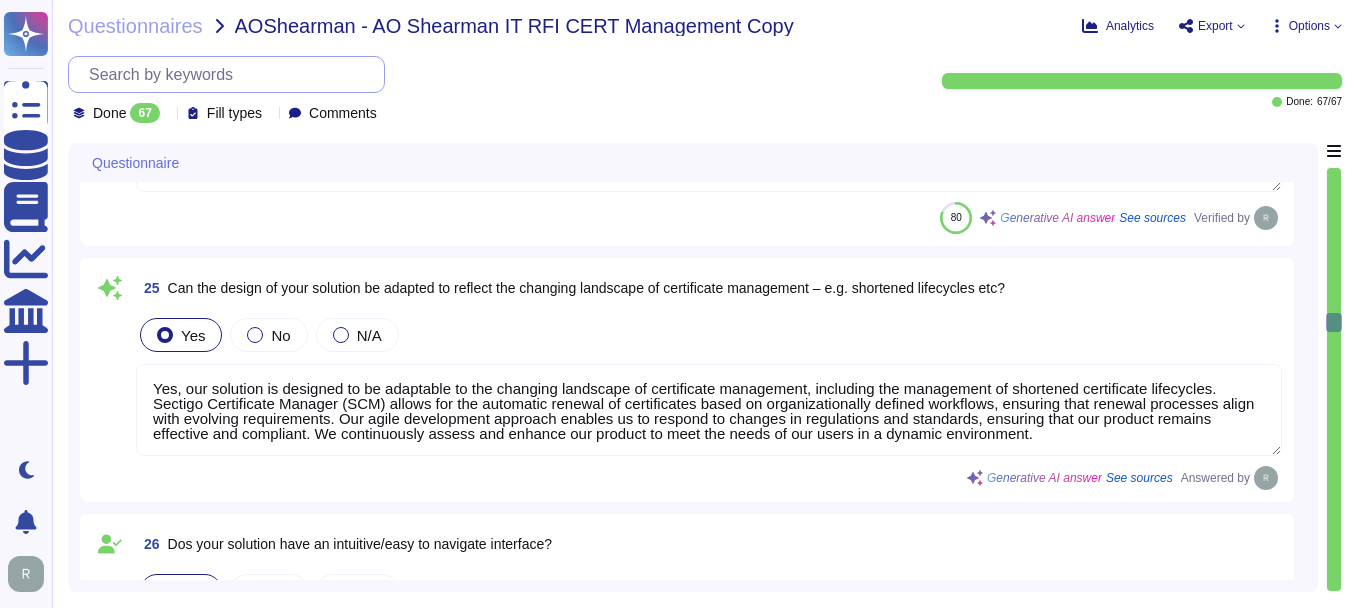 type on "Yes, Sectigo provides product support through a product support website that includes an extensive knowledge base for troubleshooting technical issues, a self-service ticketing system, and various support options such as a phone-based helpdesk and email support. Our technical support staff is available 24/7/365, depending on the service agreement in place. For more information, please visit our website." 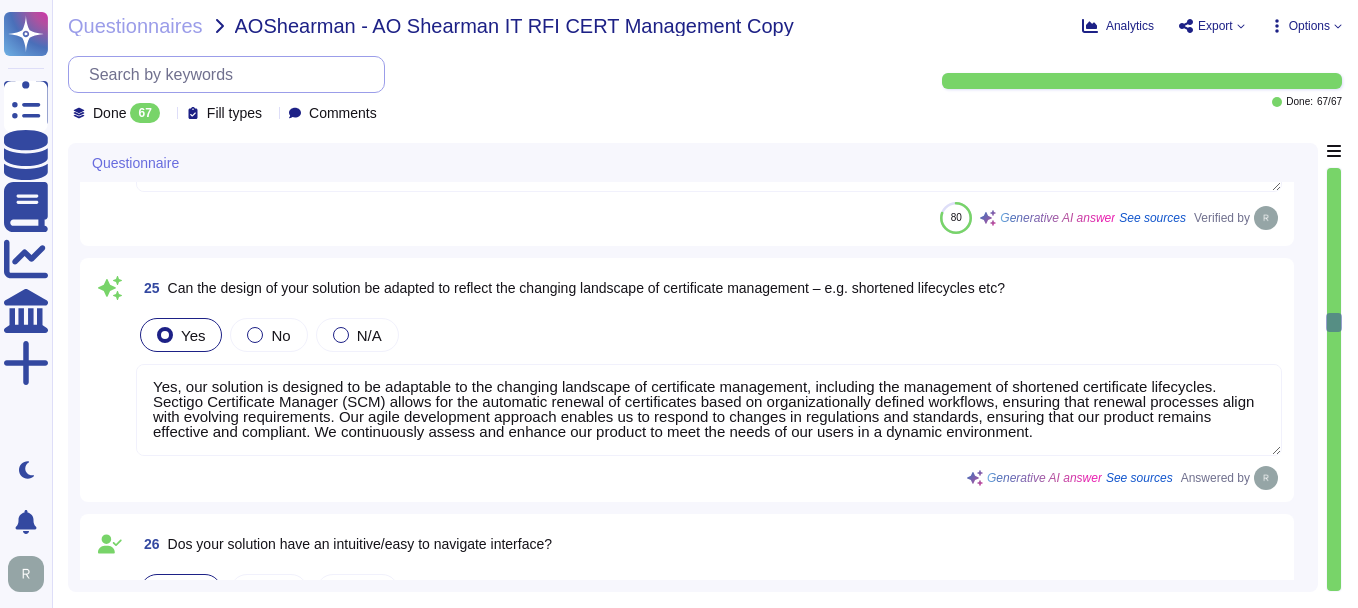 scroll, scrollTop: 4892, scrollLeft: 0, axis: vertical 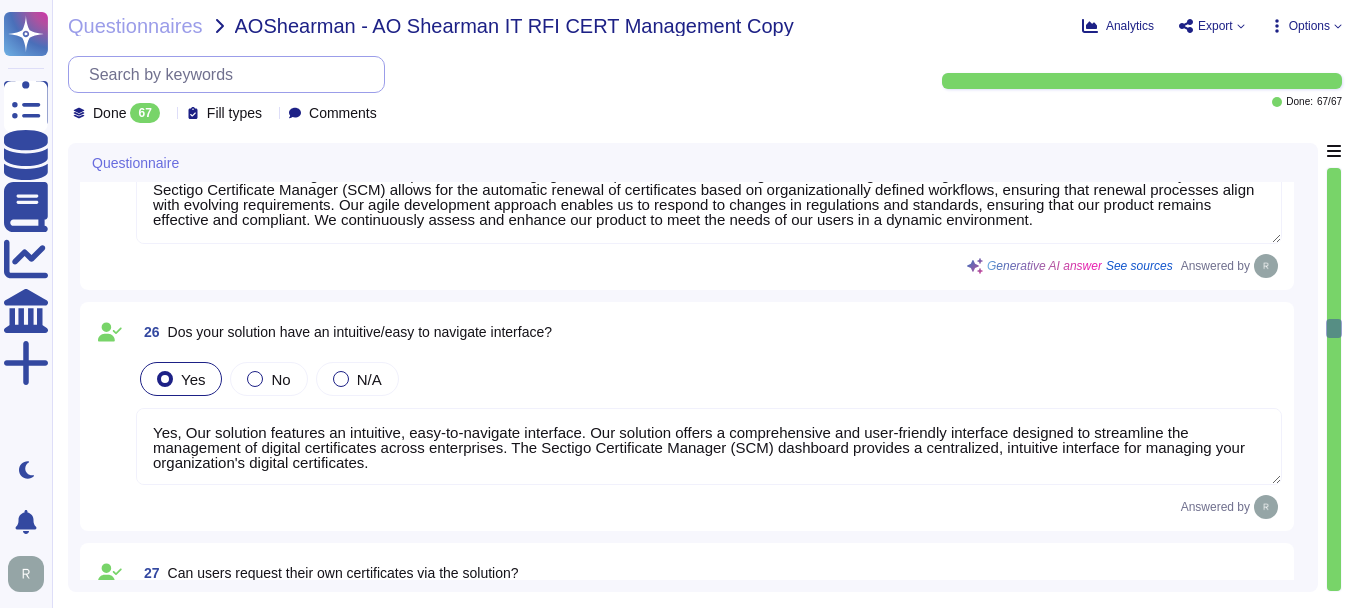 type on "Currently, no PKI solution is post-quantum ready, and we are unable to provide a clear product roadmap that includes adherence to post-quantum cryptography standards at this time. As the landscape evolves and standards are established, we will be able to outline the benefits and advancements that will come with our future solutions." 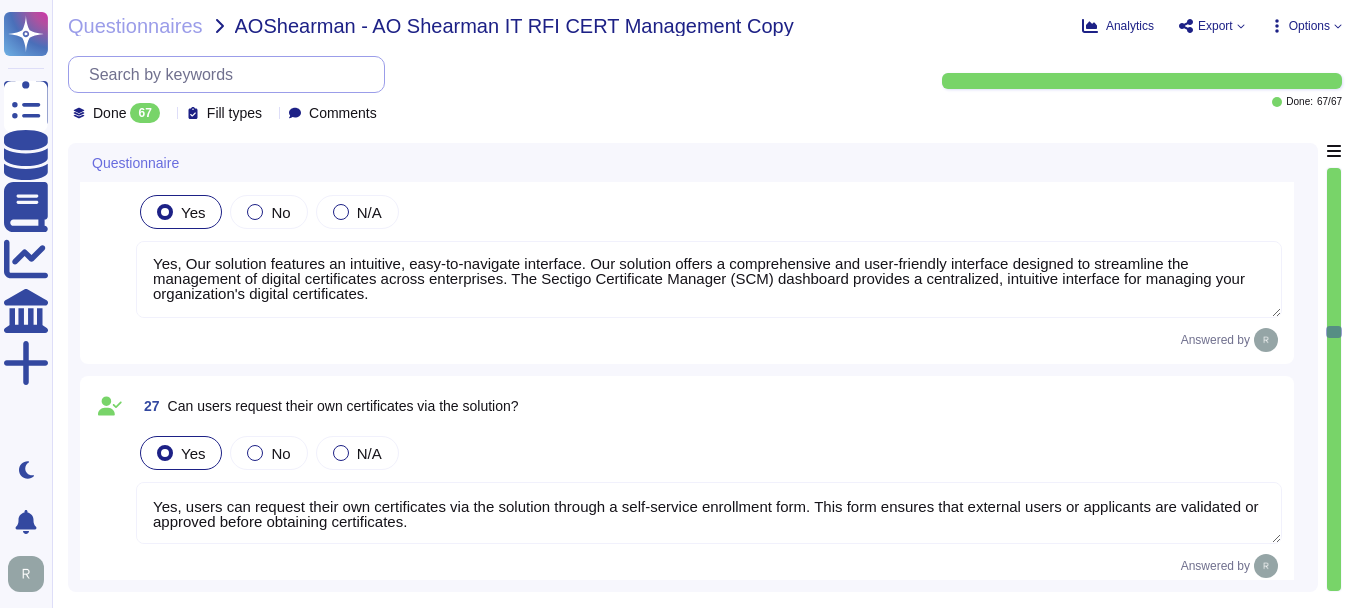 scroll, scrollTop: 5092, scrollLeft: 0, axis: vertical 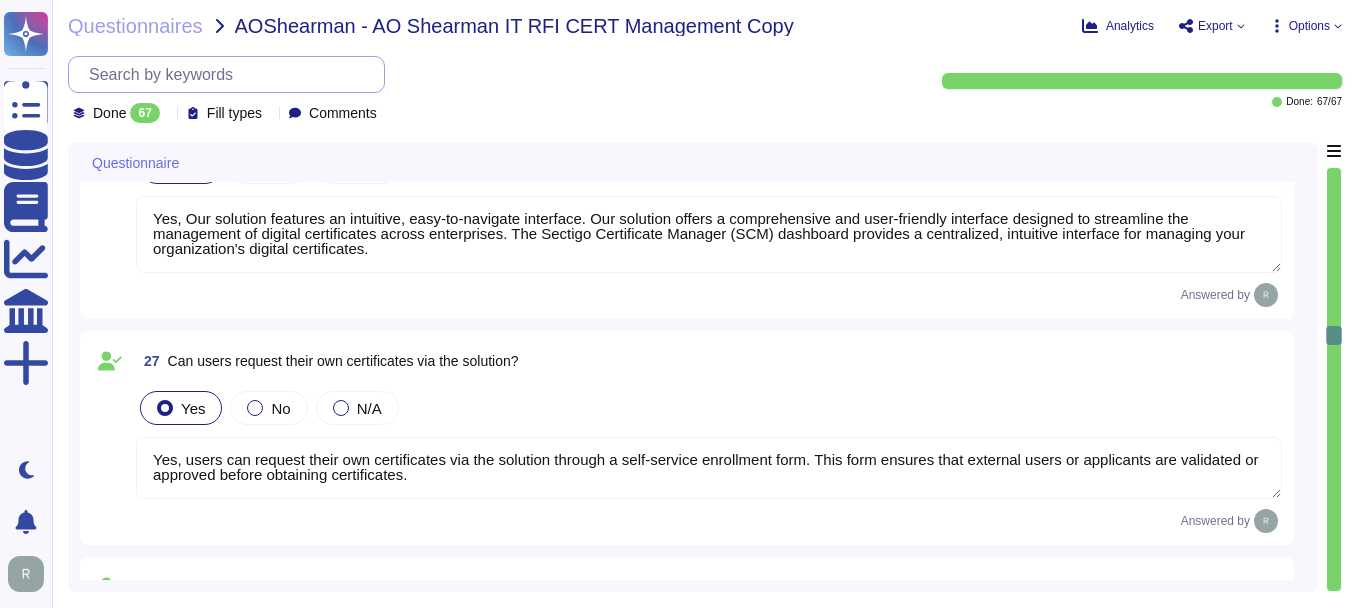 type on "Yes, Sectigo Certificate Manager allows for the segmentation of certificates, enabling specific certificates to be delegated to owners for management." 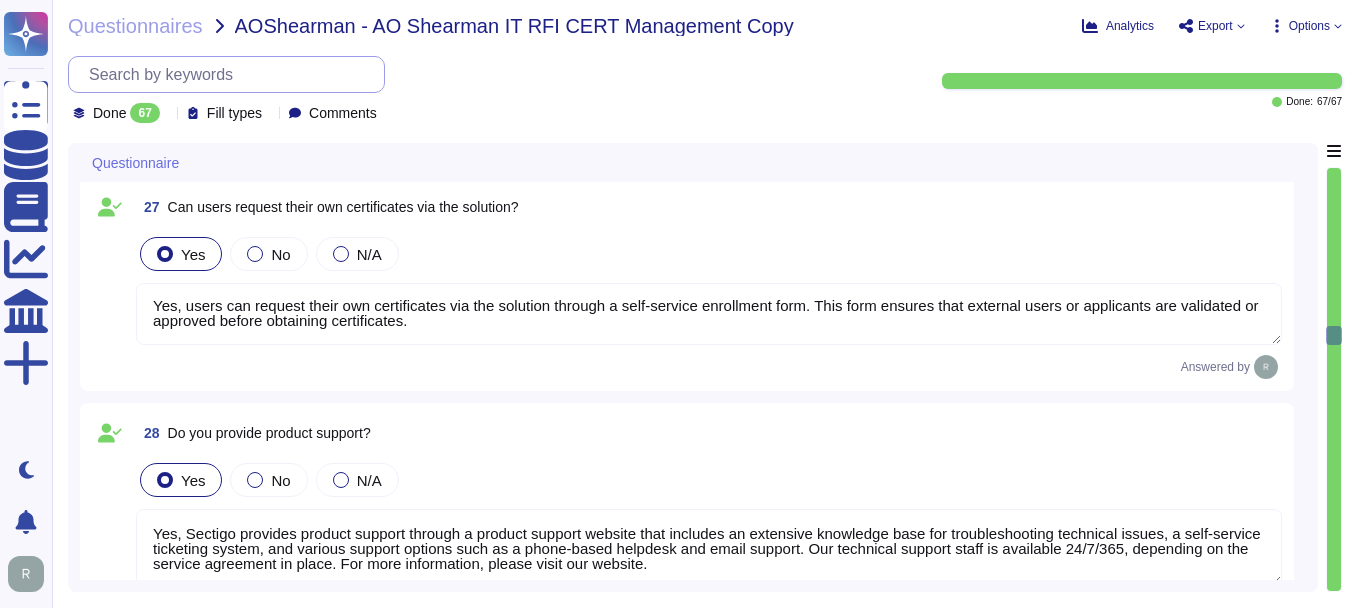 scroll, scrollTop: 5292, scrollLeft: 0, axis: vertical 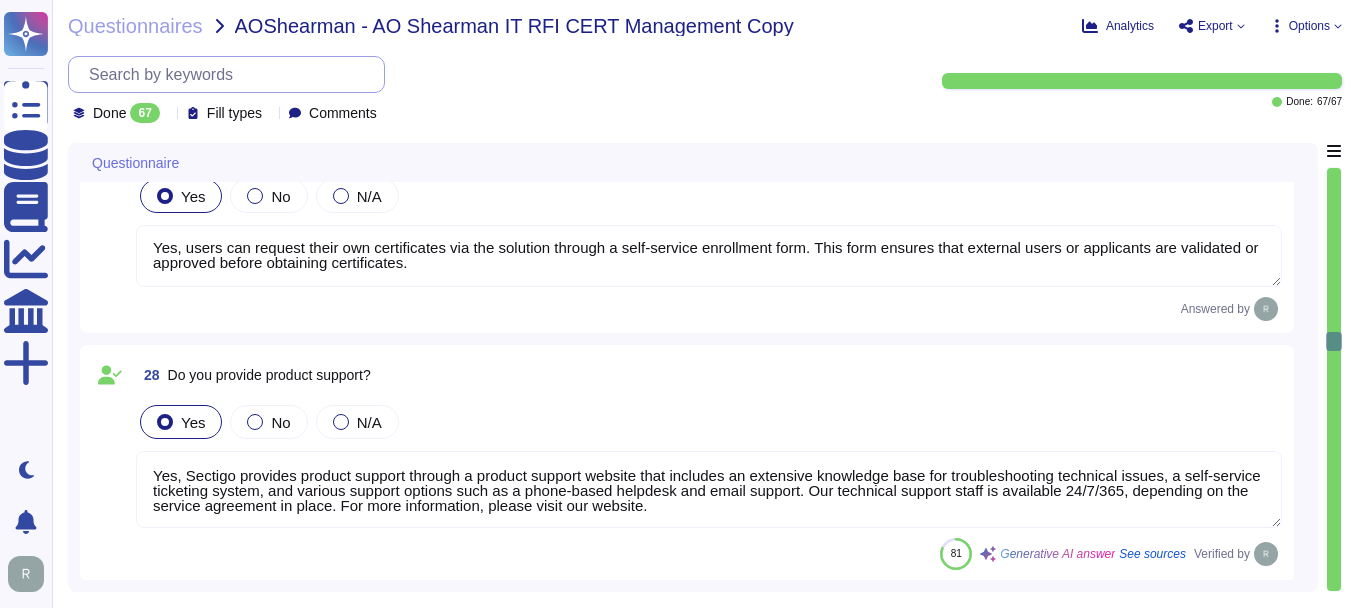 type on "Yes, our solution supports a variety of certificate types, including:
1. Public Certificates:
- OV and TLS certificates
- Sponsored and Organization Validated S/MIME certificates
- OV Code Signing certificates
2. Private Certificates:
- Private TLS certificates
- Private User (client) certificates
- Private Code Signing certificates
- Private Device certificates
Additionally, it supports both public and private versions of SSL, S/MIME, and code signing certificates." 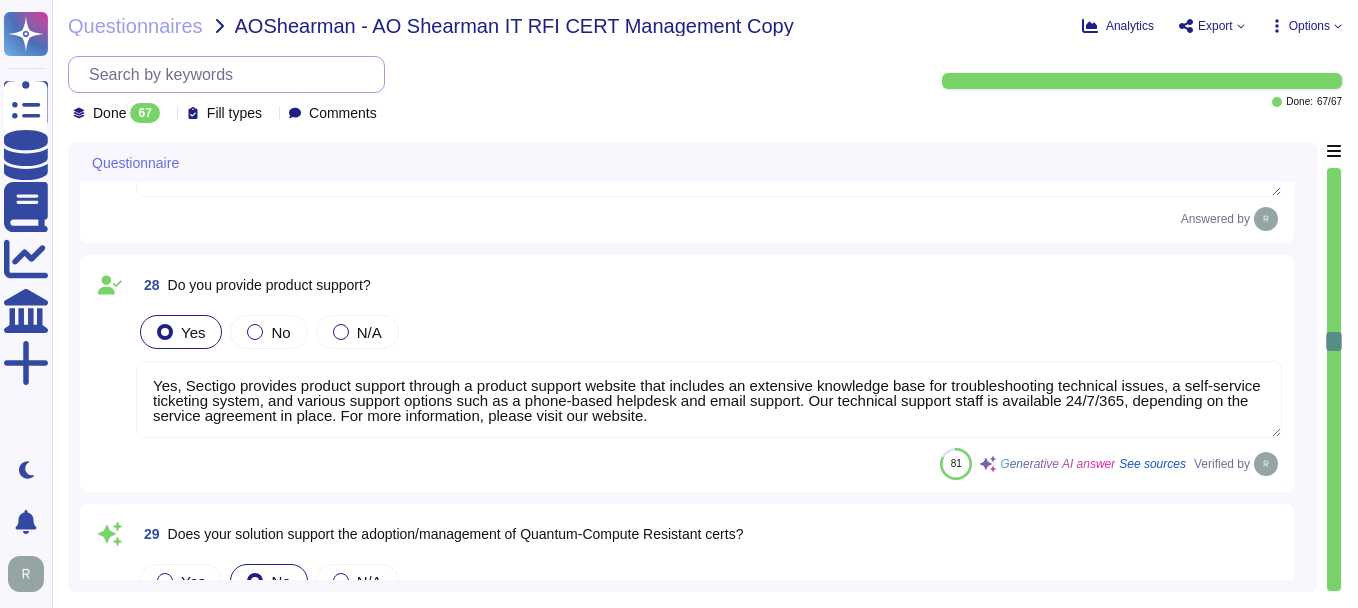 scroll, scrollTop: 5492, scrollLeft: 0, axis: vertical 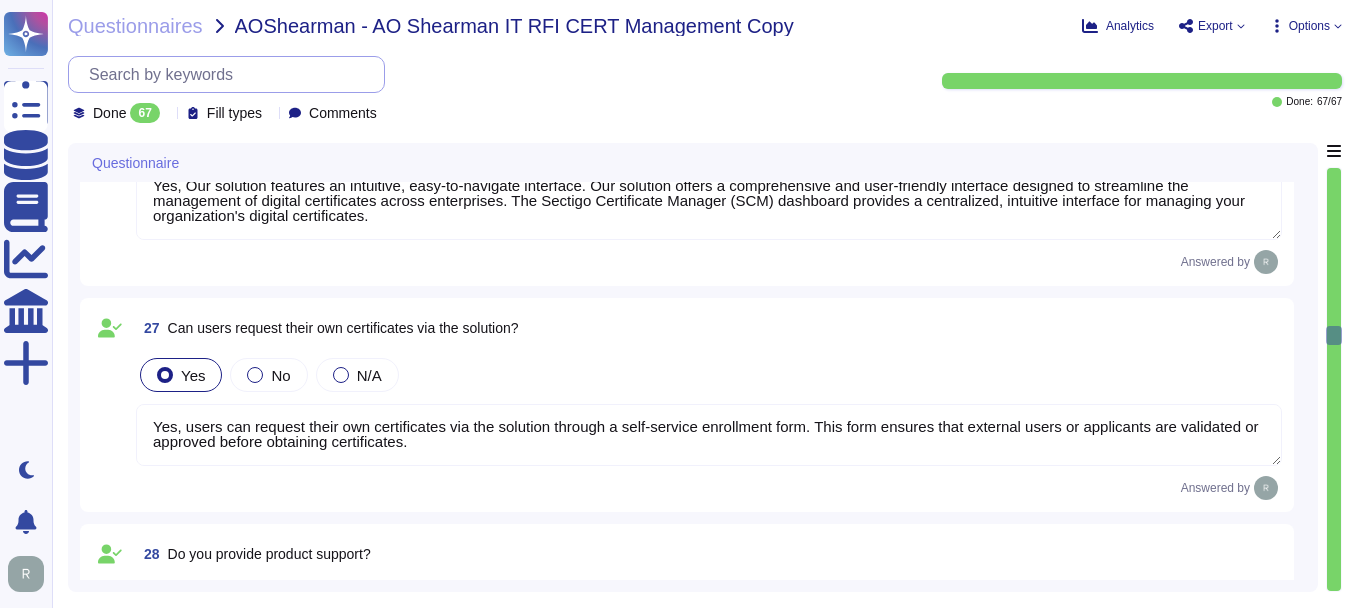 type on "Yes, our solution is scalable to manage certificates across large enterprise environments. We continuously monitor resource usage to ensure adequate system performance and identify when additional capacity is required. Our comprehensive capacity management process allows us to effectively manage capacity demand and implement additional capacity as needed, ensuring that scalability is not an issue for typical customer use cases." 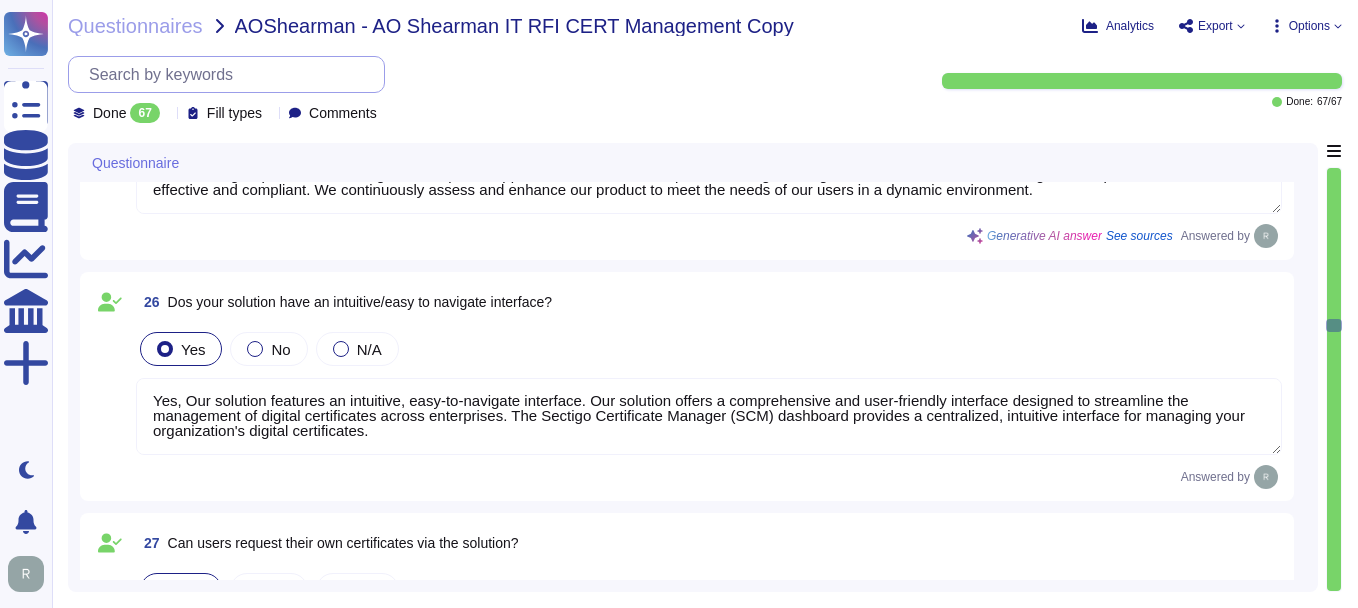 type on "Yes, our solution offers a Role-Based Access Control (RBAC) model to ensure that users only have access to the features they require, in line with the principle of least privilege. Access is provisioned based on the specific duties of each user, allowing them to access only the resources necessary for their roles. We also conduct periodic access reviews to maintain compliance and security." 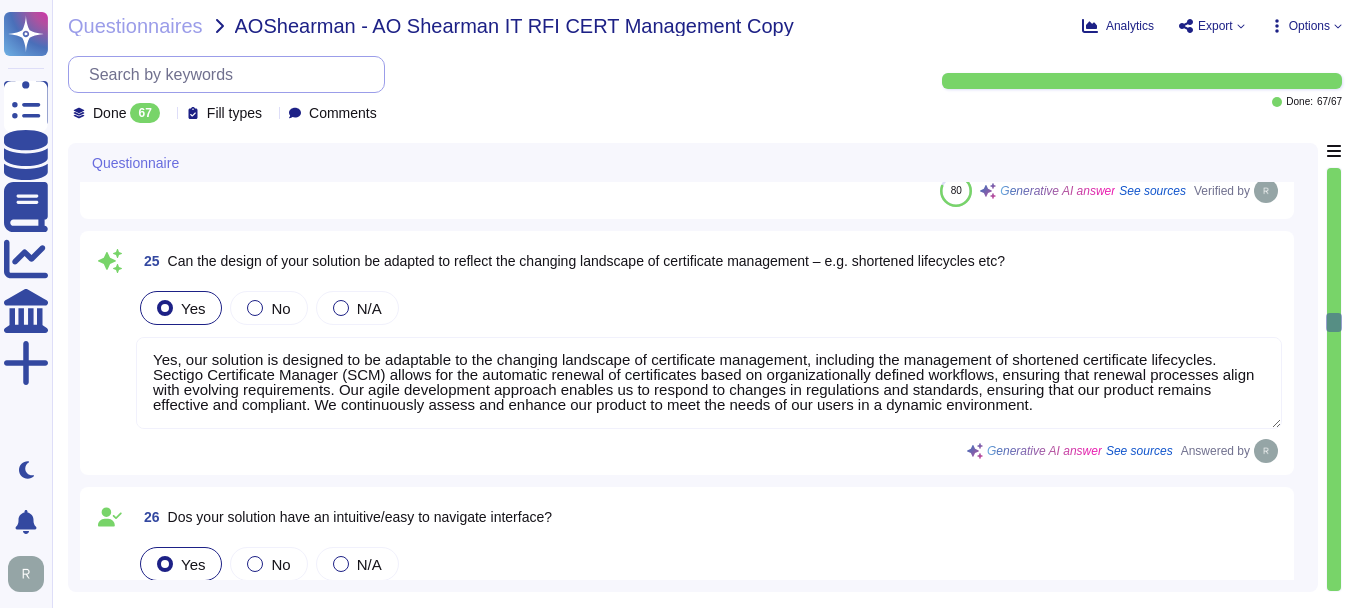type on "Yes, our solution supports highly secure access controls, including single sign-on (SSO) through SAML2 and integration with Okta for authentication. We also enforce strong password requirements and multi-factor authentication (MFA) for enhanced security." 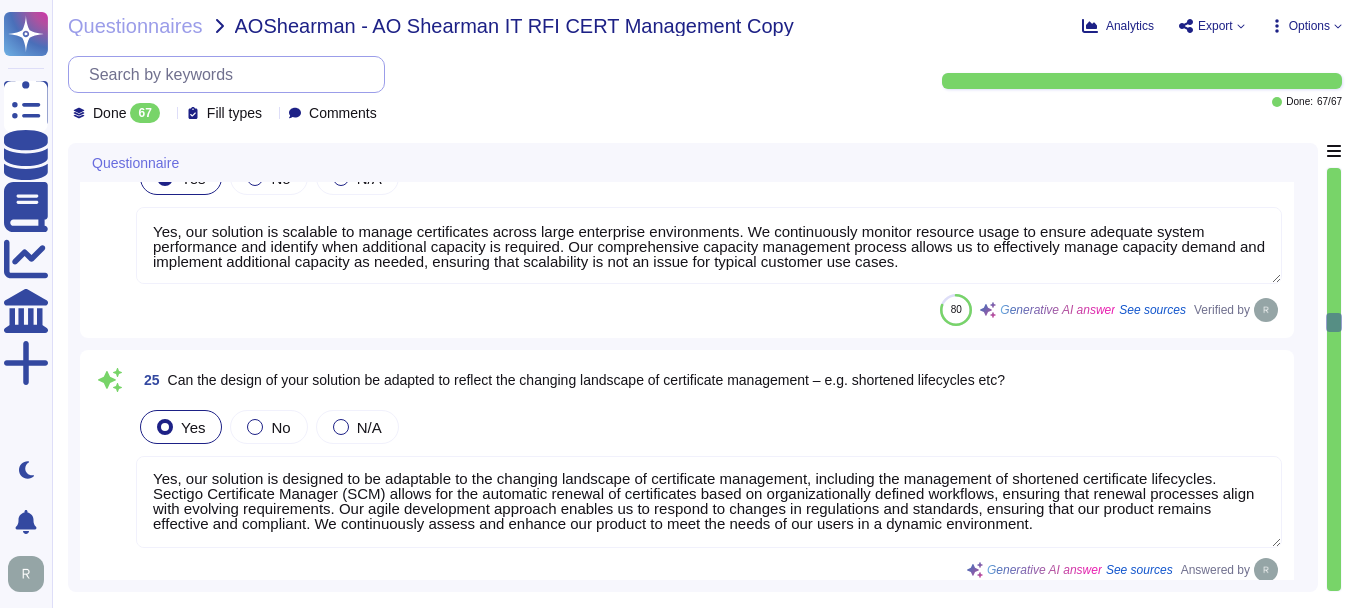 scroll, scrollTop: 4592, scrollLeft: 0, axis: vertical 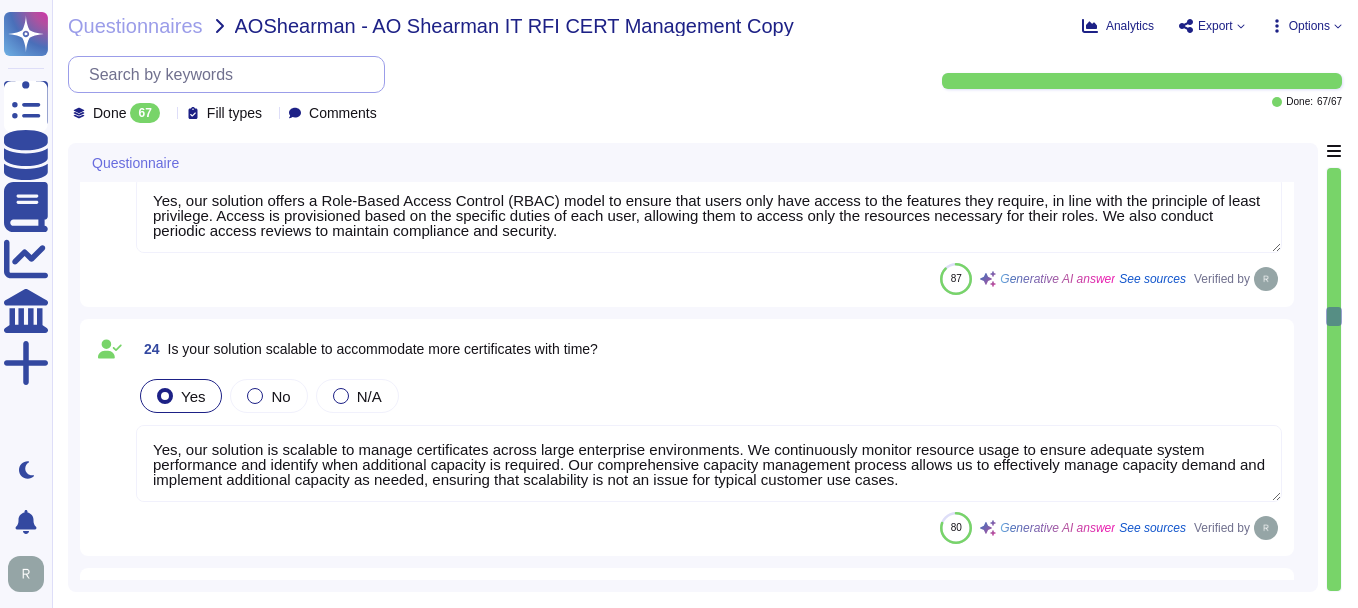 type on "Sectigo provides APIs and webhooks to bring alerts into monitoring solutions, and we offer logging information that can be integrated into SIEM or log collections. This integration can support a proactive security incident response. If you have any further questions or need more information, please let us know." 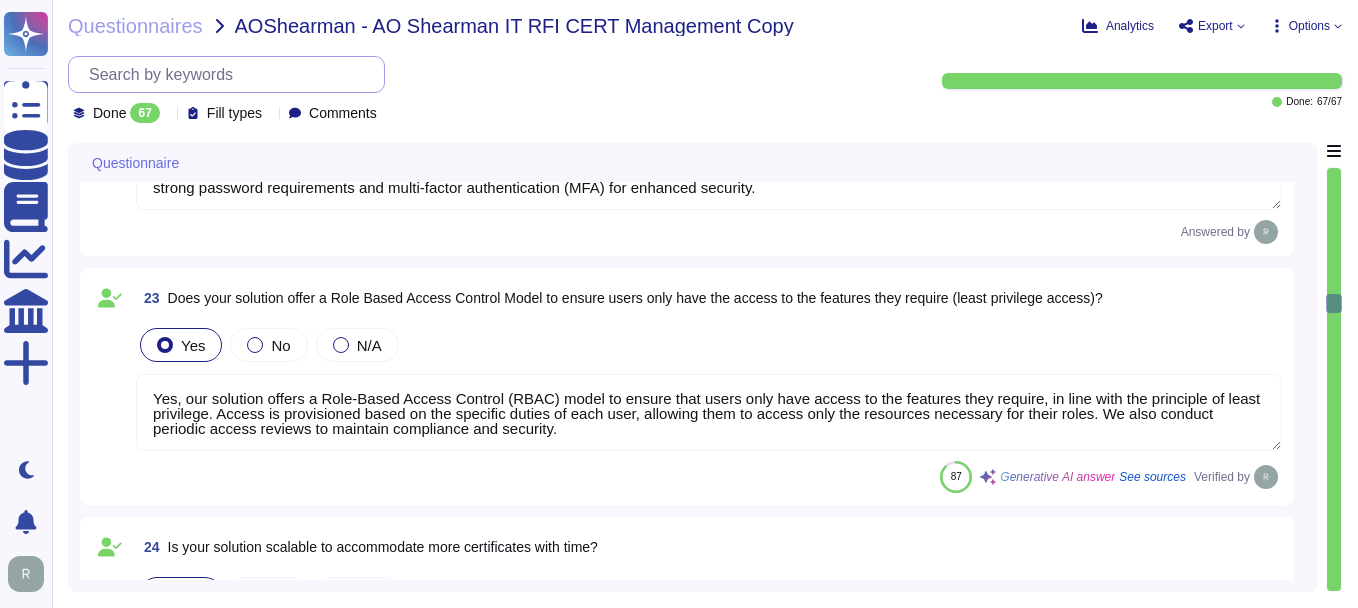 scroll, scrollTop: 4092, scrollLeft: 0, axis: vertical 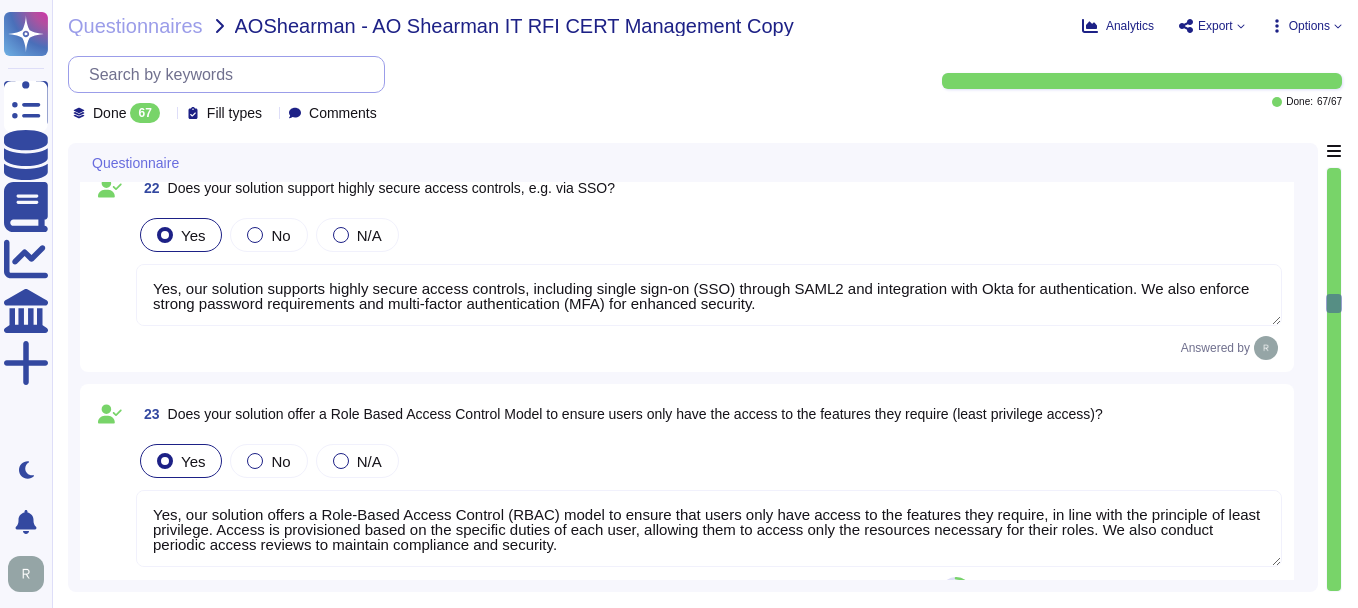 type on "Yes, our solution, Sectigo Certificate Manager, provides comprehensive logging and auditing capabilities for all certificate-related activities. It logs all user and administrator logins and actions, ensuring a detailed record of activities. The audit trails for detecting and responding to cybersecurity events are retained for a period of three years, allowing for a comprehensive record for compliance and analysis. Additionally, all user actions are audited, and certificate information is available for download in popular file formats using our reporting capability." 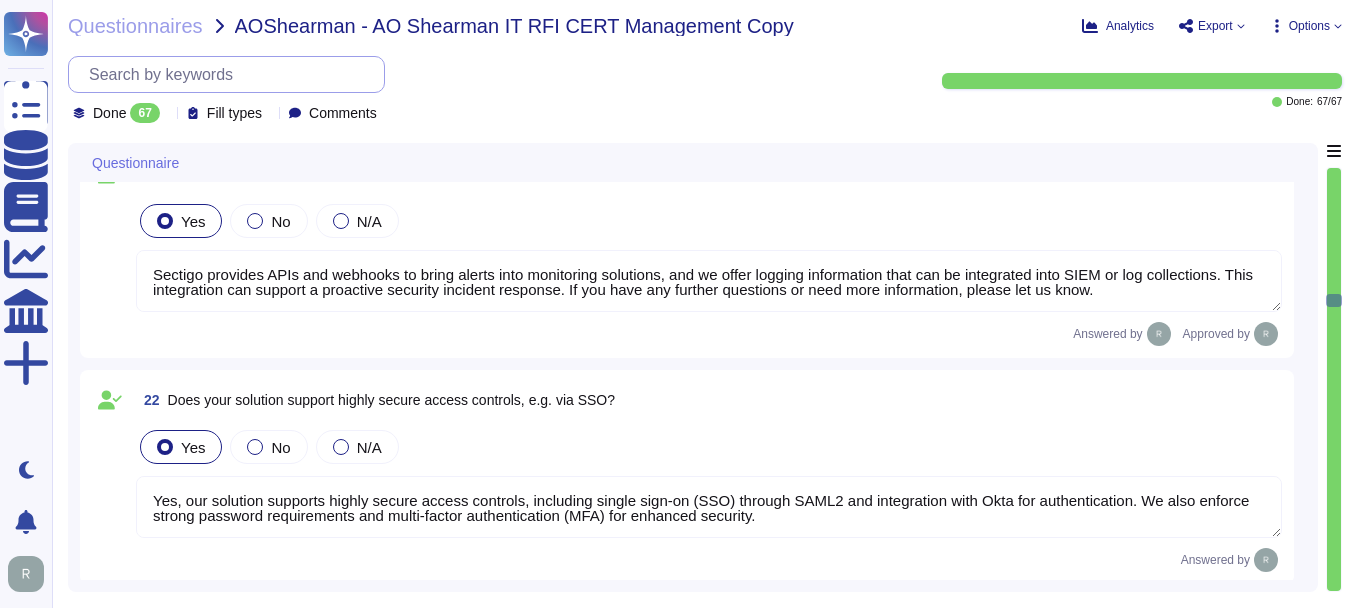type on "Yes, our solution, Sectigo Certificate Manager (SCM), offers robust reporting capabilities that provide a comprehensive view of the certificate landscape in your environment. Users can view the status of certificates, including valid, expired, and those approaching expiration, through the SCM dashboard. Additionally, certificate information, including issued, expired, revoked, and renewed dates, is tracked and can be downloaded in popular file formats. This ensures that all relevant information is easily accessible and manageable, allowing for effective oversight of your certificate status." 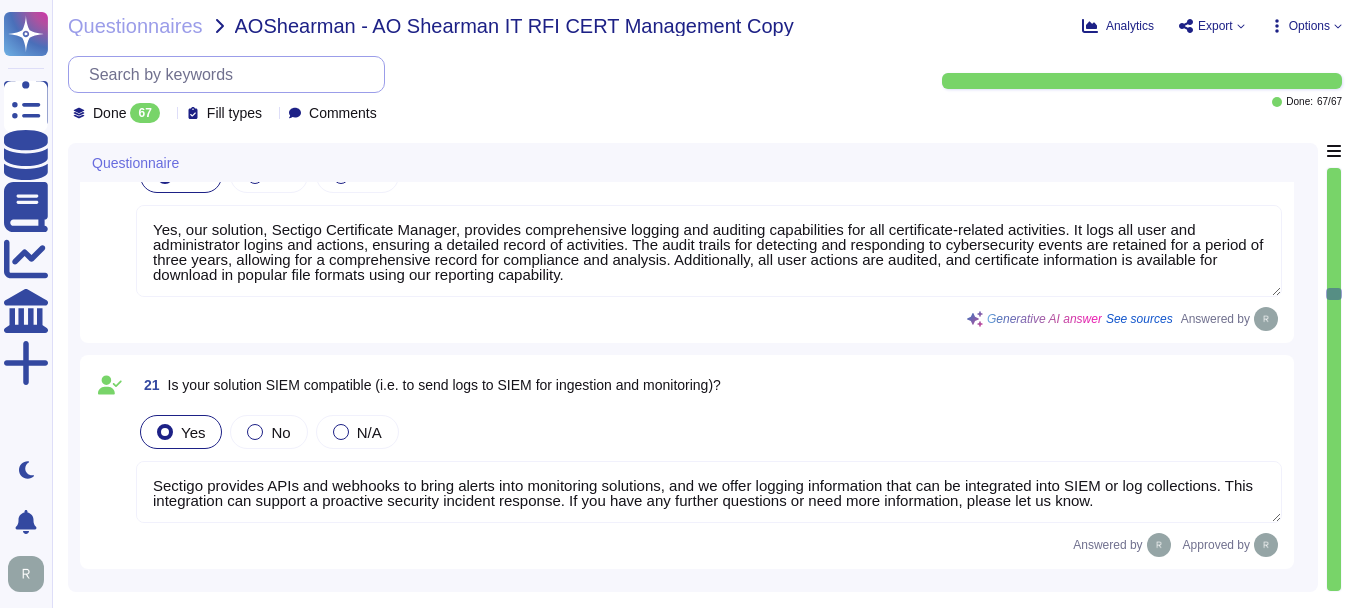type on "Yes, our solution can identify certificates that do not comply with the organization's policy through network scanning, ensuring comprehensive visibility and management of certificate deployments. Additionally, we maintain ISO 27001 certification, and our internal processes follow the ISO 27001 standard, which supports our commitment to compliance." 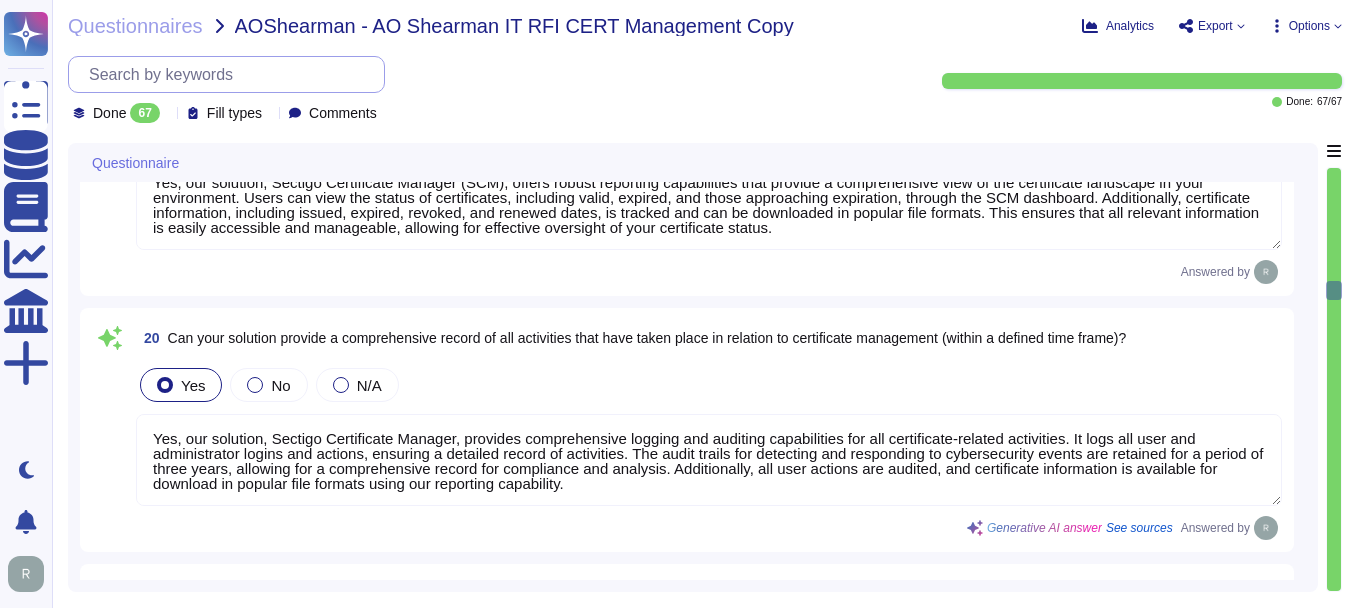 type on "Notification, if it occurs, will depend on the nature of the incident." 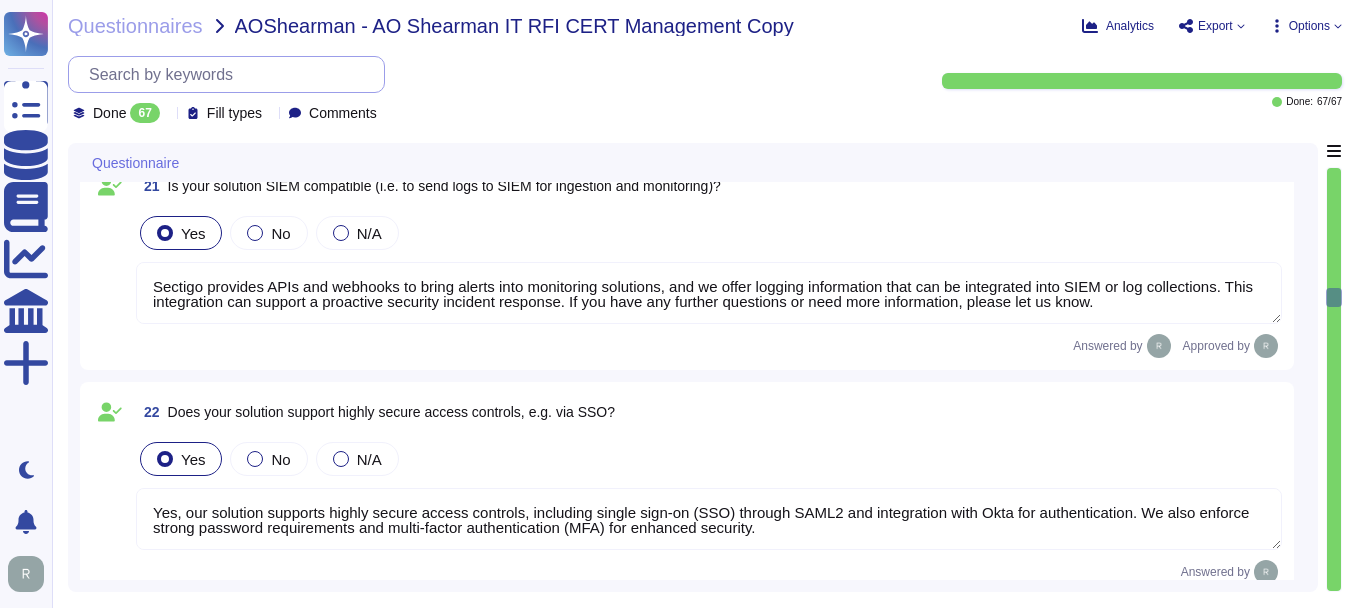 type on "Yes, our solution is scalable to manage certificates across large enterprise environments. We continuously monitor resource usage to ensure adequate system performance and identify when additional capacity is required. Our comprehensive capacity management process allows us to effectively manage capacity demand and implement additional capacity as needed, ensuring that scalability is not an issue for typical customer use cases." 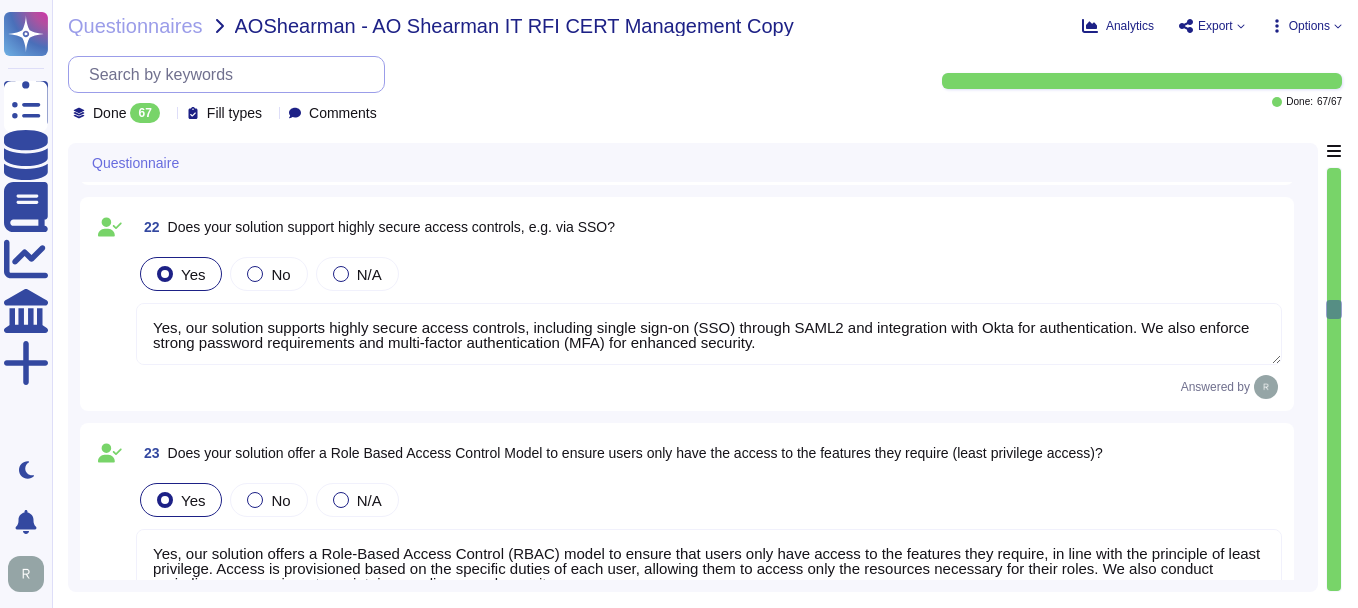 type on "Yes, our solution is designed to be adaptable to the changing landscape of certificate management, including the management of shortened certificate lifecycles. Sectigo Certificate Manager (SCM) allows for the automatic renewal of certificates based on organizationally defined workflows, ensuring that renewal processes align with evolving requirements. Our agile development approach enables us to respond to changes in regulations and standards, ensuring that our product remains effective and compliant. We continuously assess and enhance our product to meet the needs of our users in a dynamic environment." 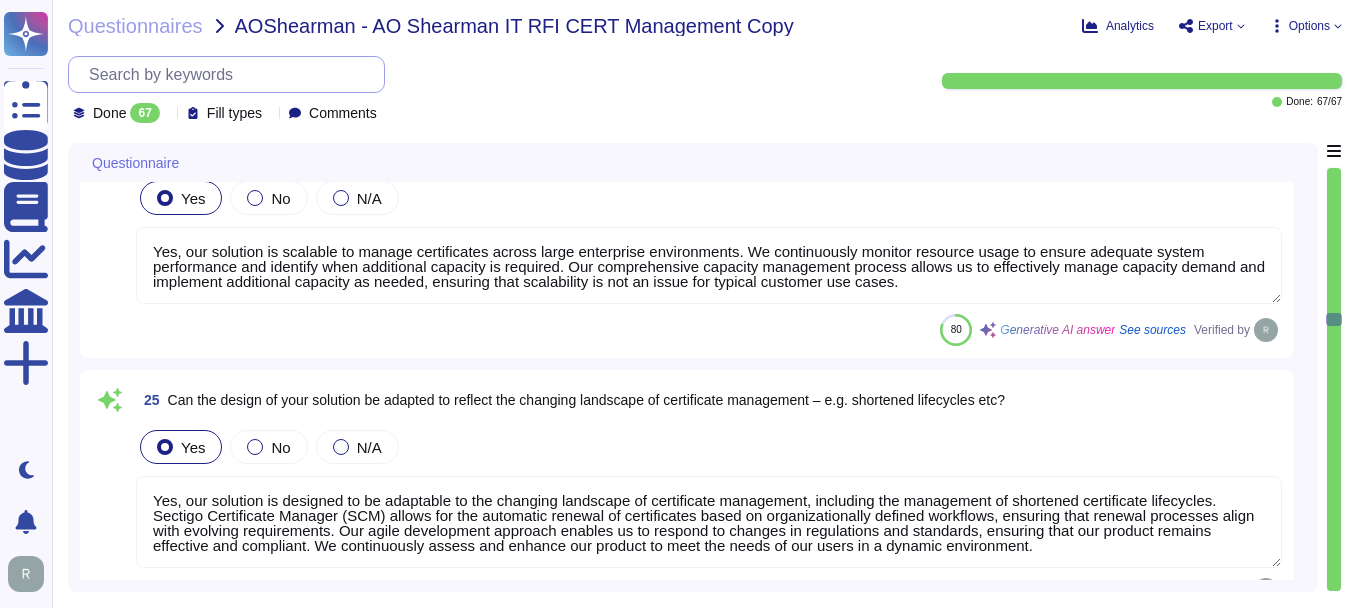 type on "Yes, users can request their own certificates via the solution through a self-service enrollment form. This form ensures that external users or applicants are validated or approved before obtaining certificates." 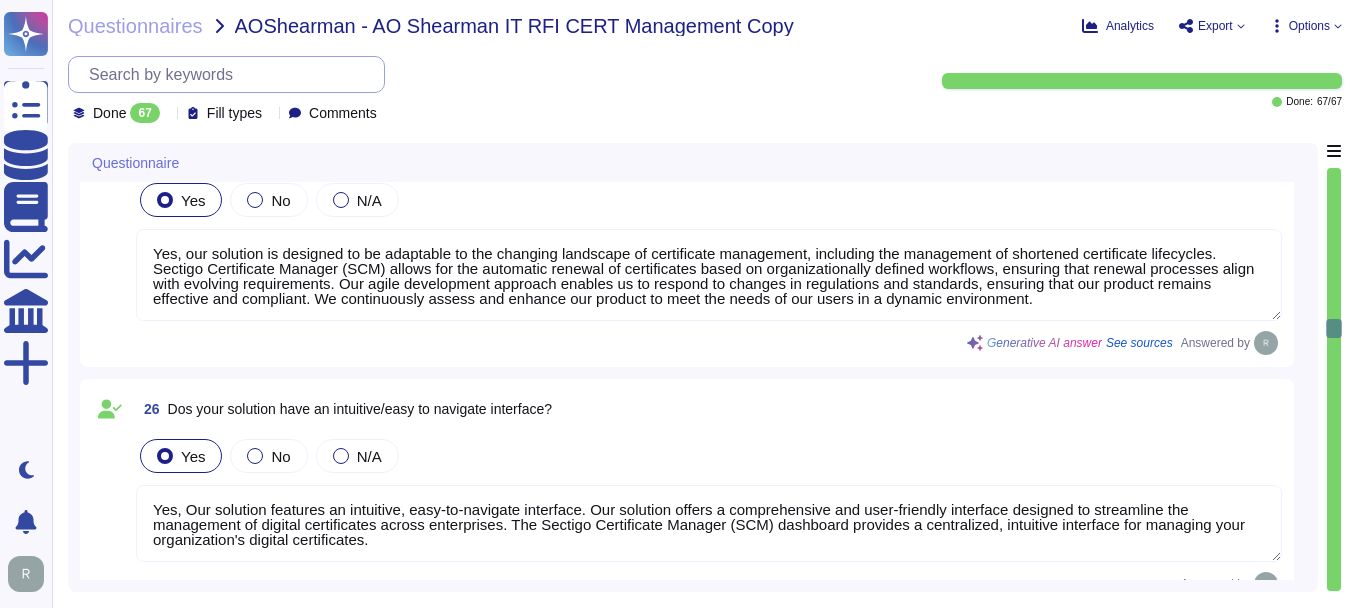 type on "Yes, Sectigo provides product support through a product support website that includes an extensive knowledge base for troubleshooting technical issues, a self-service ticketing system, and various support options such as a phone-based helpdesk and email support. Our technical support staff is available 24/7/365, depending on the service agreement in place. For more information, please visit our website." 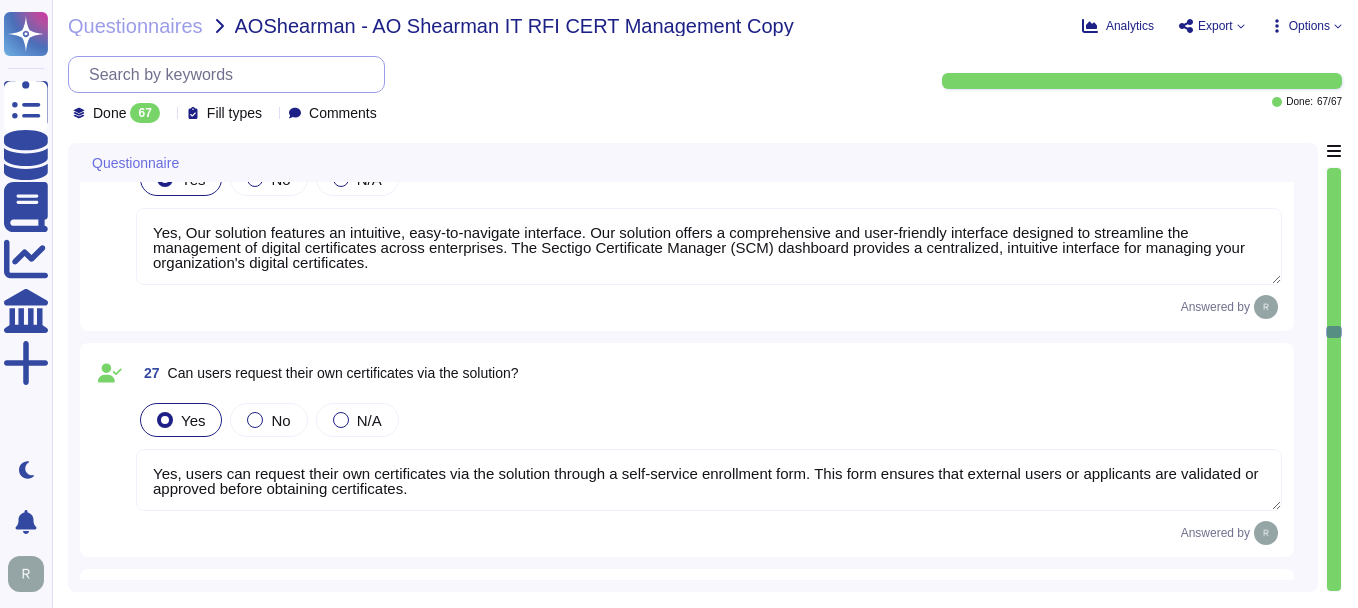 scroll, scrollTop: 5292, scrollLeft: 0, axis: vertical 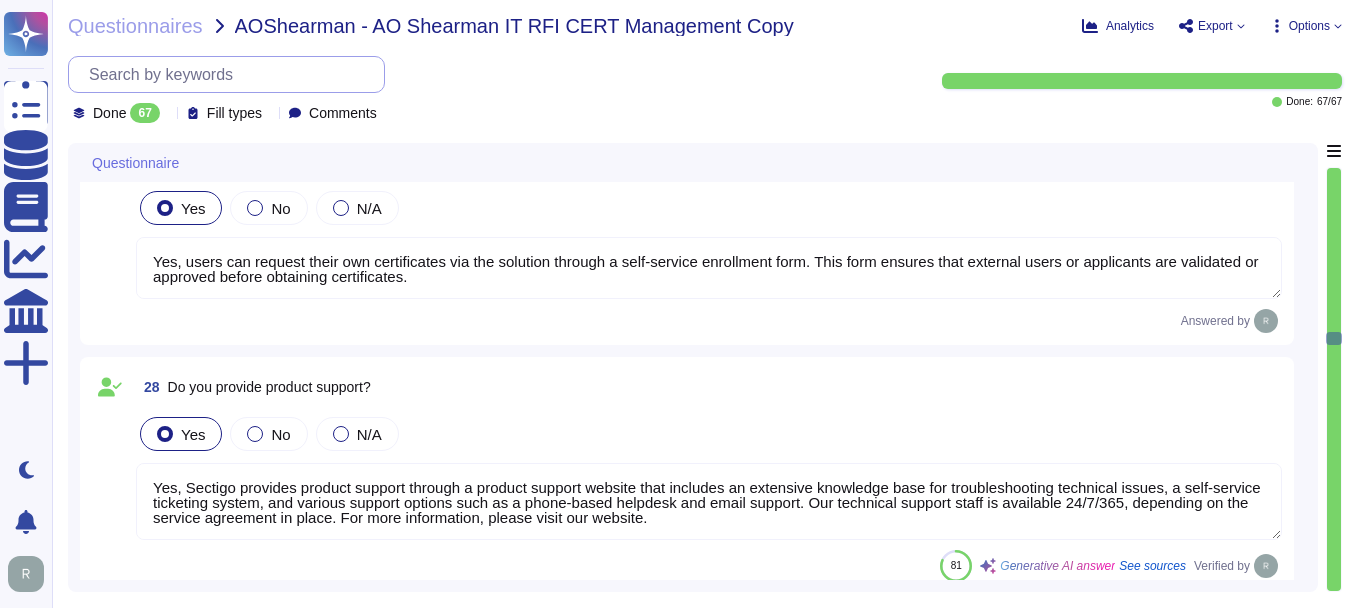 type on "Yes, Sectigo Certificate Manager allows for the segmentation of certificates, enabling specific certificates to be delegated to owners for management." 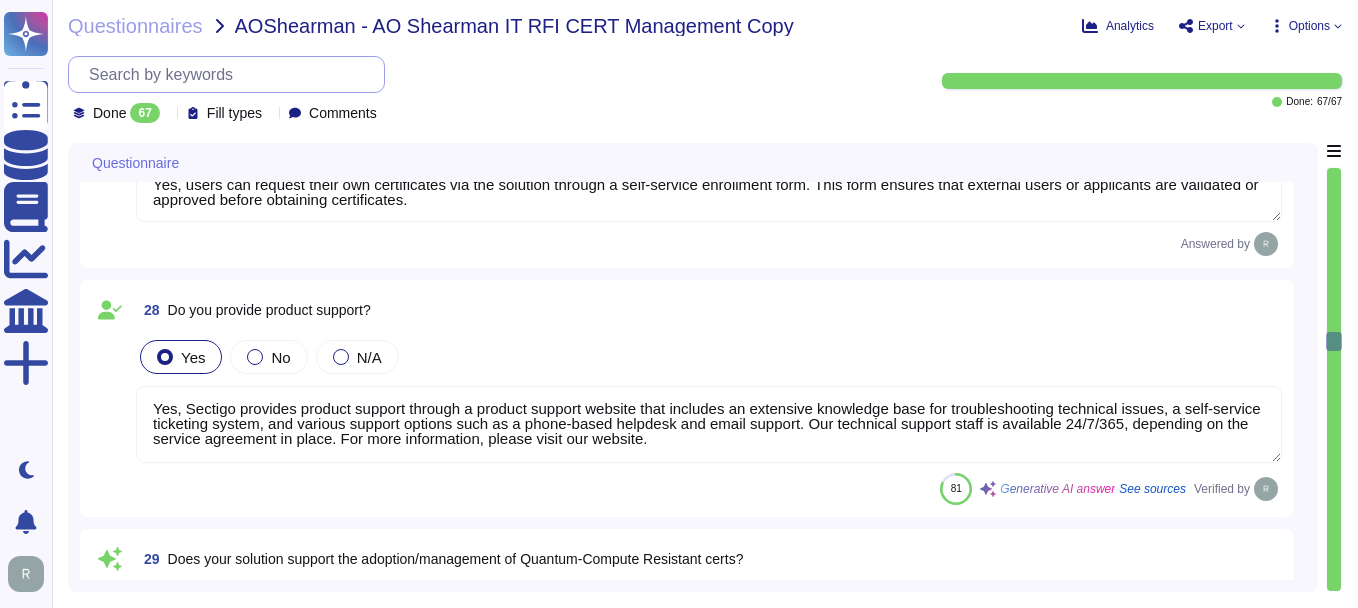 type on "Yes, our solution supports a variety of certificate types, including:
1. Public Certificates:
- OV and TLS certificates
- Sponsored and Organization Validated S/MIME certificates
- OV Code Signing certificates
2. Private Certificates:
- Private TLS certificates
- Private User (client) certificates
- Private Code Signing certificates
- Private Device certificates
Additionally, it supports both public and private versions of SSL, S/MIME, and code signing certificates." 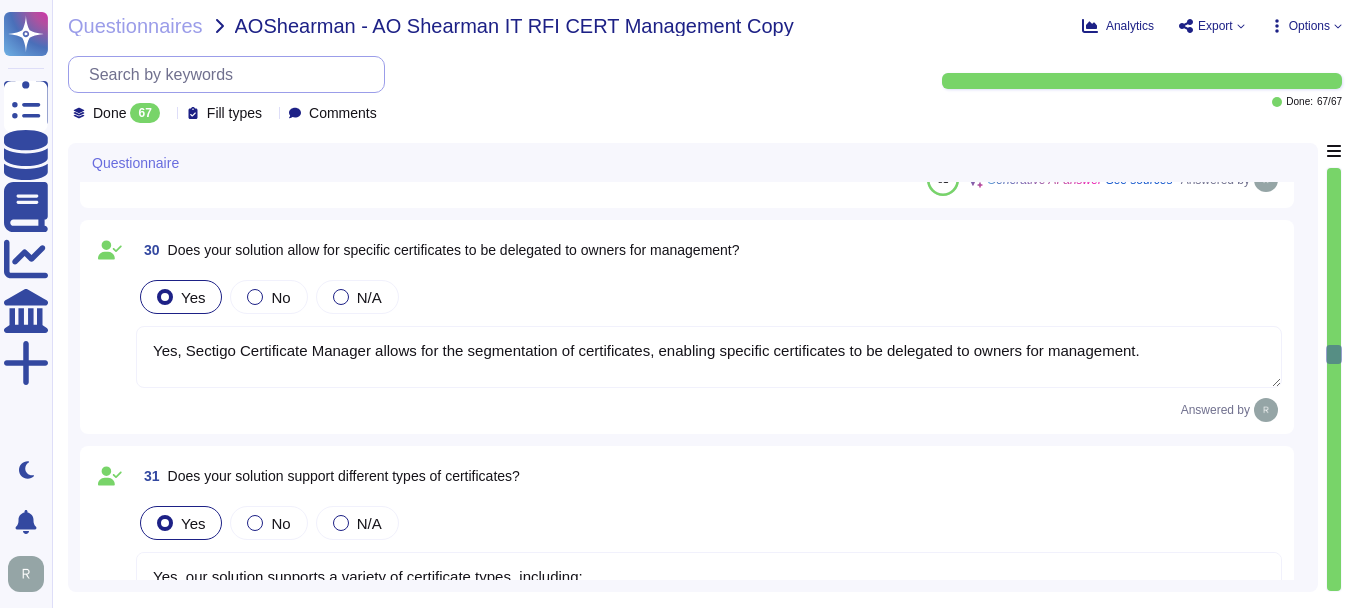 type on "Yes, our solution generates certificates by integrating with Microsoft CA - ADCS through Sectigo CA connectors Agent when a Certificate Signing Request (CSR) is presented. Our system validates and issues the certificate in compliance with industry standards." 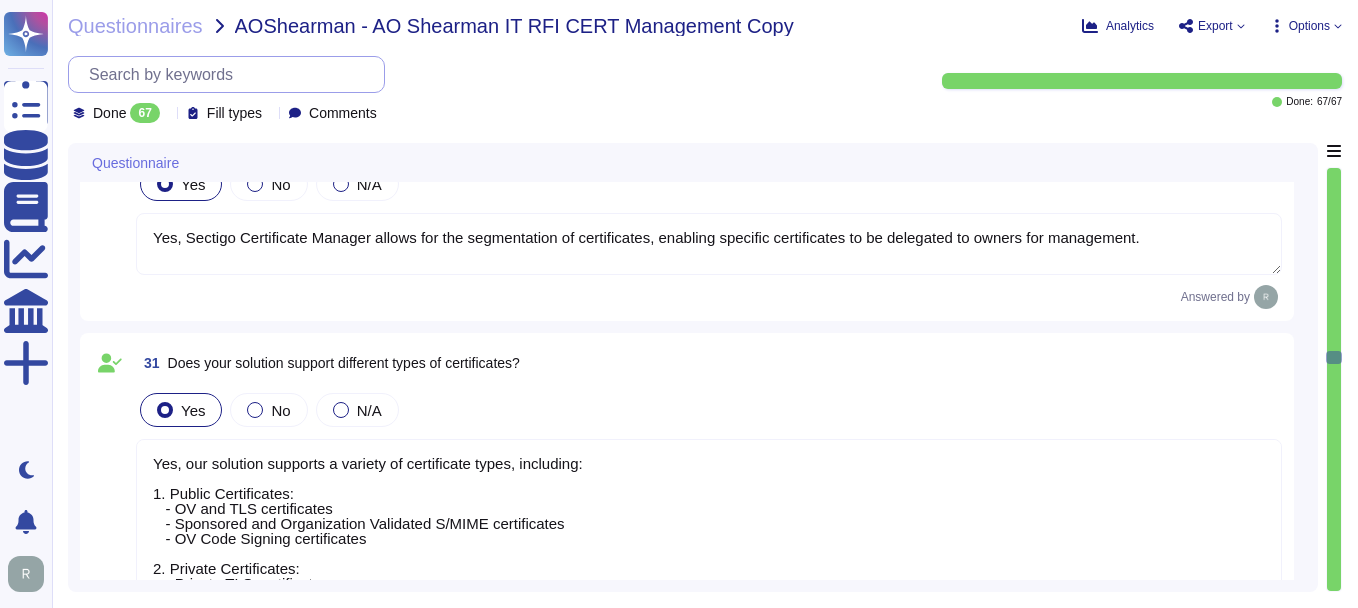 type on "Yes, our solution, Sectigo Certificate Manager (SCM), supports both manual and automatic revocation of certificates. The revocation process includes automatic revocation if requested through the SCM console, and revocation requests sent to the public certificate reporting site are evaluated within 24 hours. The SCM also provides defined approval workflows for managing the approval process of revocation requests, ensuring efficient and secure handling of certificate revocation. Additionally, notifications are included to alert relevant users about changes in certificate status, including revocation." 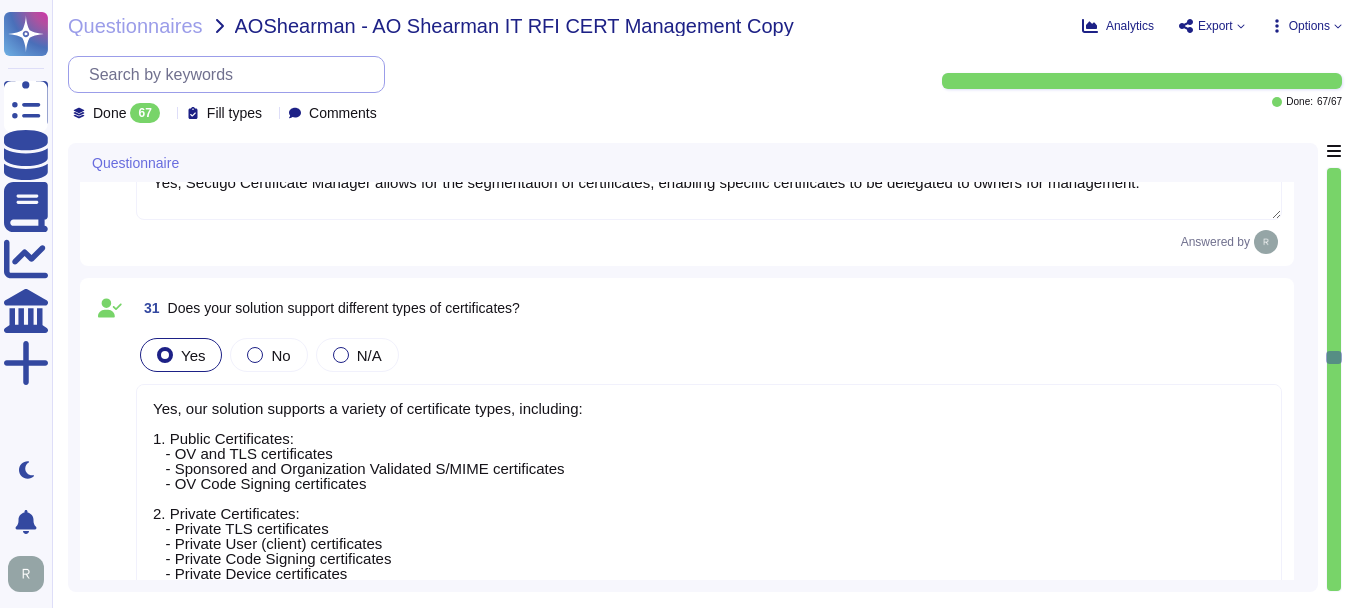 scroll, scrollTop: 6092, scrollLeft: 0, axis: vertical 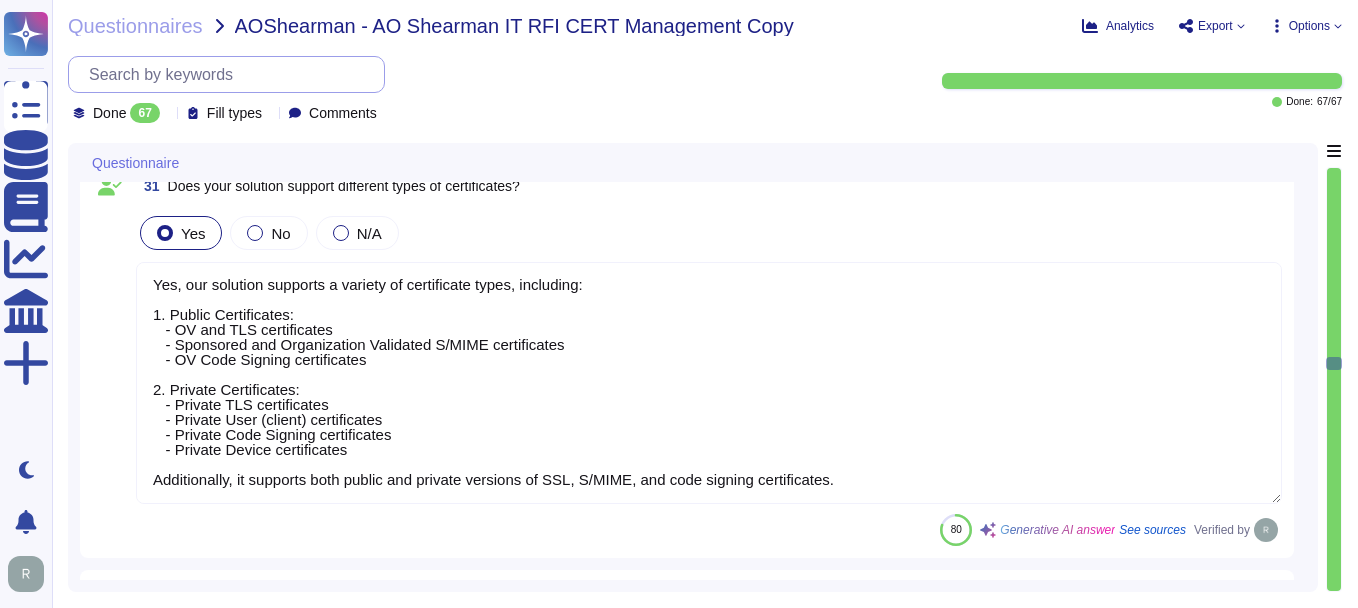 type on "Yes, please refer the URL -https://docs.sectigo.com/scm/scm-administrator/validating-organizations" 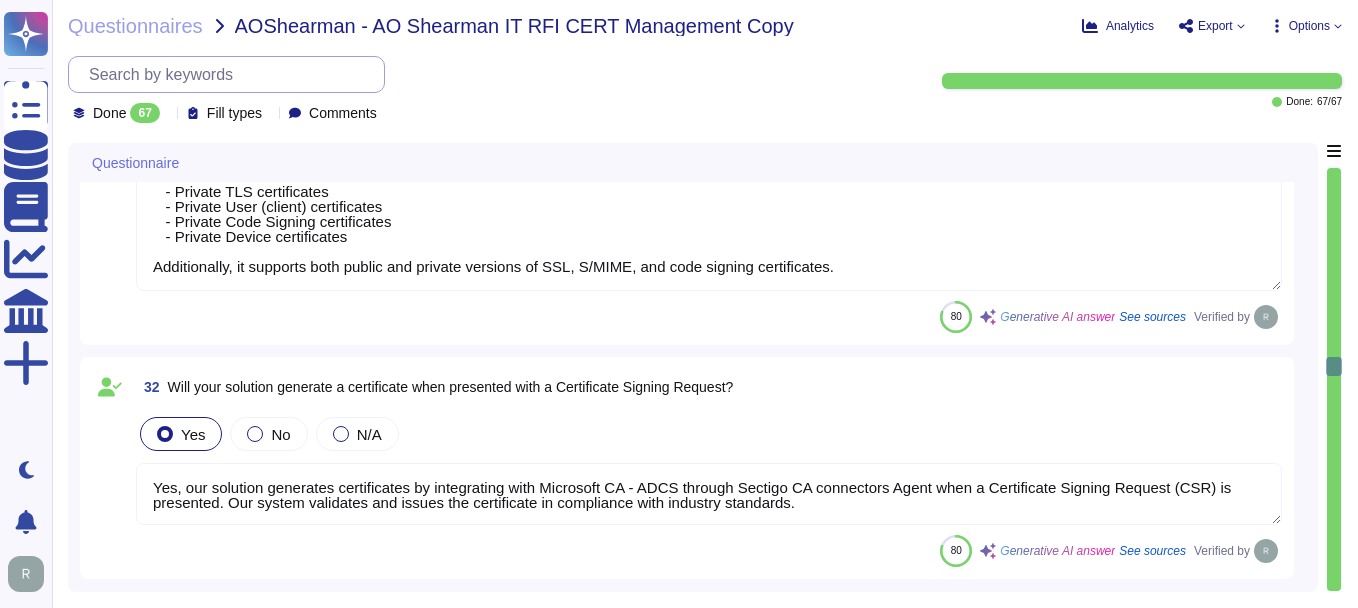 scroll, scrollTop: 6392, scrollLeft: 0, axis: vertical 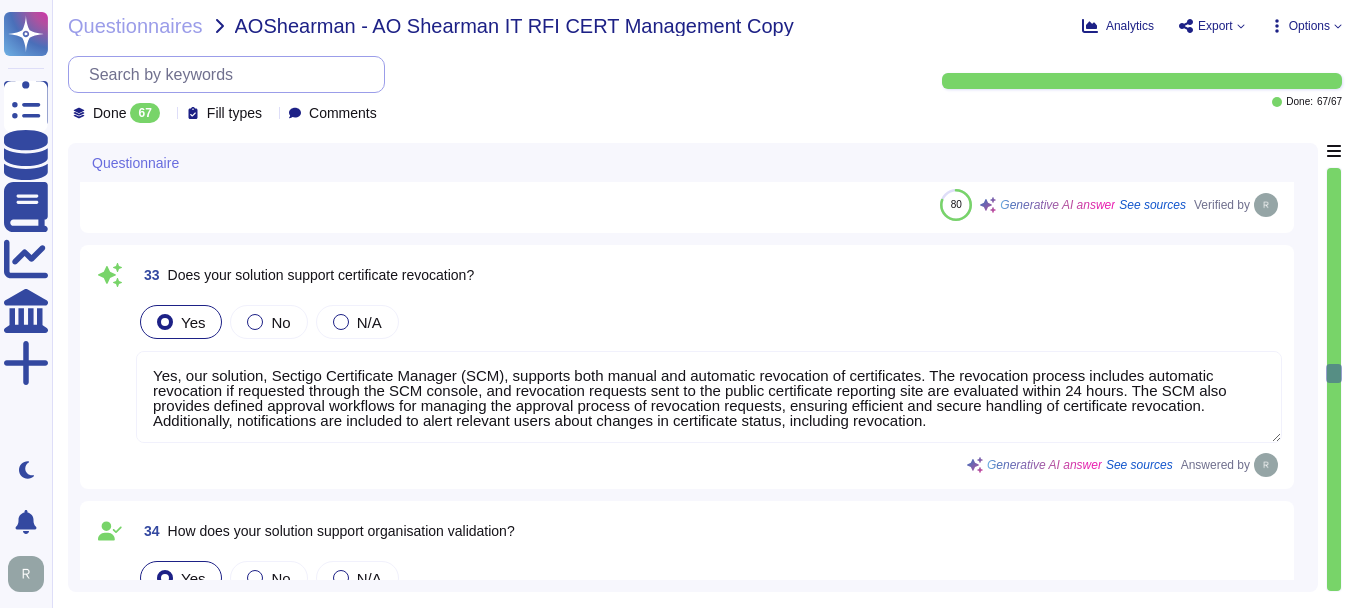 type on "Yes, our solution is designed to be CA agnostic, enabling the discovery and management of certificates from various Certificate Authorities (CAs) such as DigiCert and Entrust. It utilizes a comprehensive certificate discovery process that scans the network to identify issued certificates, regardless of the CA." 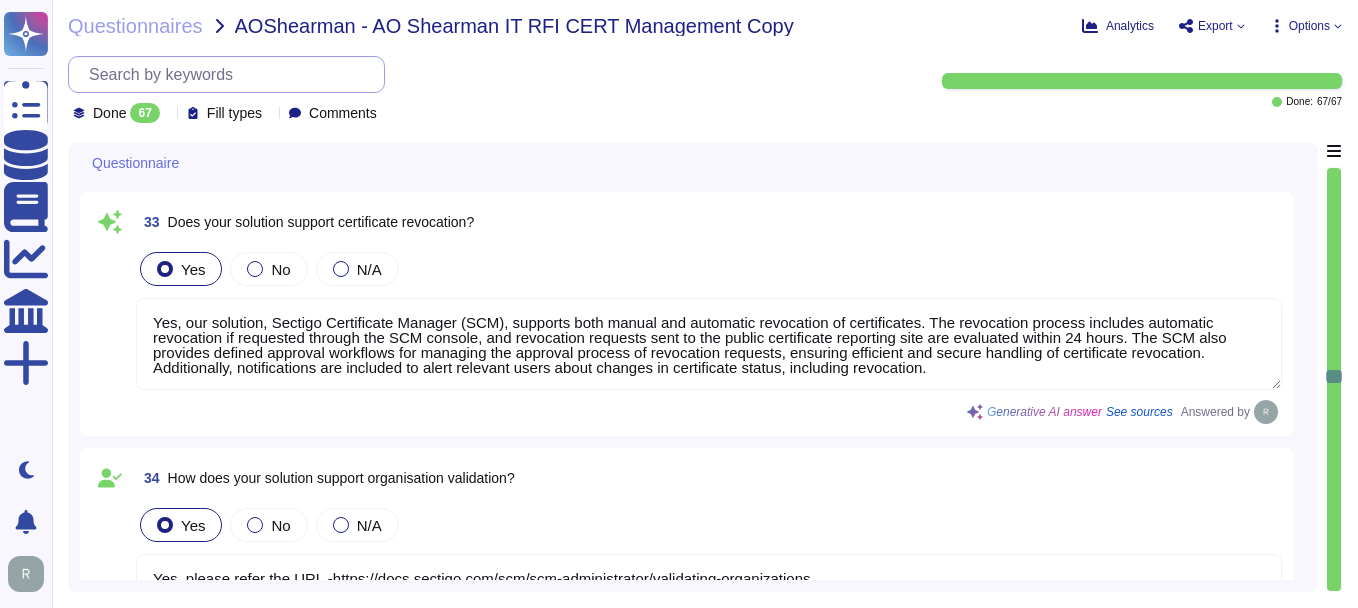 scroll, scrollTop: 6792, scrollLeft: 0, axis: vertical 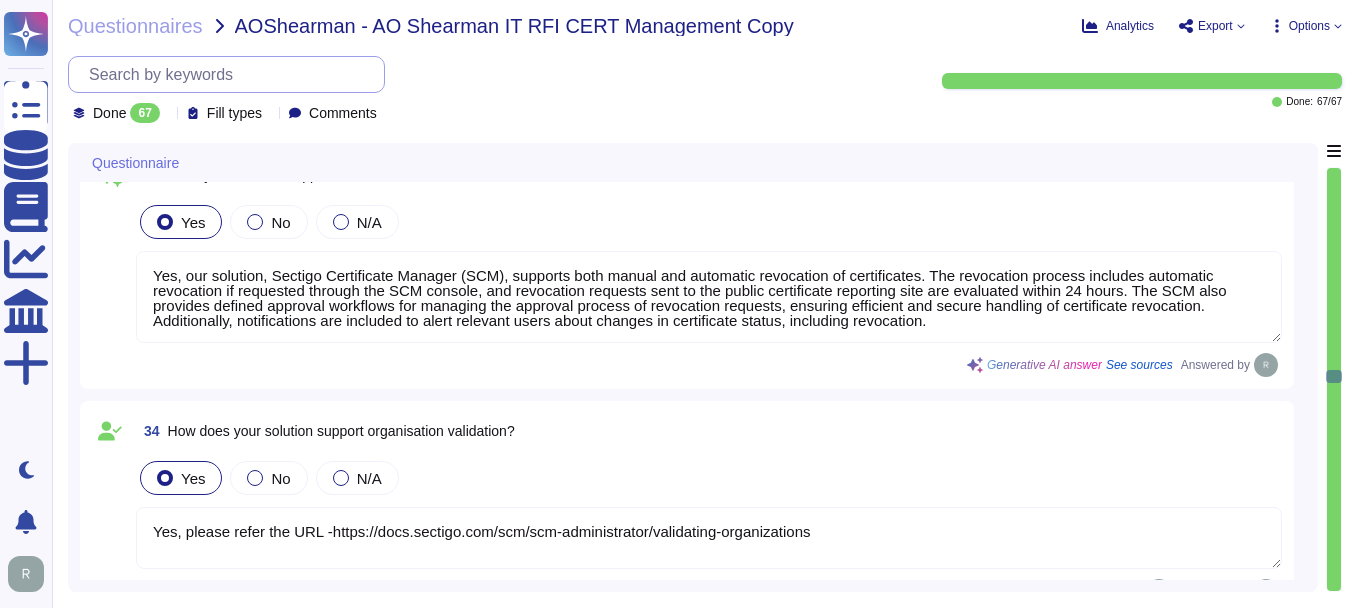 type on "Yes, our solution can provision both public and private certificates for the same domain through the Sectigo Certificate Manager. Users can manage these certificates separately, ensuring clear identification and management of public certificates, such as SSL, and private certificates, including private TLS and private user certificates." 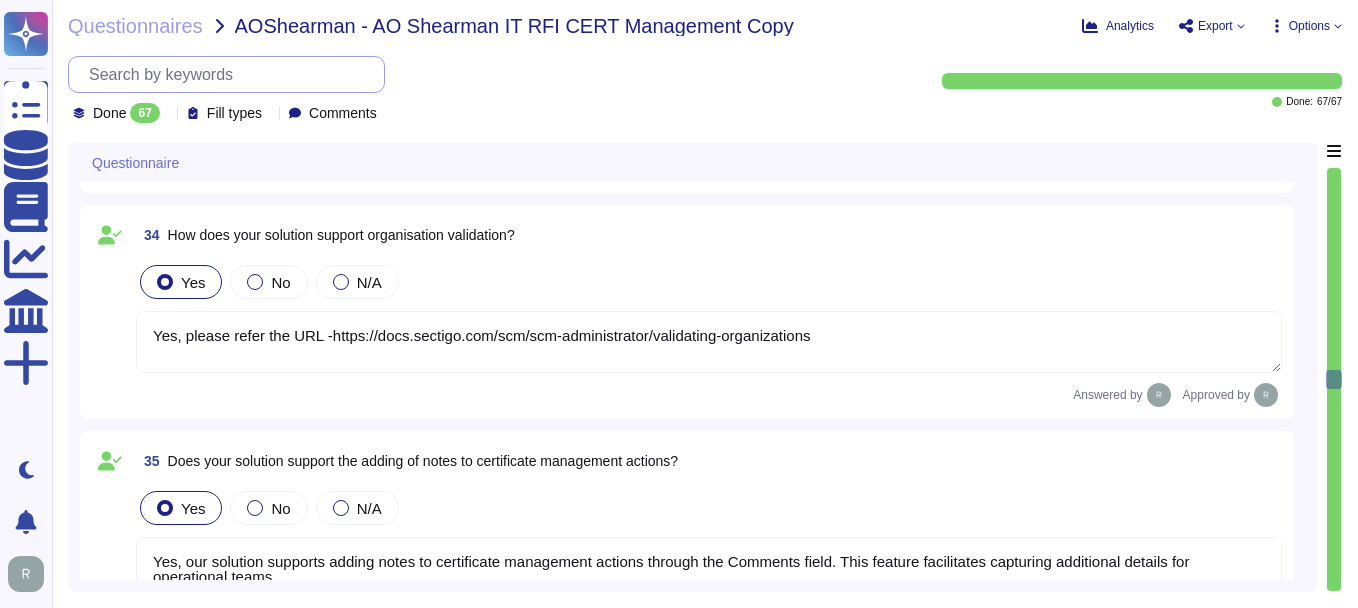 scroll, scrollTop: 6992, scrollLeft: 0, axis: vertical 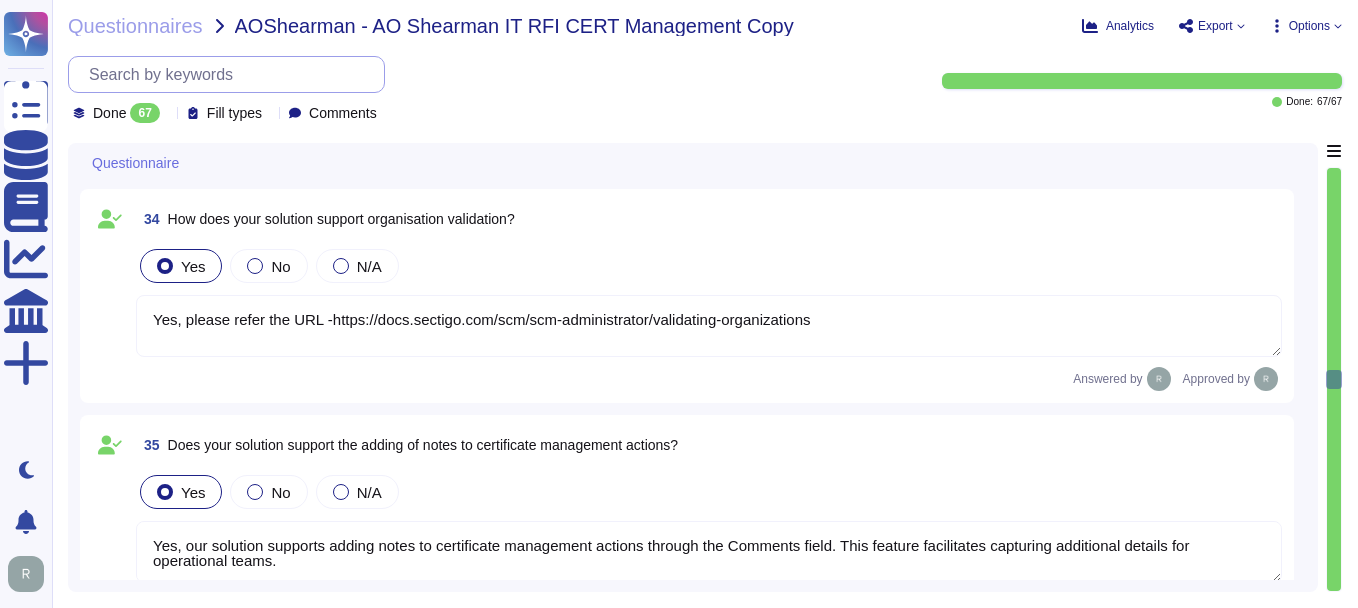type on "Yes, our solution, Sectigo Certificate Manager (SCM), includes the ability to define approval workflows specifically for certificate renewal. Administrators can manage the approval process to ensure that all necessary validations and approvals are obtained before certificates are renewed. This includes the option to implement multiple approvers within the renewal workflows, ensuring that the renewal process adheres to organizational standards and policies." 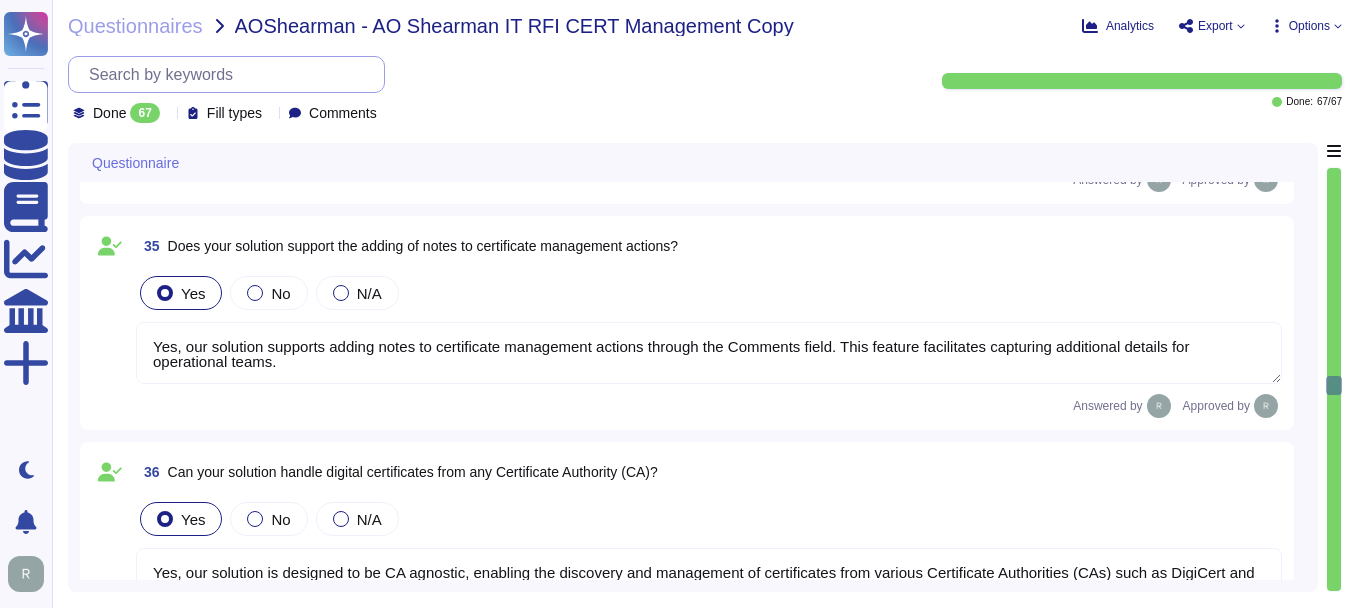 scroll, scrollTop: 7192, scrollLeft: 0, axis: vertical 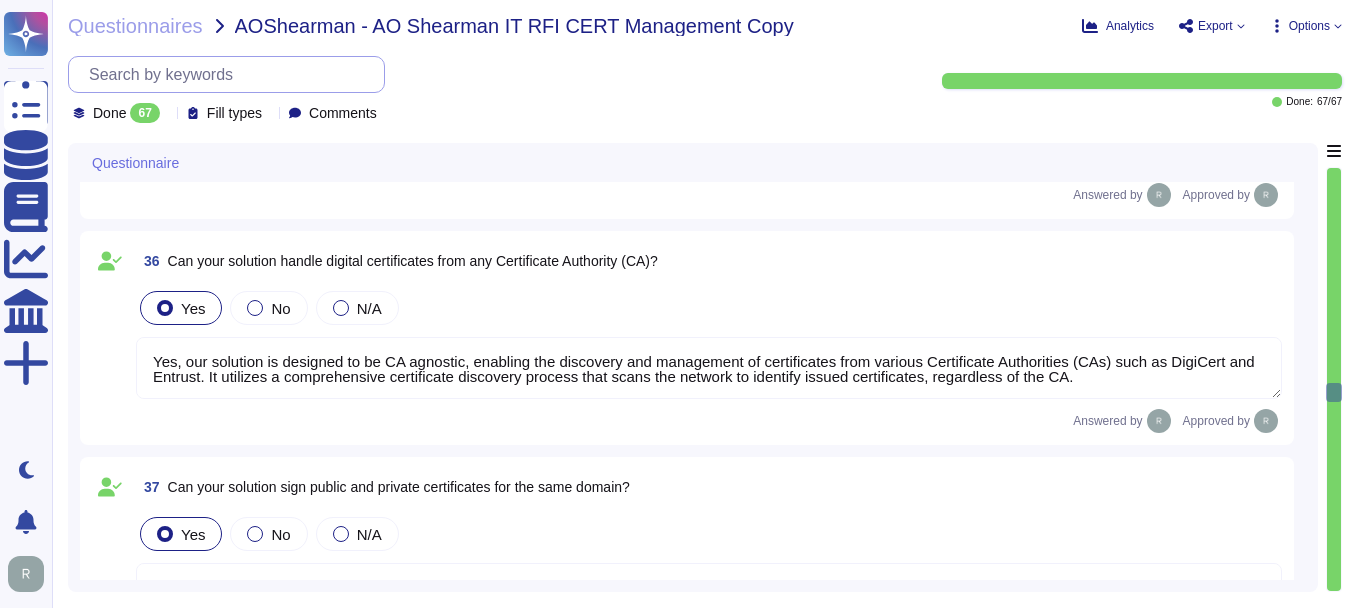 type on "Yes, our solution, Sectigo Certificate Manager (SCM), includes an approval process for certificate revocation. Administrators can define approval workflows for revocation requests, ensuring that these requests are subject to human checkpoints. This structured approach allows for the evaluation and approval of revocation requests before implementation, ensuring that the process is effectively managed." 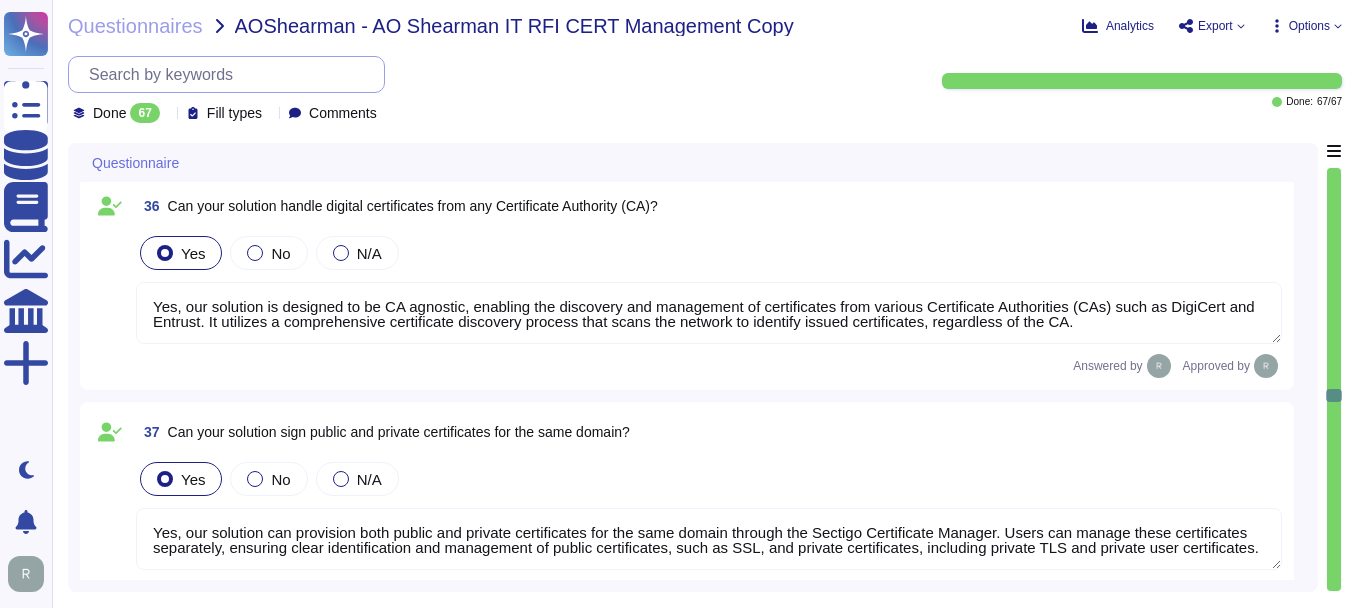 scroll, scrollTop: 7492, scrollLeft: 0, axis: vertical 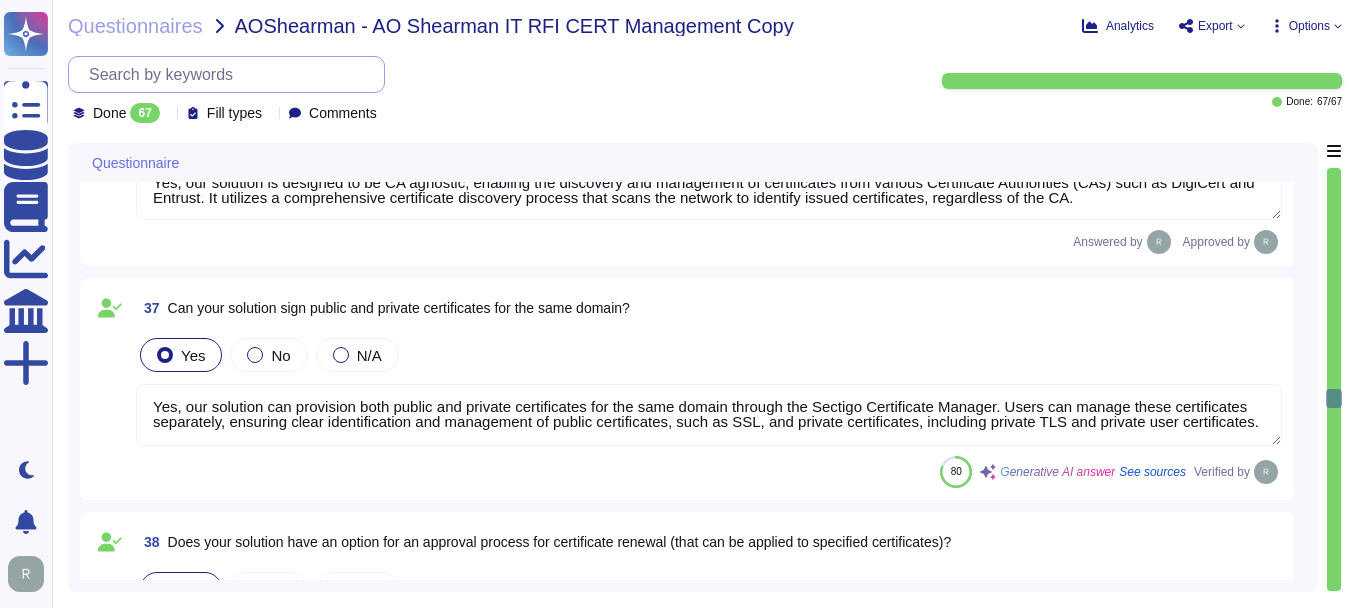 type on "Yes, our solution, Sectigo Certificate Manager (SCM), includes a comprehensive status tracking system for each certificate. Each certificate has a status that indicates whether it has been issued, revoked, or has any other relevant status. This status is prominently displayed on the SCM Dashboard, which provides real-time updates and notifications regarding the status of each certificate." 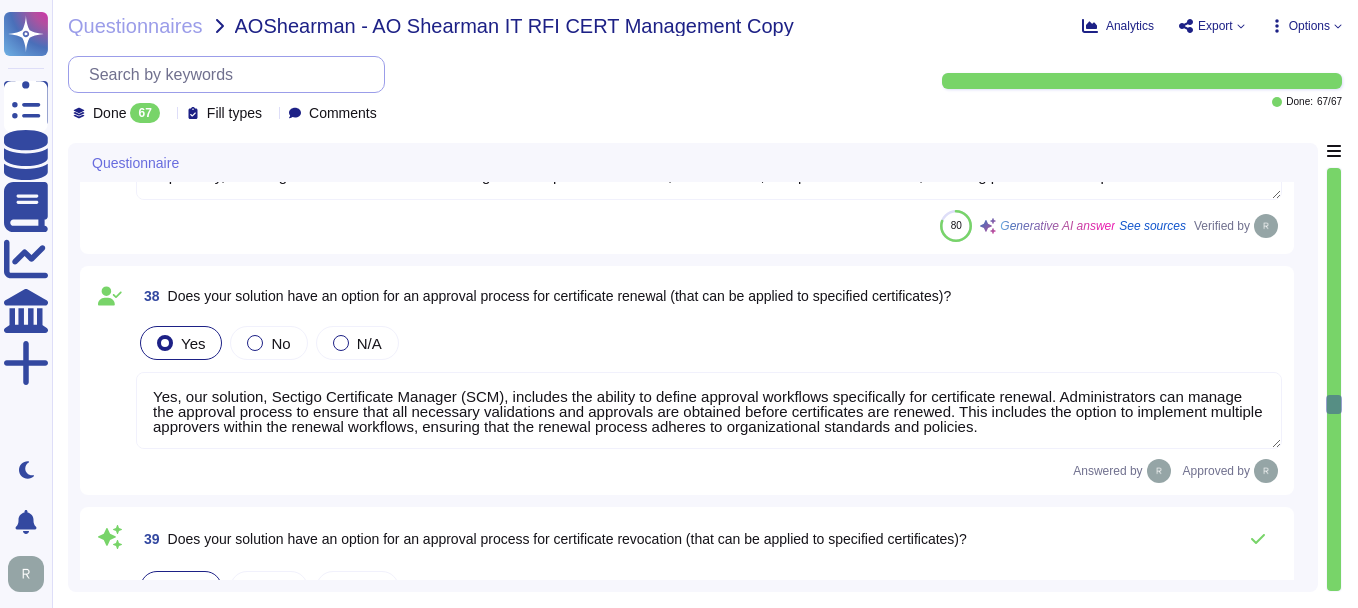scroll, scrollTop: 7792, scrollLeft: 0, axis: vertical 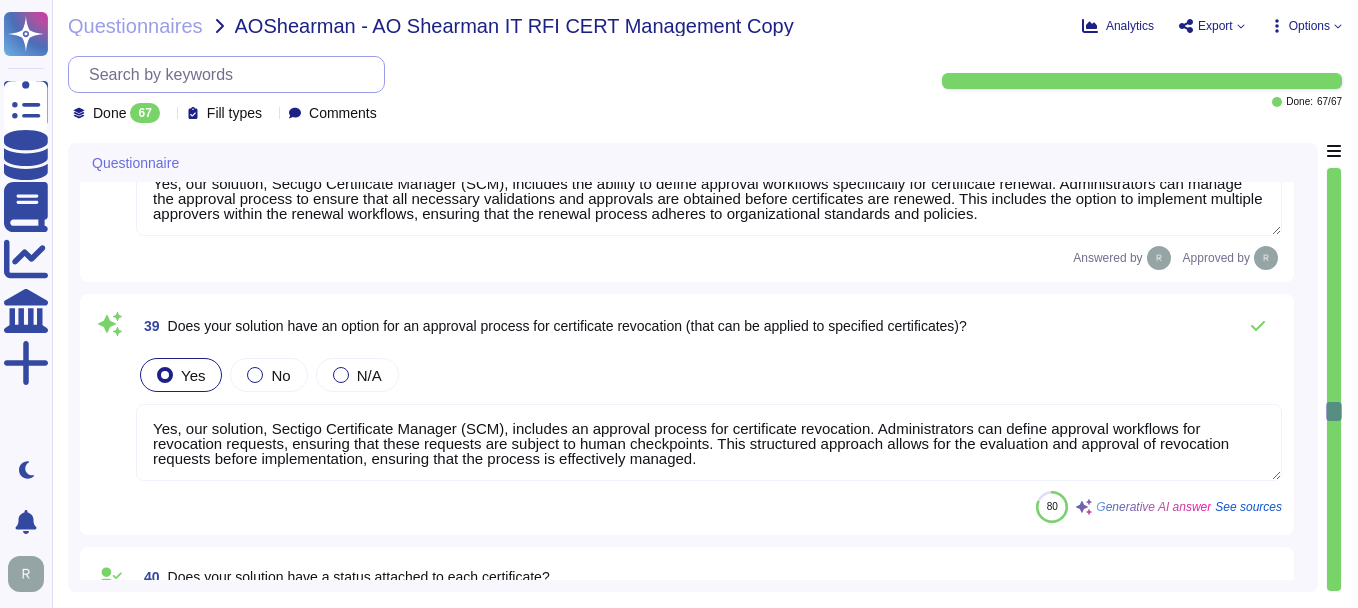 type on "Currently, we are unable to provide a clear product roadmap, as our technology roadmap is locked in for less than two years in the future. We are also unable to include adherence to post-quantum cryptography standards at this time, as the necessary standards and support are not yet available. However, as the landscape evolves and standards are established, we will outline the benefits and advancements that will come with our future solutions. For specific inquiries about our investment plans or roadmap, we encourage you to discuss this with your enterprise sales representative." 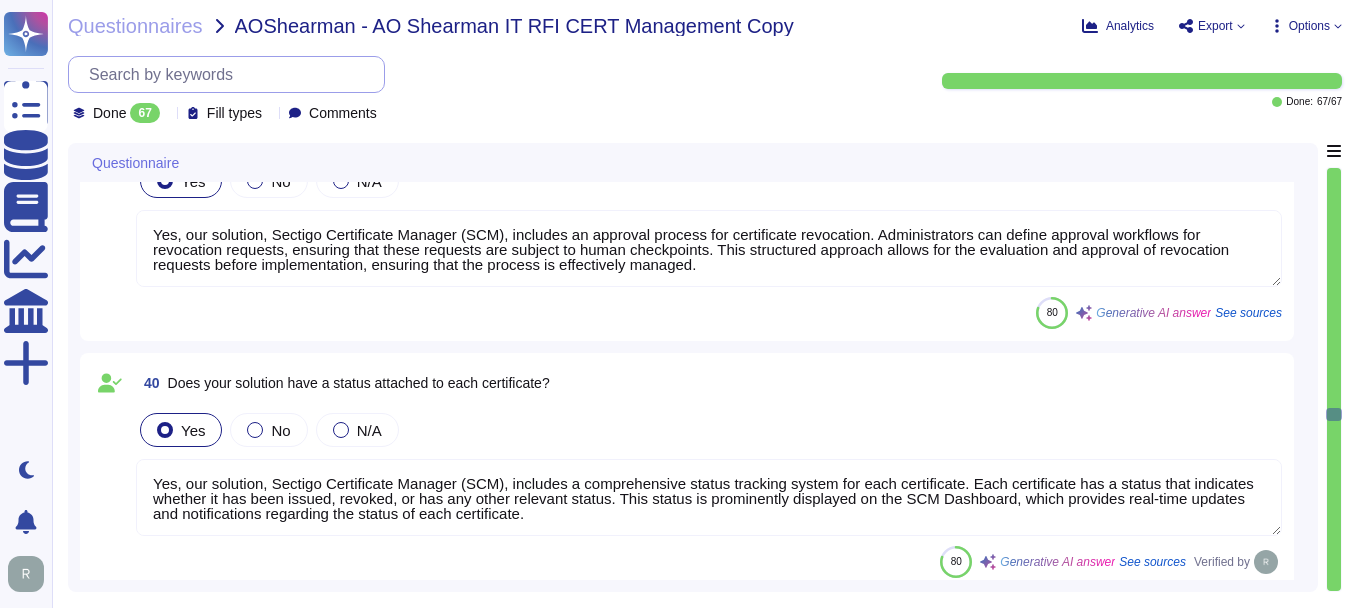 scroll, scrollTop: 8192, scrollLeft: 0, axis: vertical 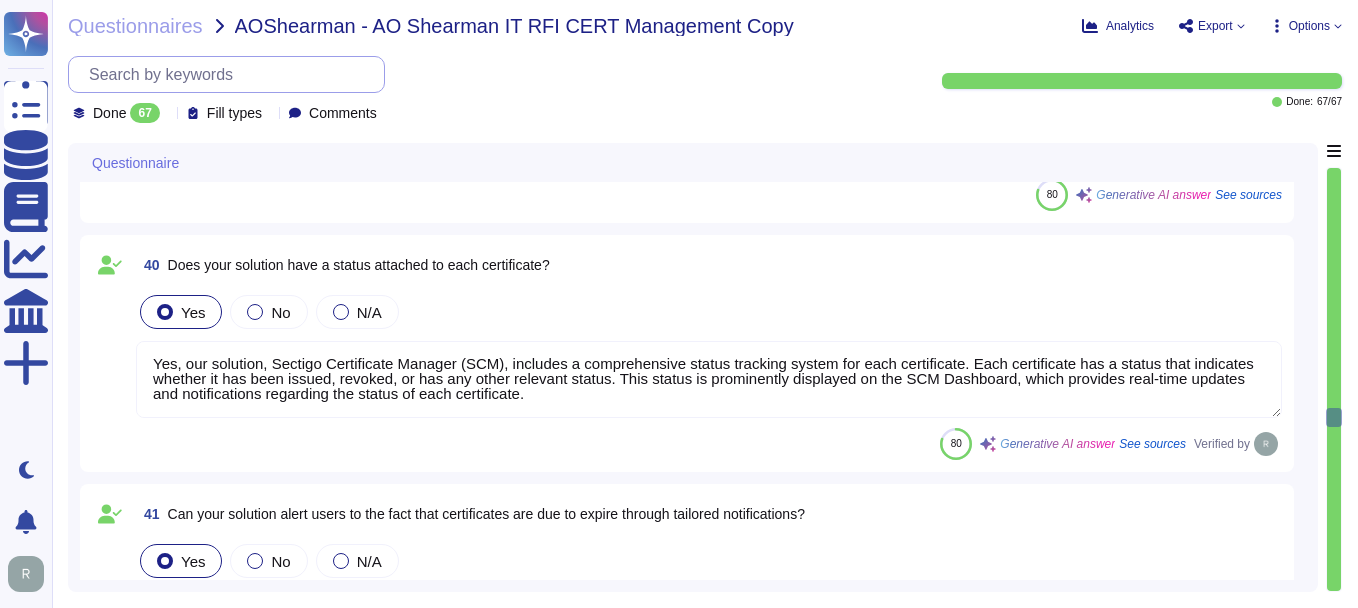 type on "Yes, our solution provides the ability to create automation profiles that serve as templates for automated certificate requests. Administrators can set global standards and approval processes through the SCM platform, allowing for the configuration of certificate types and the auto-renewal process. This flexibility ensures that the automation profiles can effectively manage and streamline the certificate request process. Additionally, the use of Sectigo APIs enables the customization of workflows, allowing for the creation of specific automation profiles tailored to organizational needs." 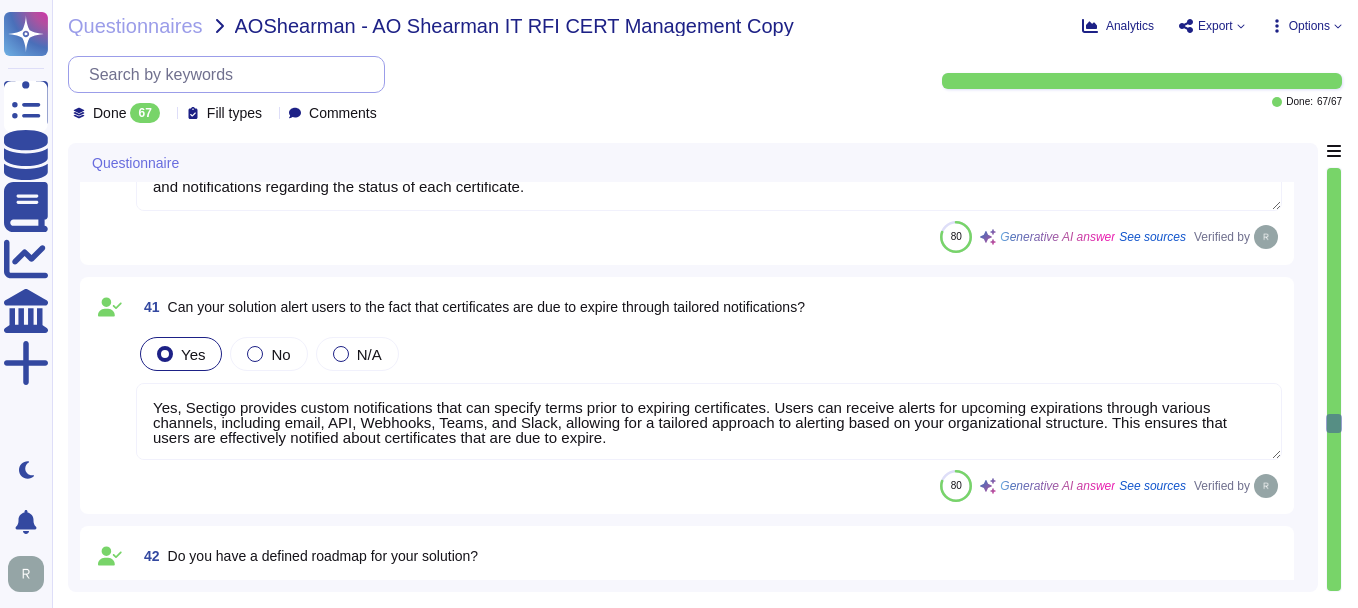 scroll, scrollTop: 8492, scrollLeft: 0, axis: vertical 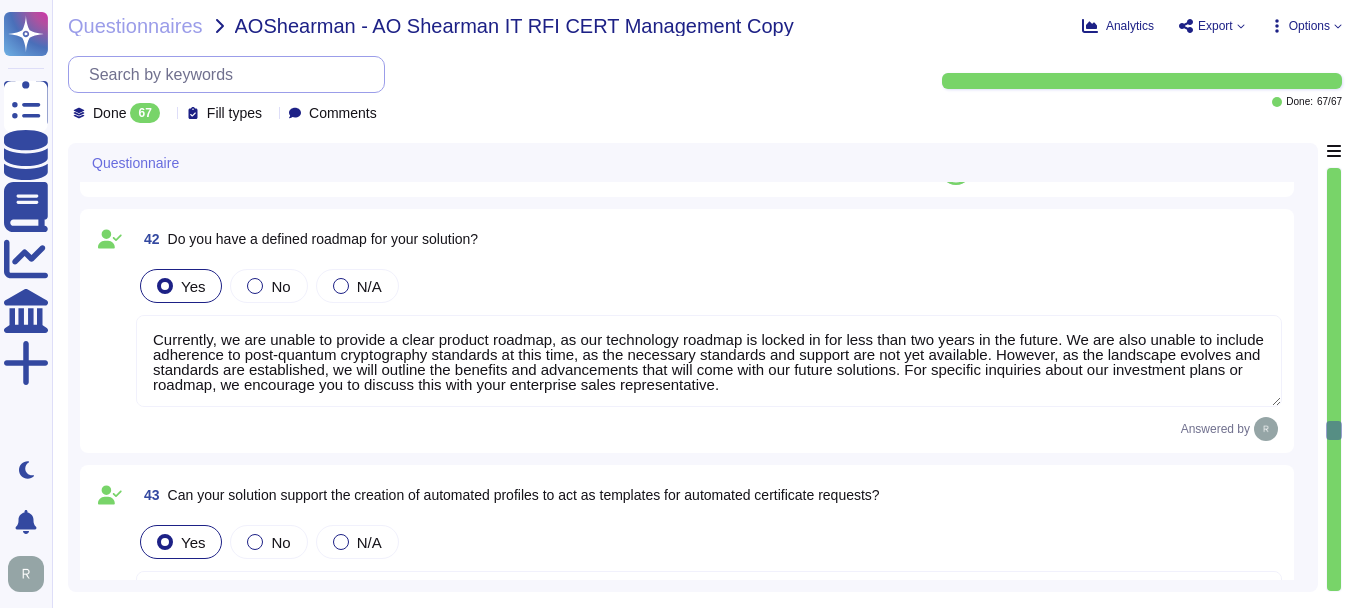 type on "Yes, our solution supports automatic installation of certificates and certificate management for IIS Webservers through the use of optional agents that can be installed on popular server operating systems. These agents facilitate the automatic discovery and deployment of certificates. Additionally, we support ACME, EST, and SCEP protocols for certificate management, allowing for seamless integration and automation. Users can log into our SaaS platform to manage their certificates effectively, ensuring that the installation and management processes are streamlined and efficient." 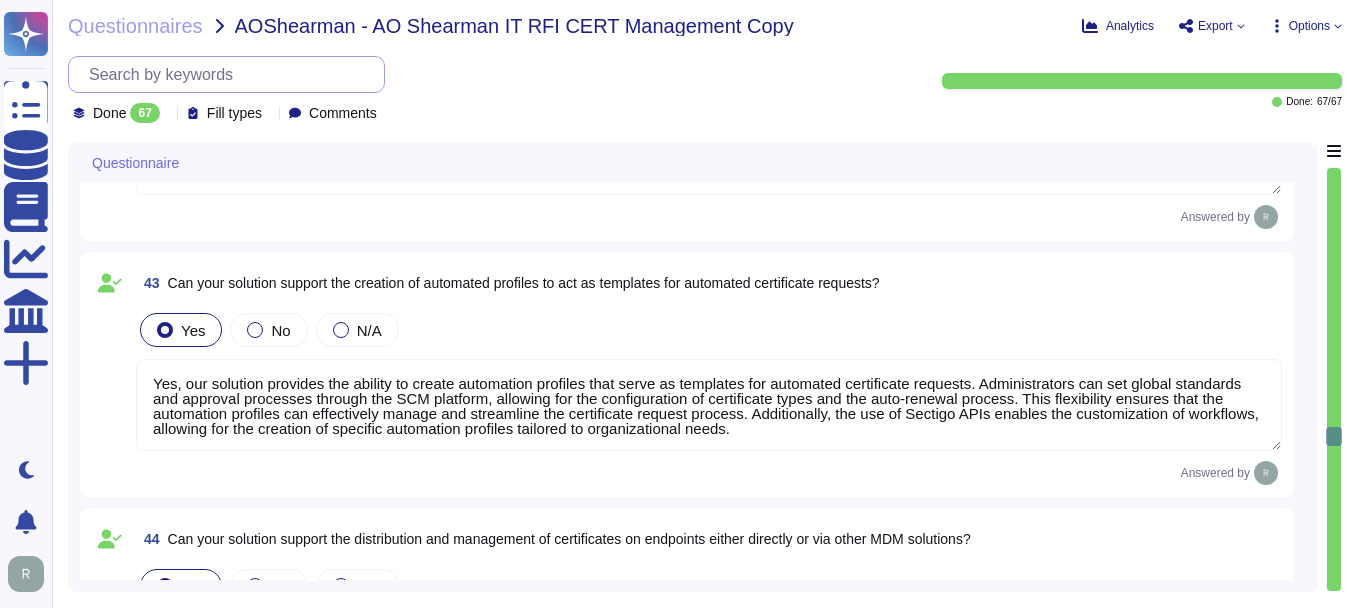 type on "Yes, our solution offers automated certificate discovery. It scans the network to pinpoint and record certificate deployments, allowing for the automatic identification of new certificates as they come onto the network. The Sectigo Certificate Manager can discover certificates from appliances that are accessible via a network level and can initiate a TLS handshake to request the certificate and certificate chain. Additionally, the solution utilizes CA connectors to ensure comprehensive visibility and management of certificate deployments. Users can log into our SaaS platform to manage and oversee their certificates effectively." 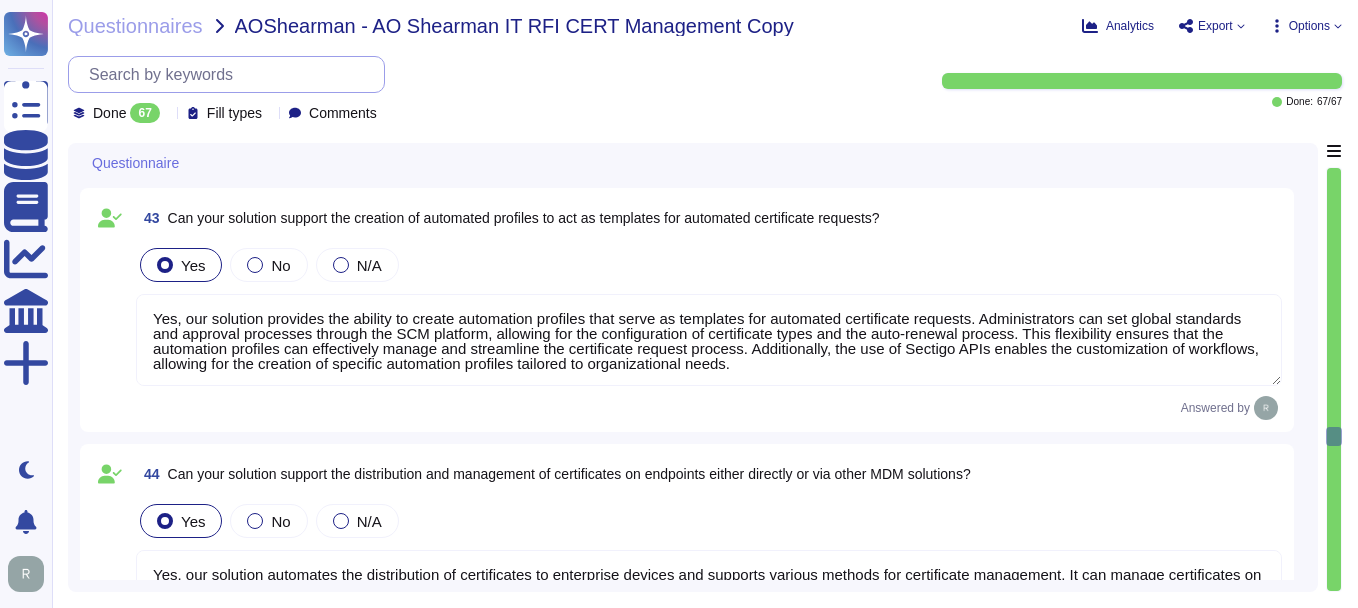 scroll, scrollTop: 9092, scrollLeft: 0, axis: vertical 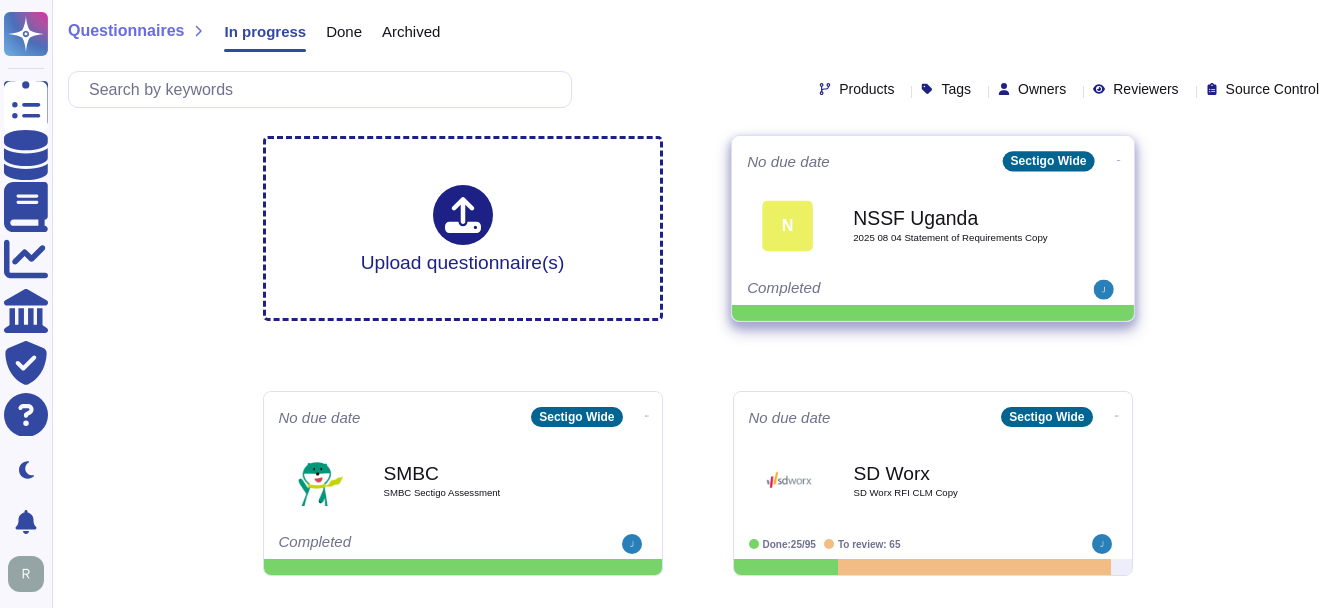 click on "2025 08 04 Statement of Requirements Copy" at bounding box center (954, 238) 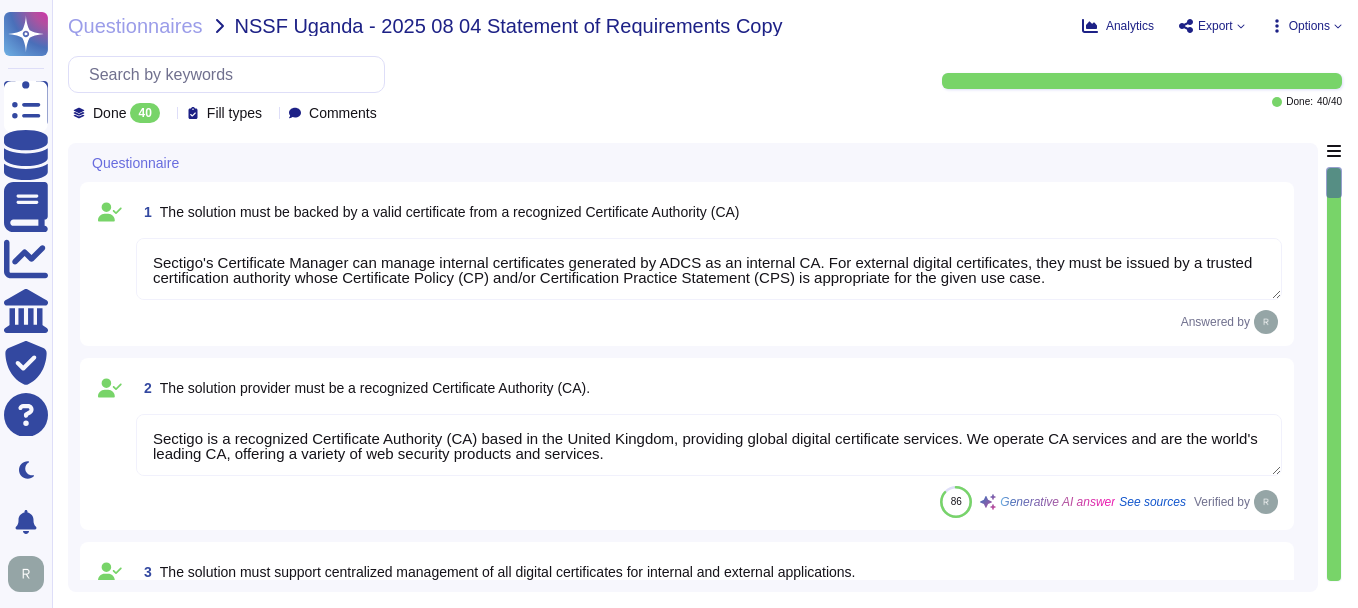 type on "Sectigo's Certificate Manager can manage internal certificates generated by ADCS as an internal CA. For external digital certificates, they must be issued by a trusted certification authority whose Certificate Policy (CP) and/or Certification Practice Statement (CPS) is appropriate for the given use case." 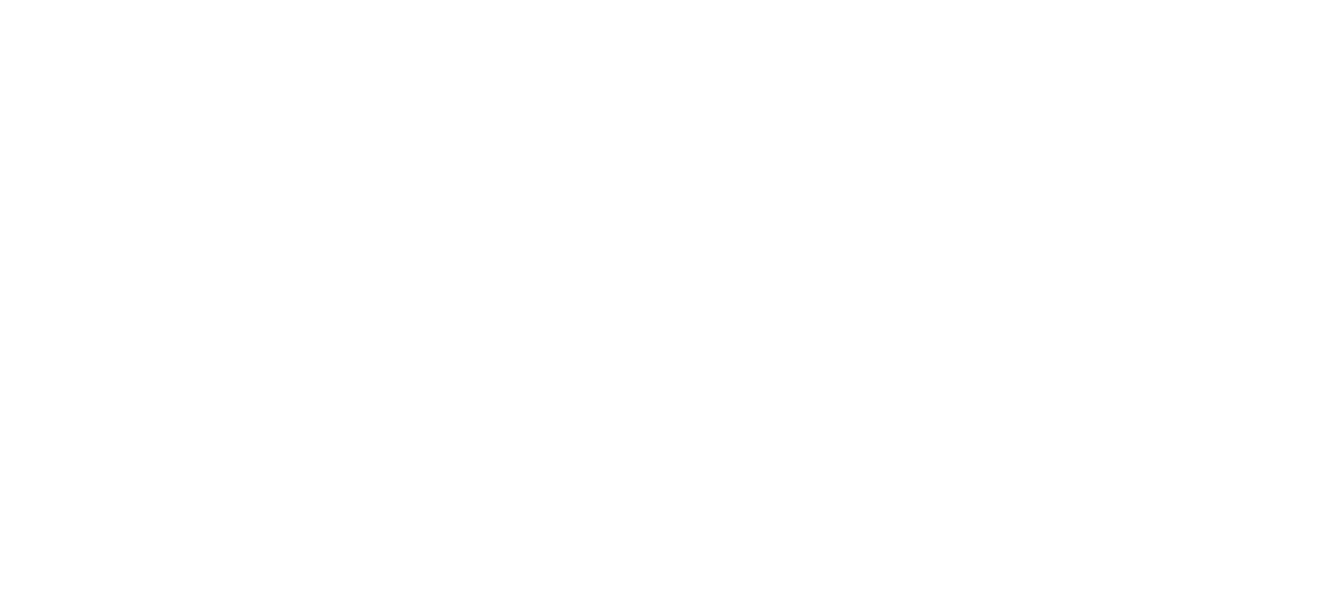 scroll, scrollTop: 0, scrollLeft: 0, axis: both 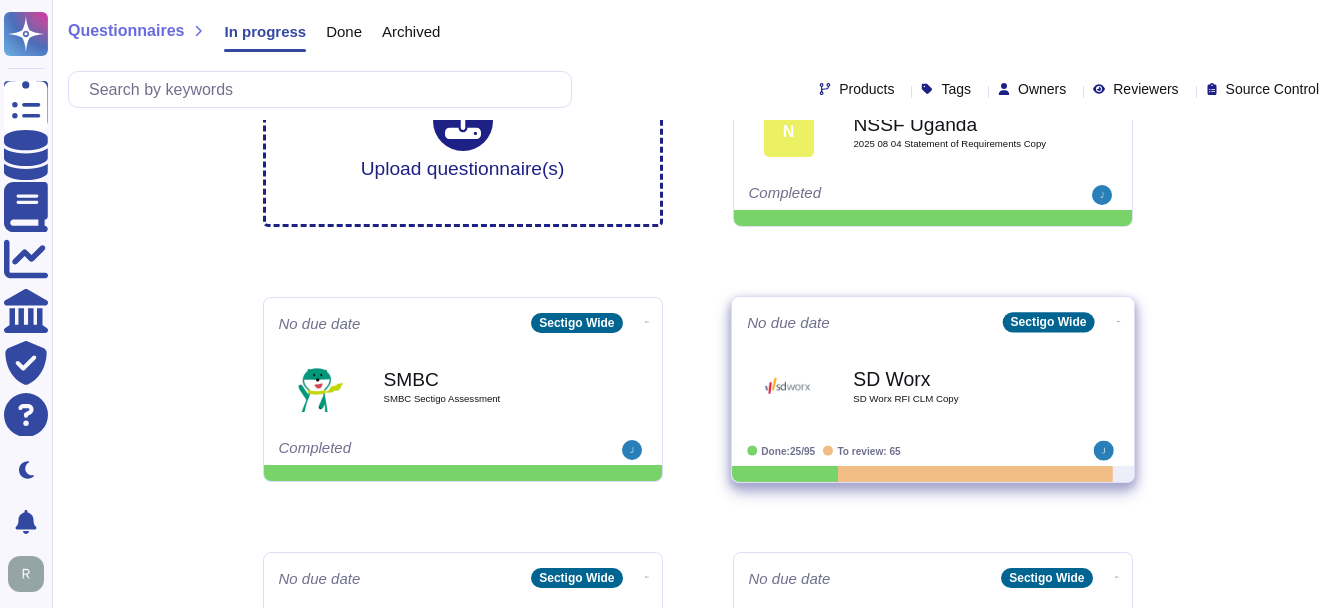 click on "SD Worx SD Worx RFI CLM Copy" at bounding box center (954, 386) 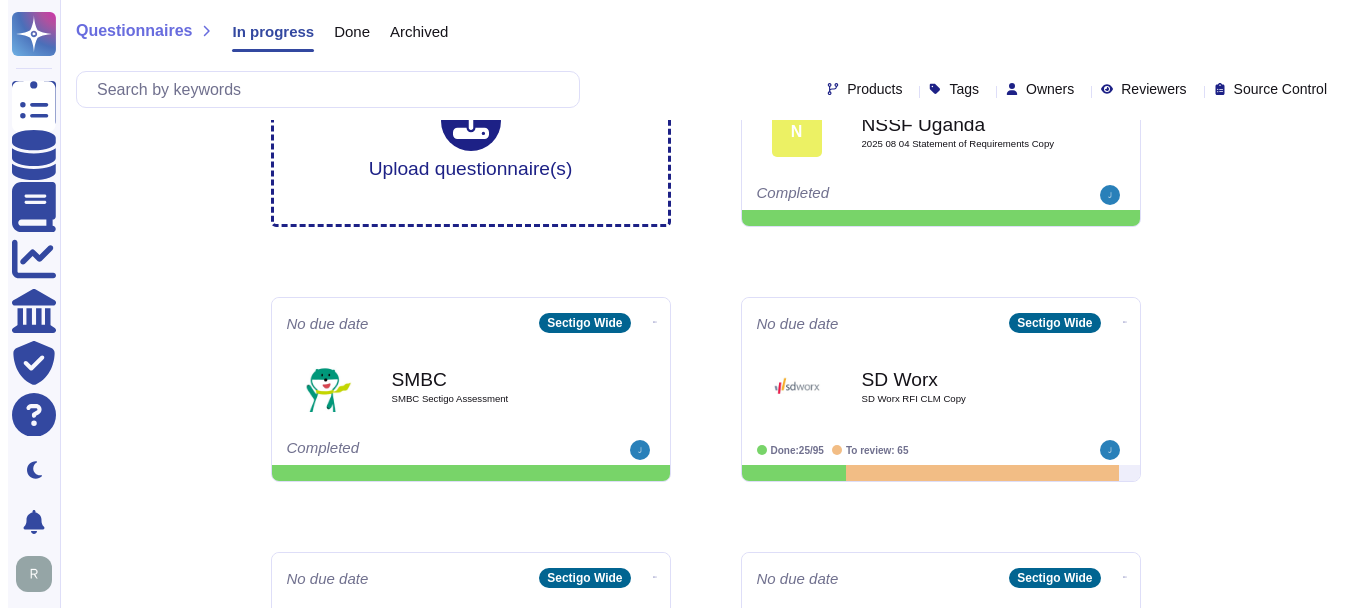 scroll, scrollTop: 0, scrollLeft: 0, axis: both 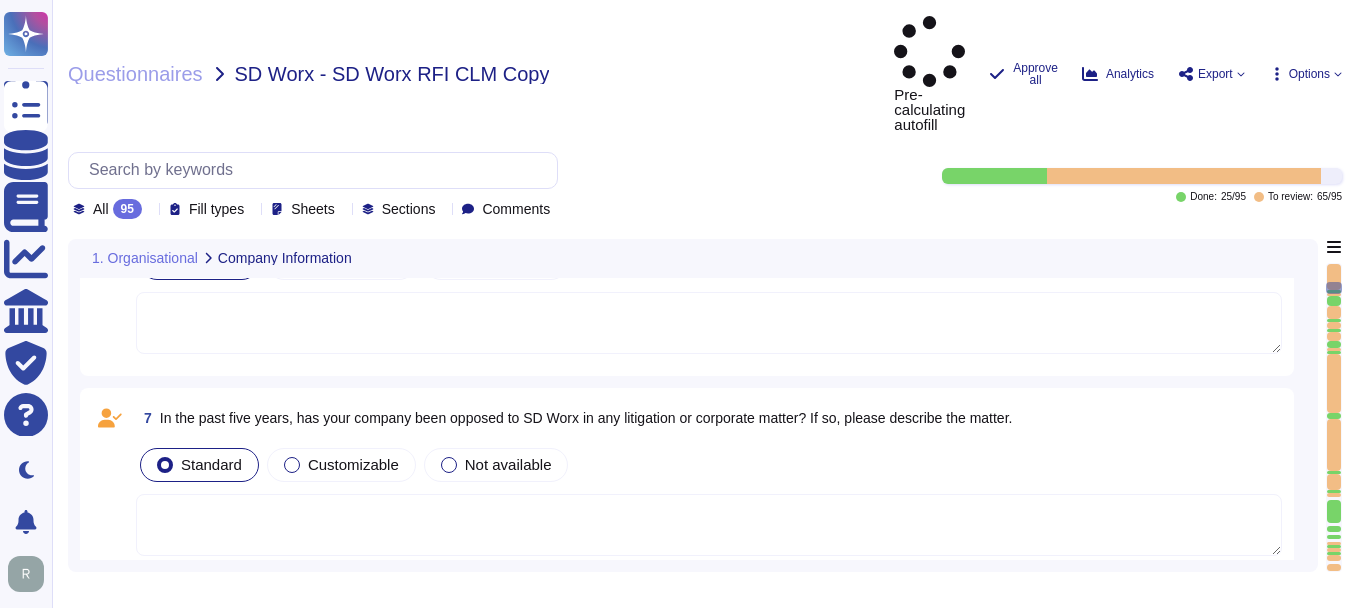 type on "Sectigo operates in the SaaS space and conducts business as both B2B and B2C. As a privately held company, we focus on providing services to a diverse range of customers. For specific references in the market, please consult your enterprise representative." 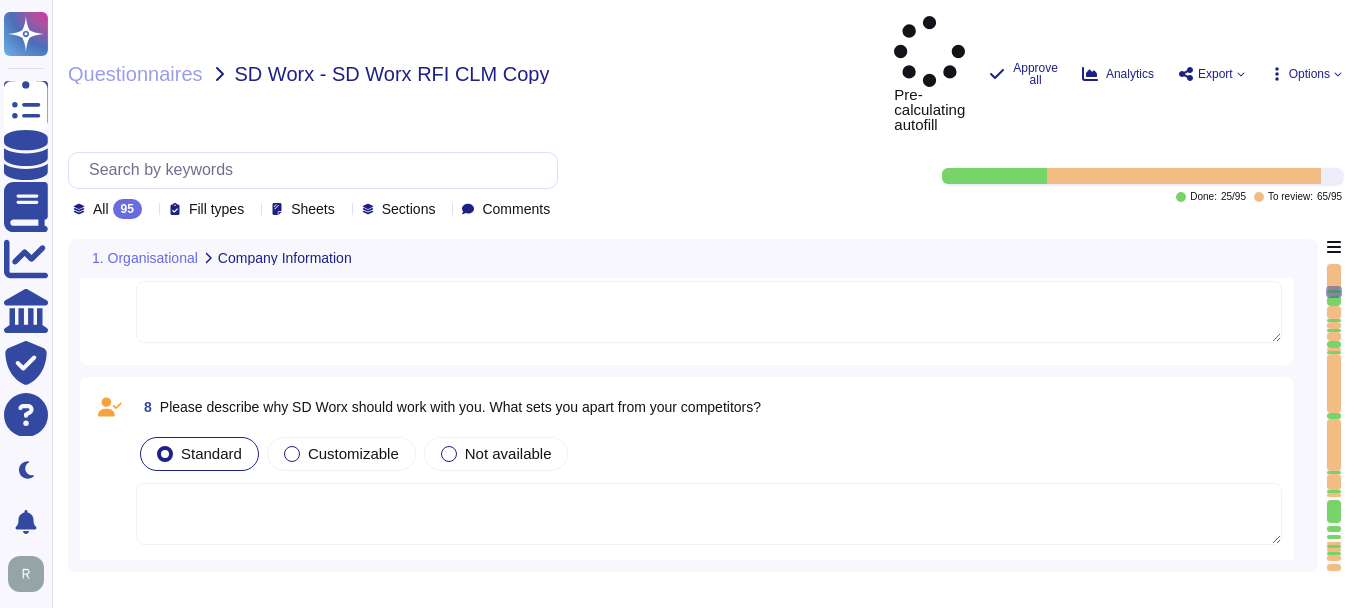 type on "Data is stored in colocation centers located in Secaucus, [STATE], USA, and Manchester, [CITY], [COUNTRY]. We maintain redundant, synced data centers in these locations. Our data storage is handled through third-party service providers, specifically Equinix, Inc. and TeleData UK Ltd.
For data localization, our GCP offering holds all platform data in Germany, while our on-premises offering holds all data in the USA and UK, ensuring that data remains in the stated locations.
Backups are stored in a secure, environmentally controlled facility in Bradford, UK, and are encrypted with AES-256. We maintain WebTrust, SOC 2, and ISO 27001 certifications to ensure data security and compliance.
Data may be accessed by or transferred to servers located outside of Europe, including the UK, USA, Canada, and India, in compliance with applicable laws and regulations. We ensure that any data transferred outside Europe is protected and handled in compliance with legal requirements and applicable laws." 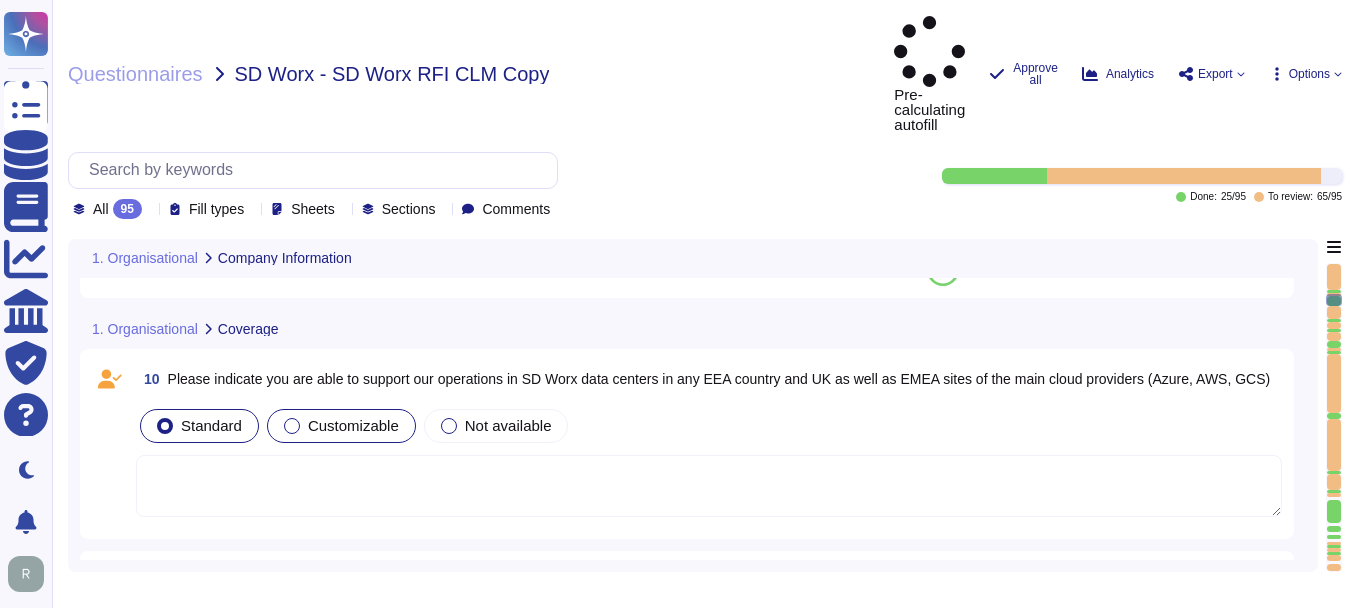 type on "Our standard Service Level Agreements (SLAs) include the following:
- Uptime:
- 99.5% uptime for Supply Chain Management (SCM) services and application uptime.
- 99.9% uptime for OCSP and CRLs.
- Response Times for Patches:
- Critical patches are deployed within 96 hours.
- High Importance patches are deployed within 30 days.
- Response Times for Vulnerabilities:
- Critical vulnerabilities are patched within four days.
- High vulnerabilities are patched within 30 days.
- Medium vulnerabilities are patched within 90 days.
- Low vulnerabilities are patched within 180 days.
Please note that no SLAs are committed for customers who have not elected to purchase premier support. Additionally, there are no specified penalties or remedies for SLA breaches mentioned in the provided context. For further discussions regarding SLA terms, you may contact your enterprise sales representative." 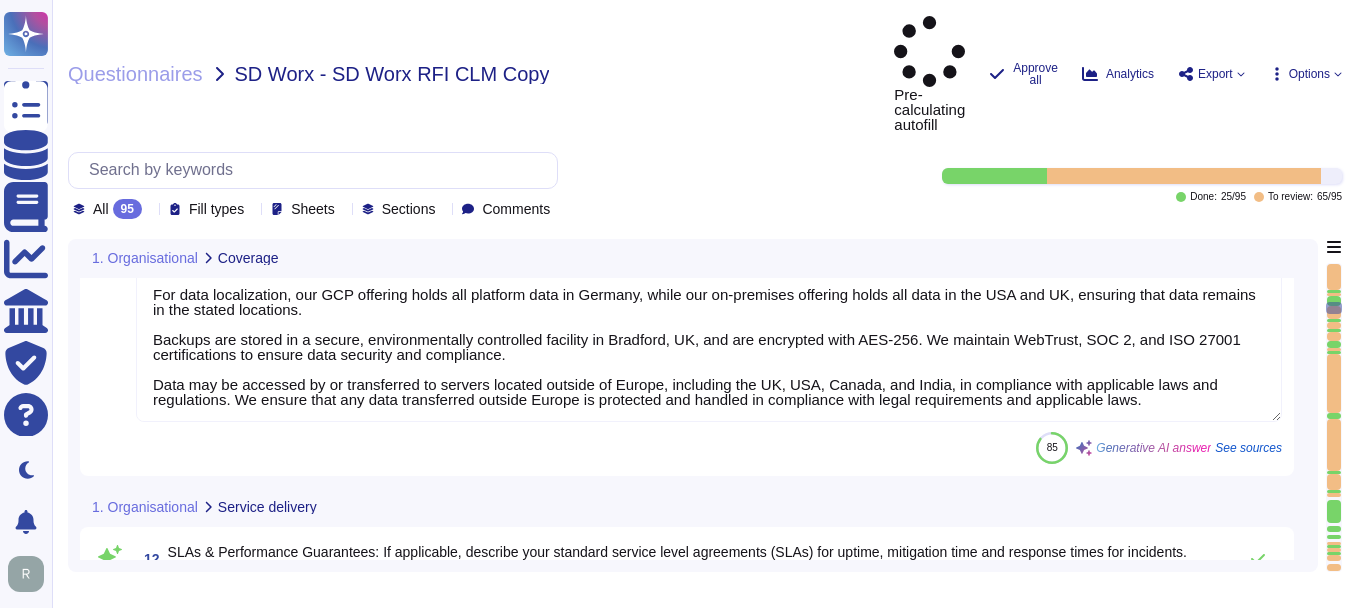 type on "Our incident management process is structured around a formal Incident Response Plan that includes documented policies and procedures for managing information security and privacy incidents.
Key Components of Incident Management:
1. Initial Identification and Reporting: Employees and contractors must promptly report any identified or suspected incidents to our Information Security team via designated reporting links.
2. Timely Response: A member of the Information Security team is always available to provide an adequate and timely response to reported incidents.
3. Impact Assessment: Upon reporting an incident, the impact is assessed and communicated to the core incident response team members.
4. Formal Procedures: The response to incidents is conducted in accordance with our documented incident response procedures.
5. Communication of Material Changes: Any material changes affecting customer products, including security incidents, are communicated via our company website.
6. User Responsibility: W..." 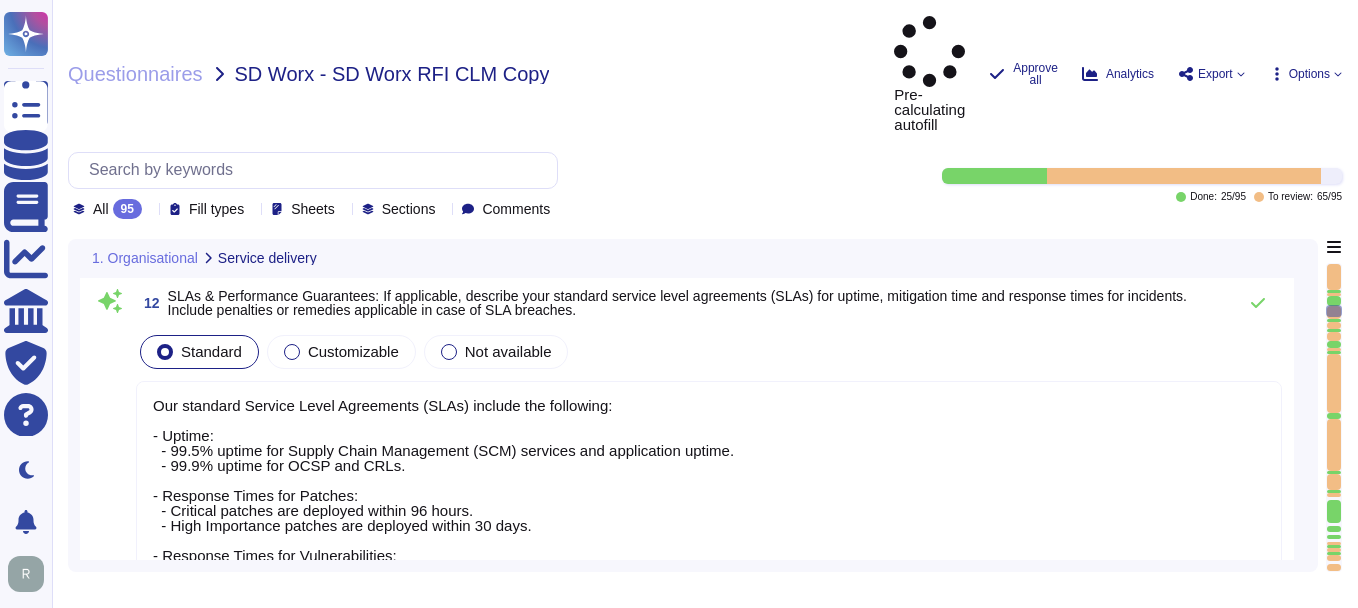 scroll, scrollTop: 2500, scrollLeft: 0, axis: vertical 